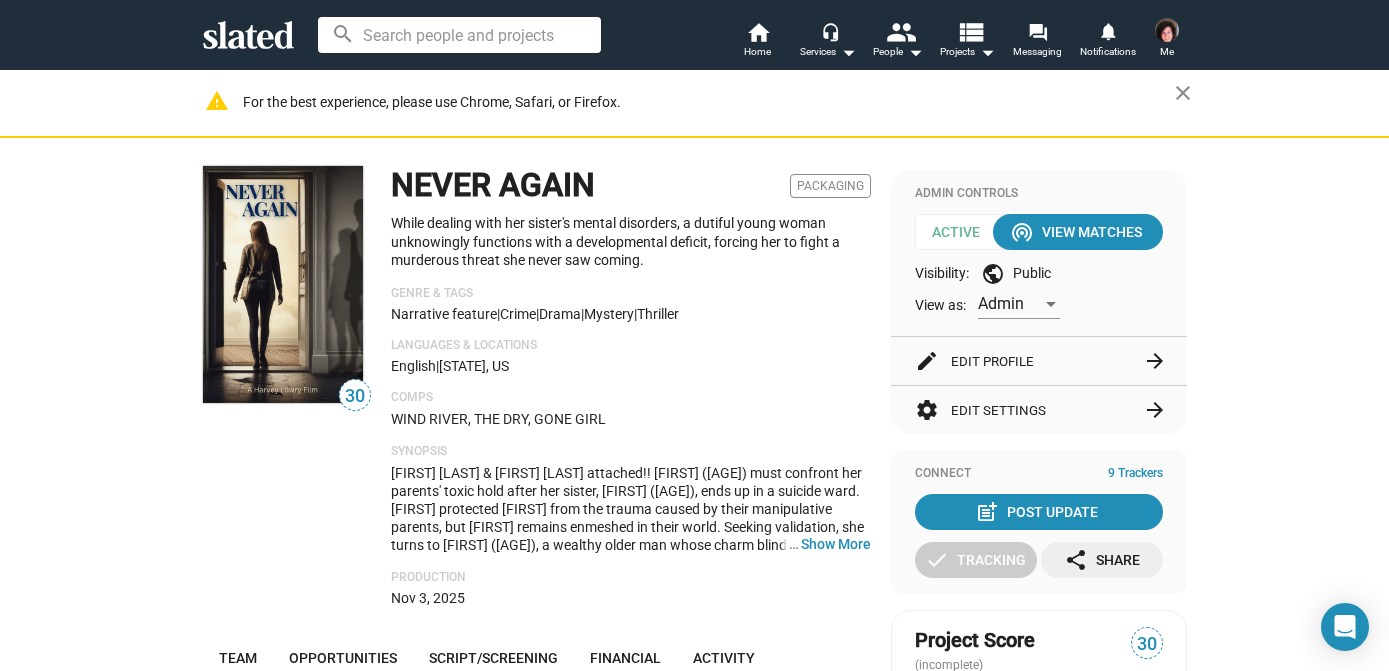 scroll, scrollTop: 0, scrollLeft: 0, axis: both 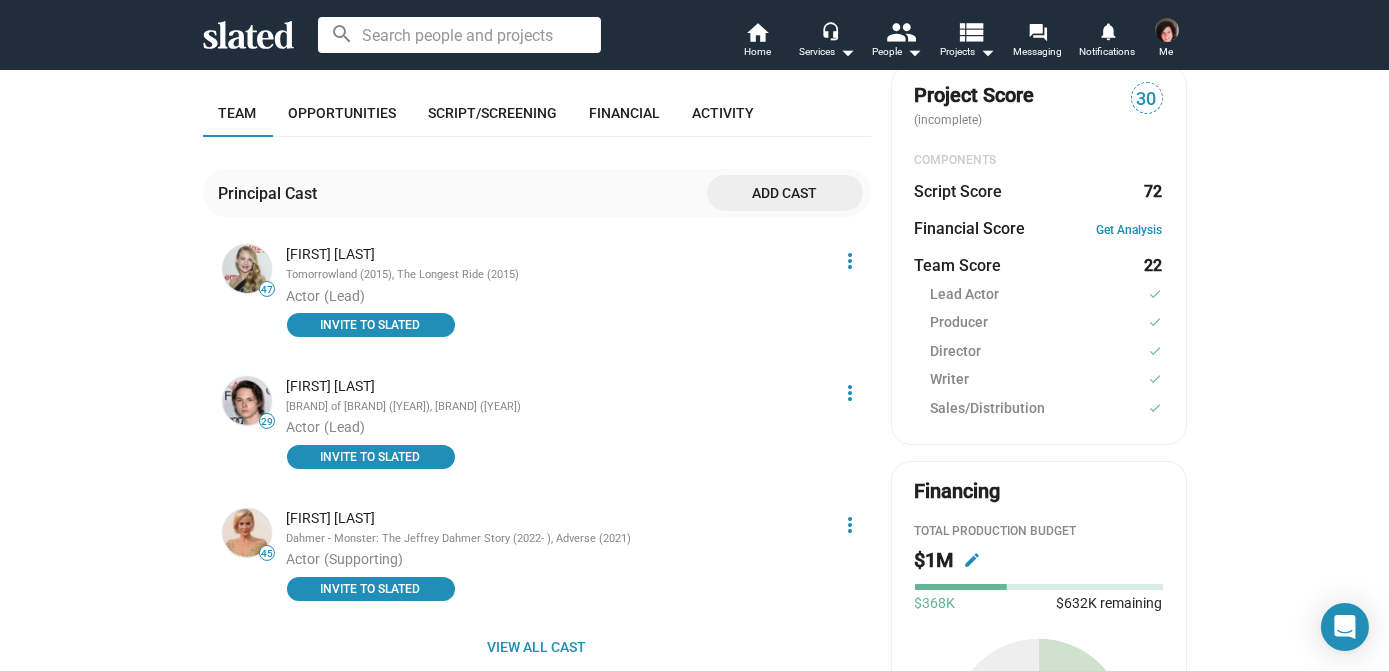 click on "edit" 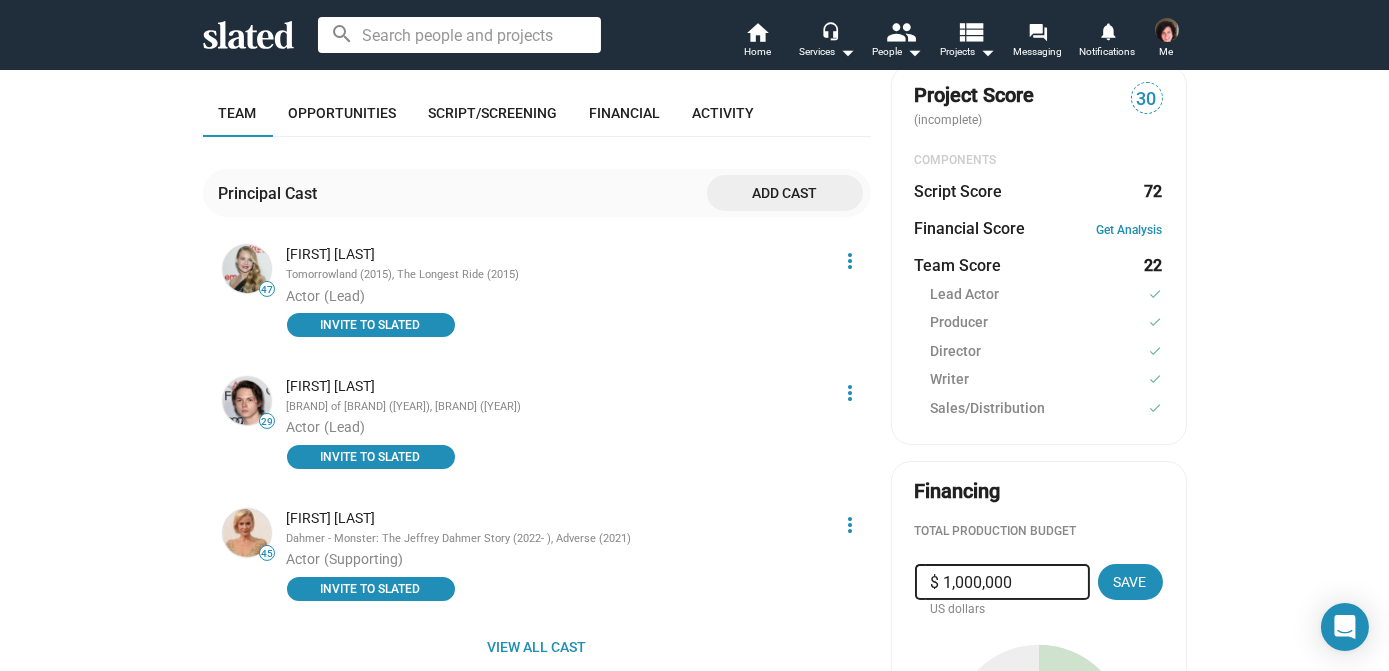 click on "$ 1,000,000" at bounding box center (1002, 582) 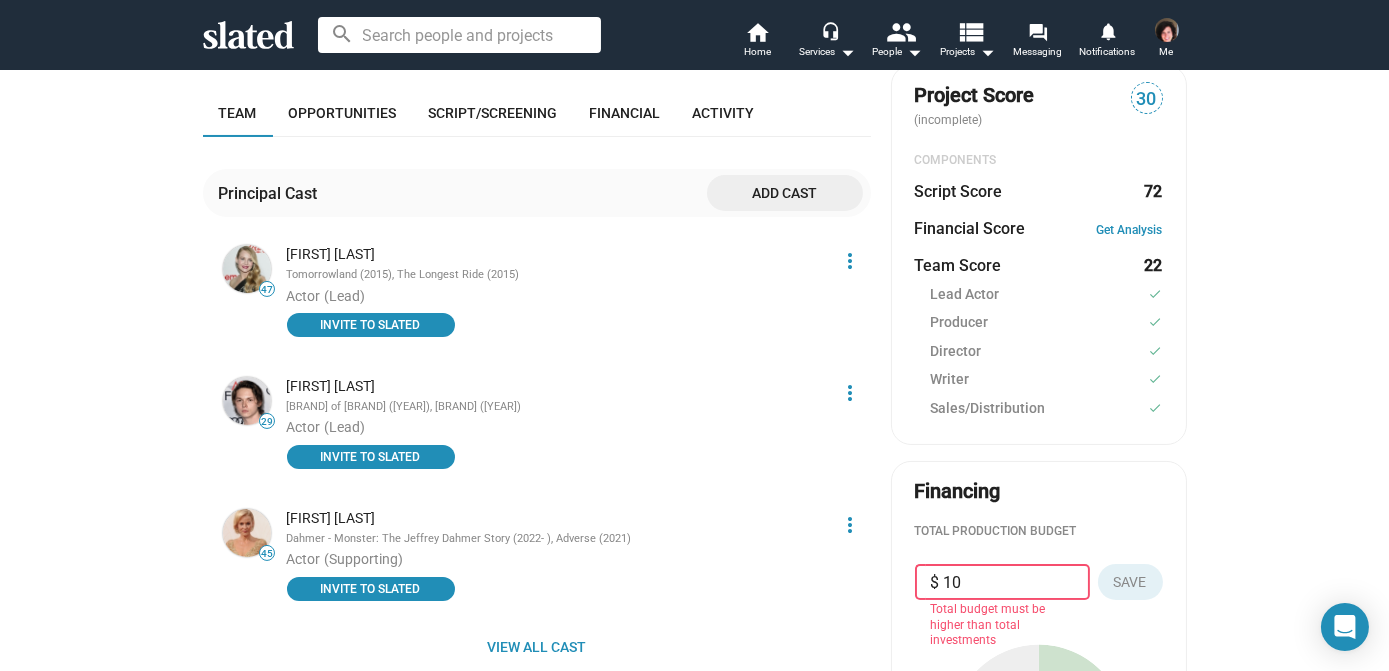type on "$ 1" 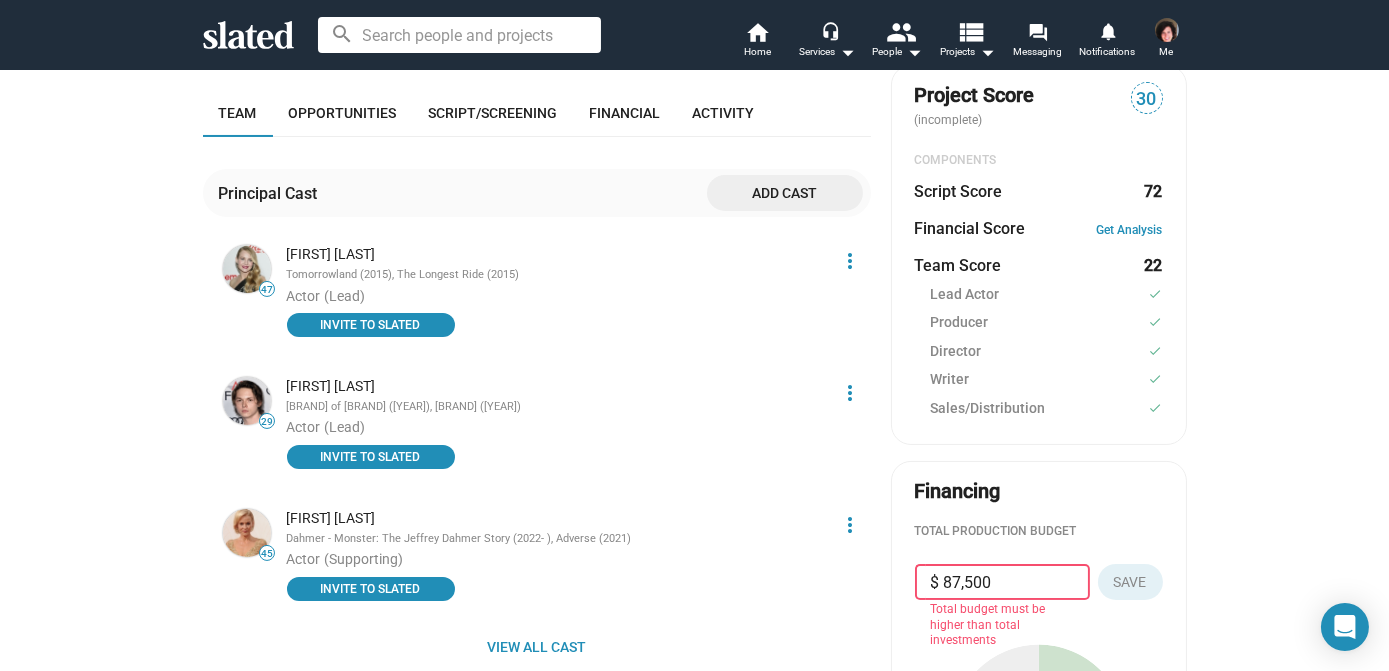 type on "$ 875,000" 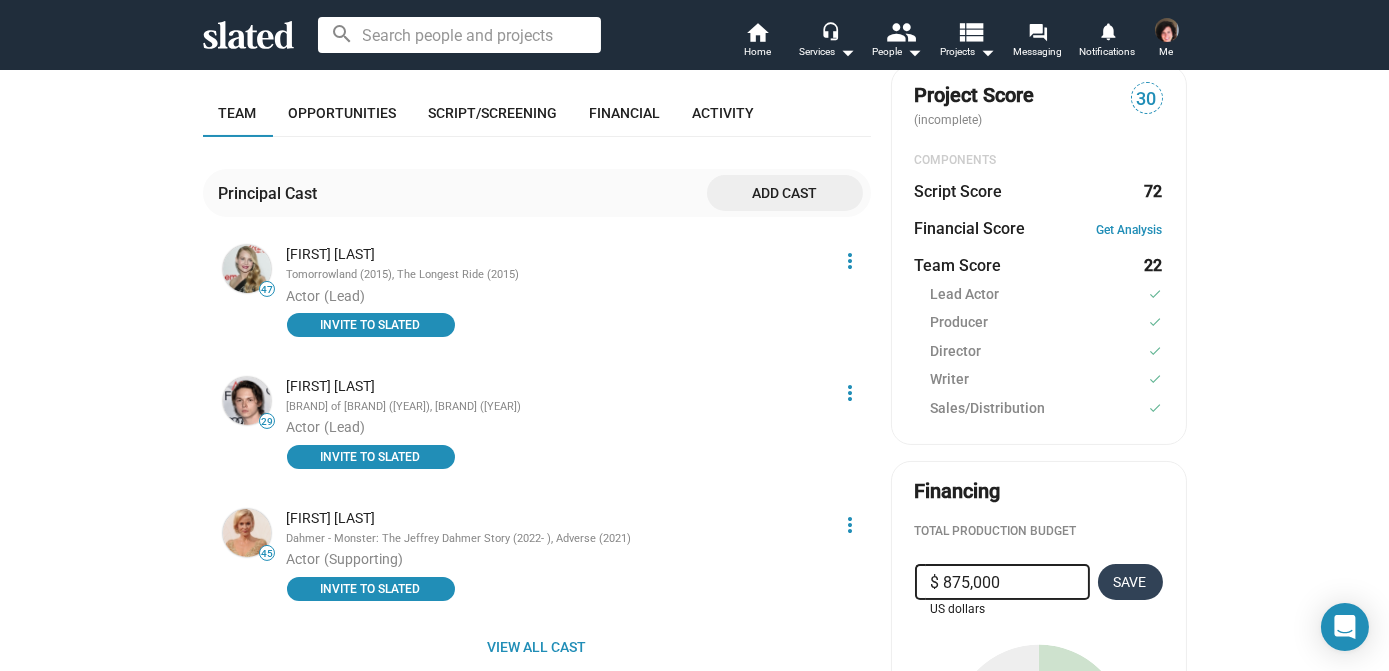 click on "Save" 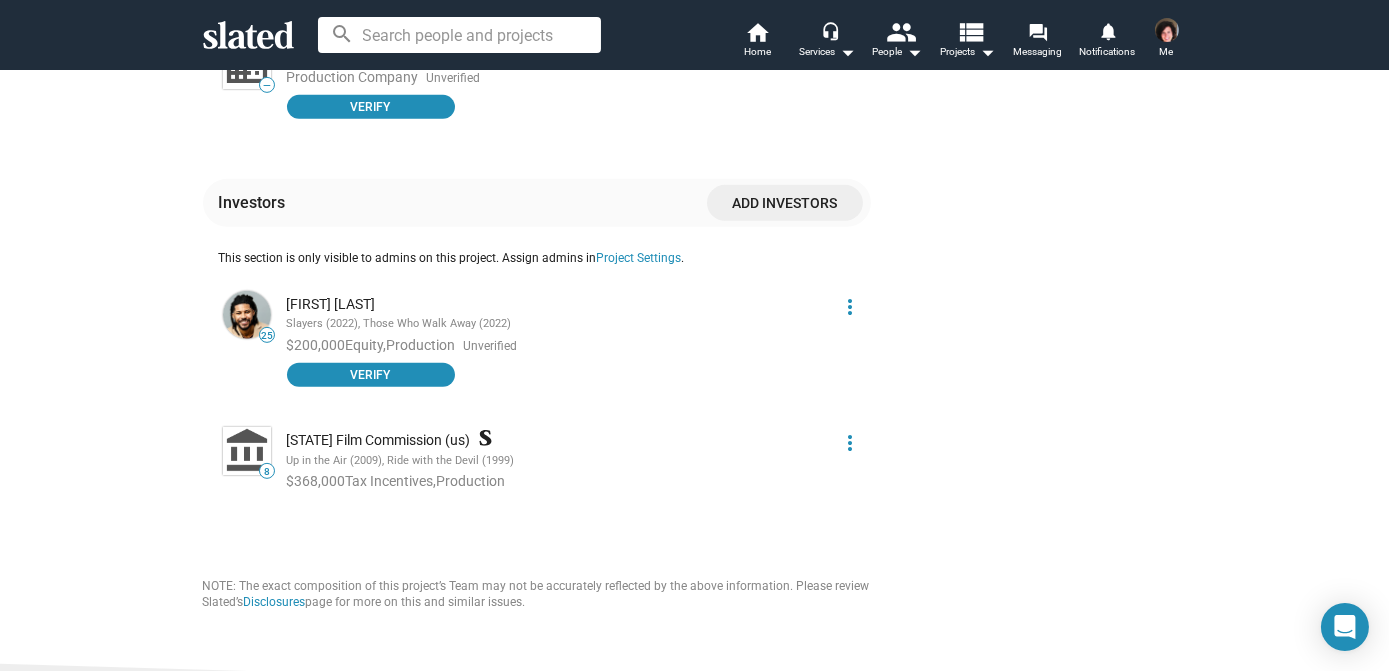 scroll, scrollTop: 2000, scrollLeft: 0, axis: vertical 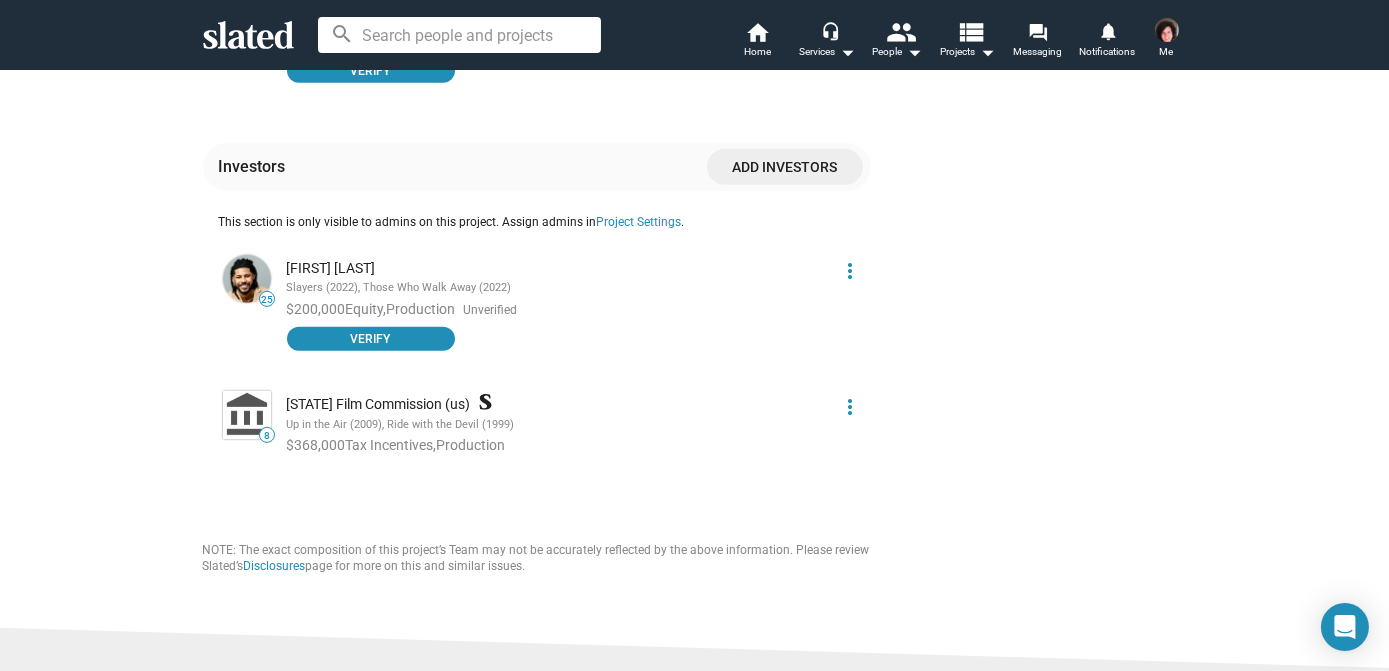 click on "more_vert" 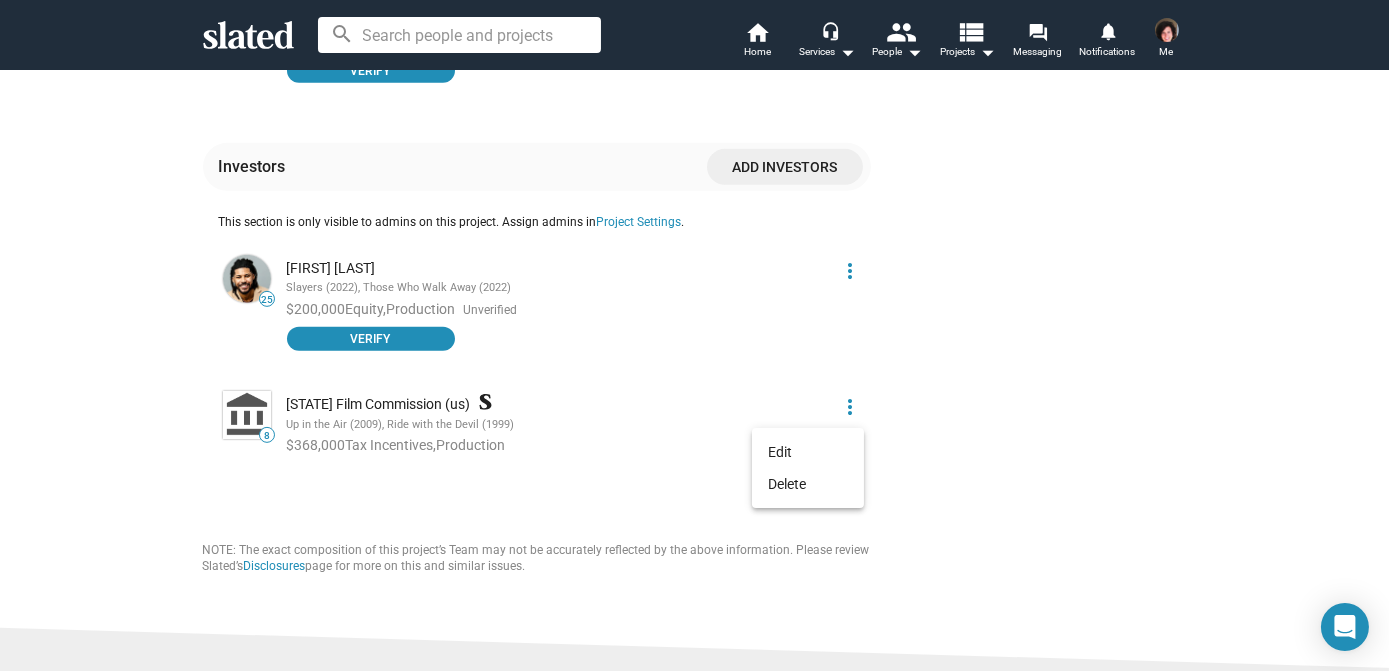 click at bounding box center (694, 335) 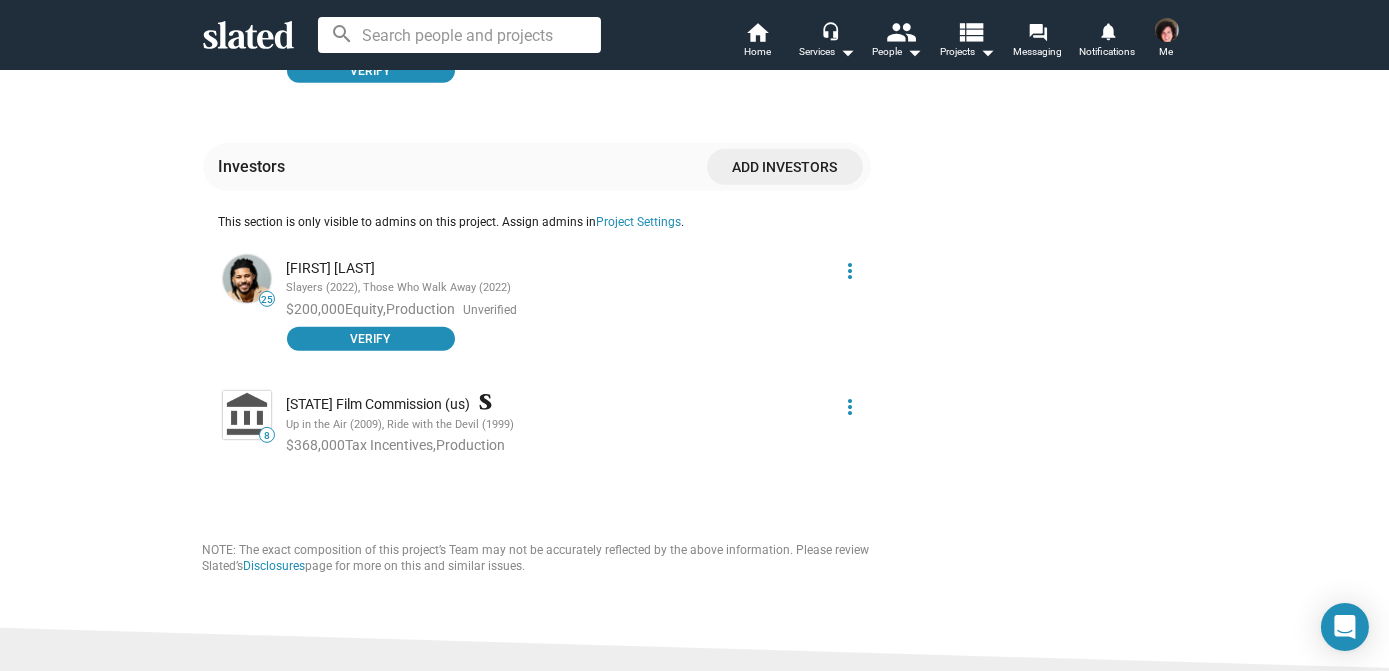 click on "more_vert" 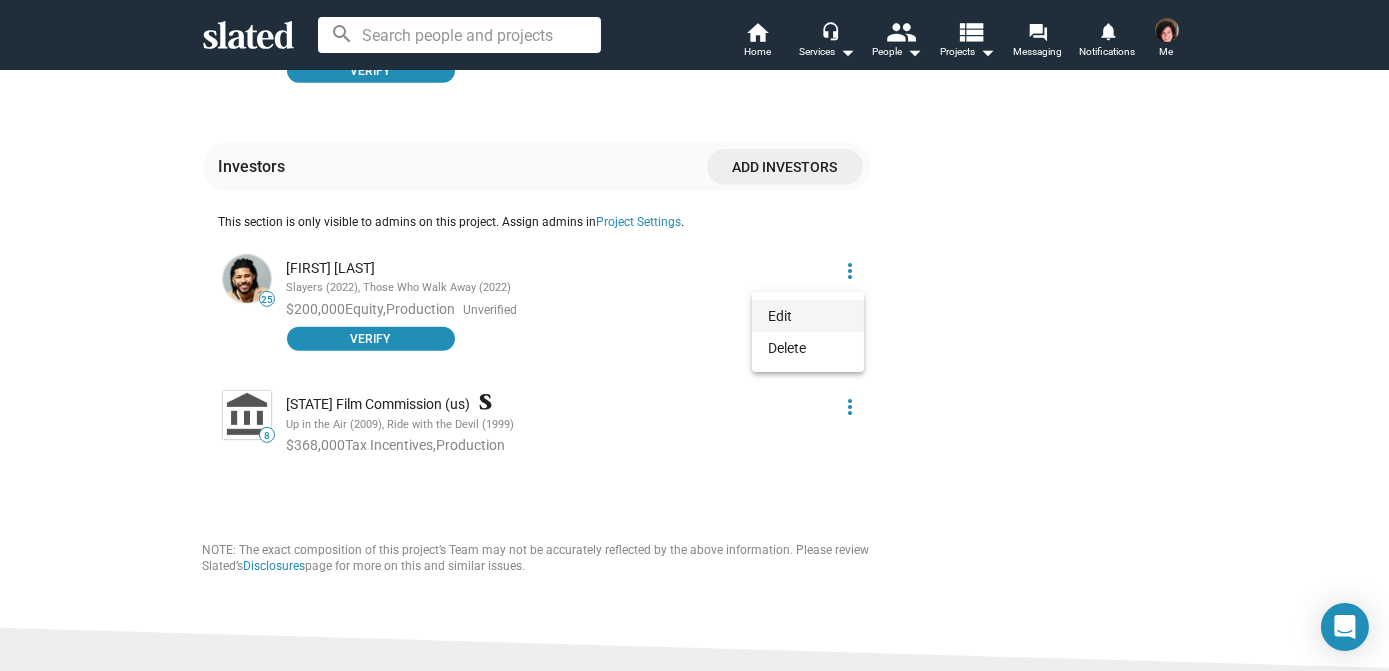 click on "Edit" at bounding box center [808, 316] 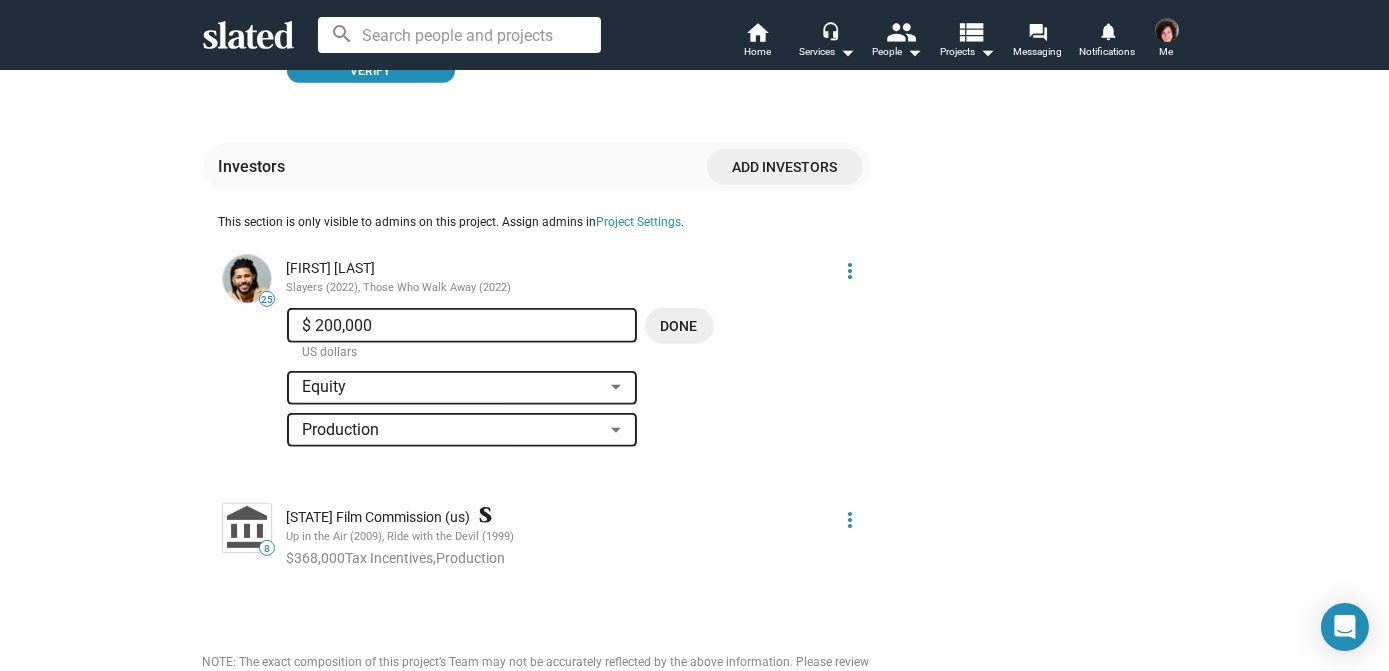 click on "$ 200,000" at bounding box center [462, 326] 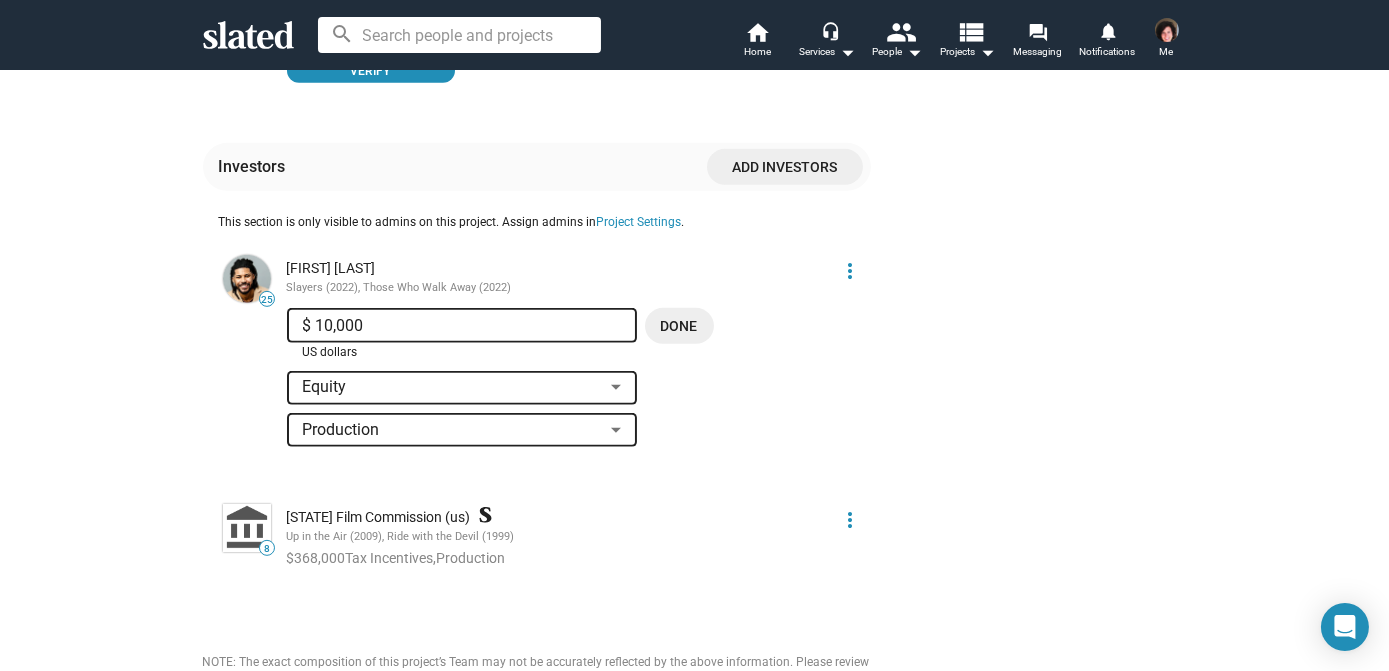 type on "$ 100,000" 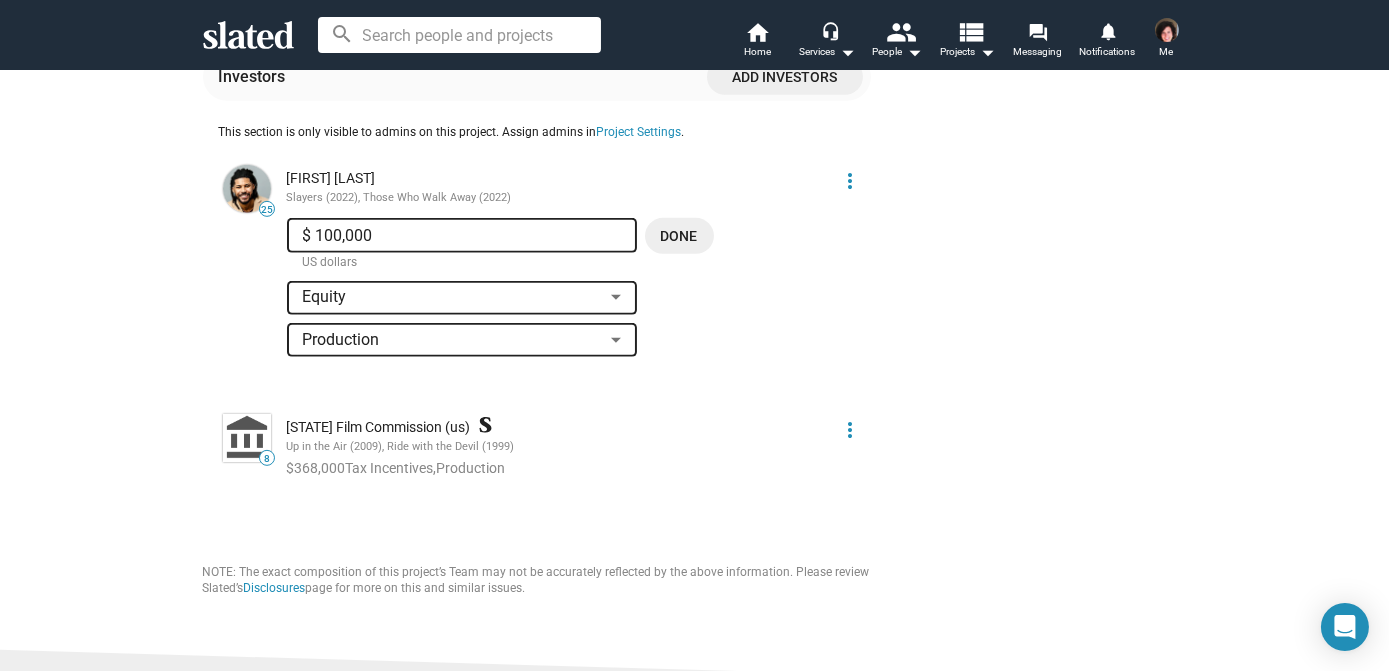 scroll, scrollTop: 2090, scrollLeft: 0, axis: vertical 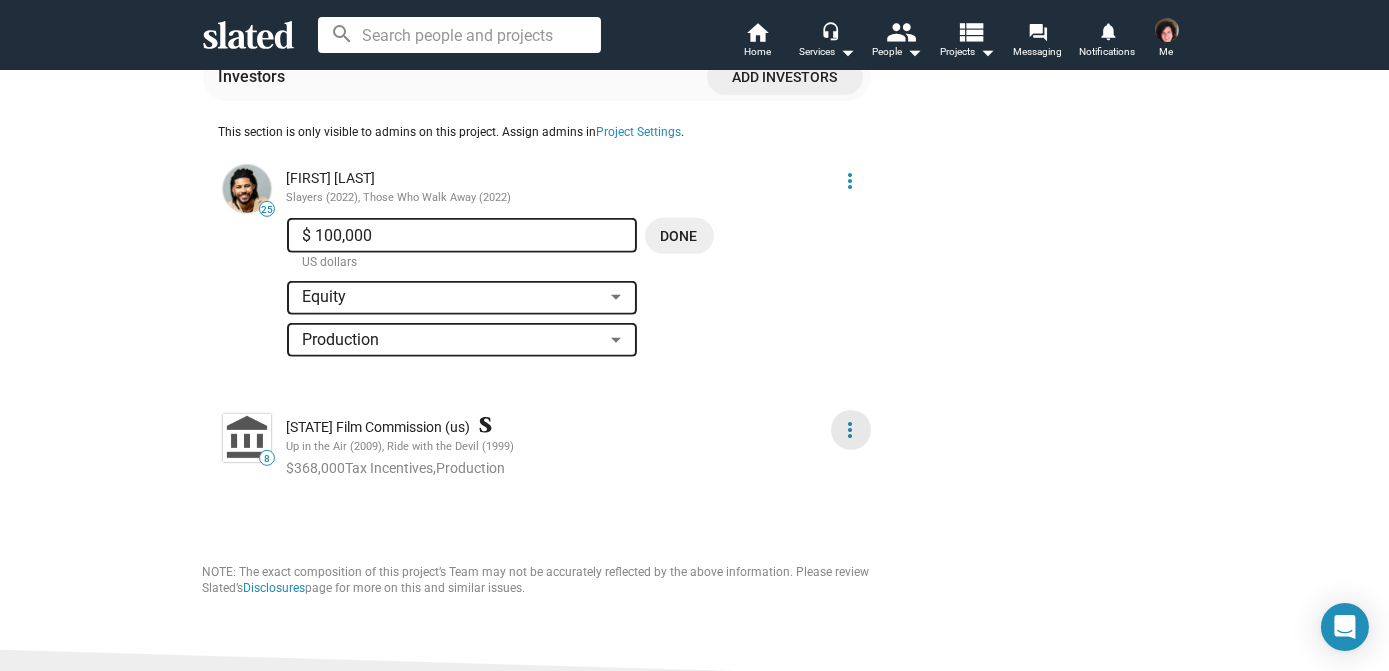 click on "more_vert" 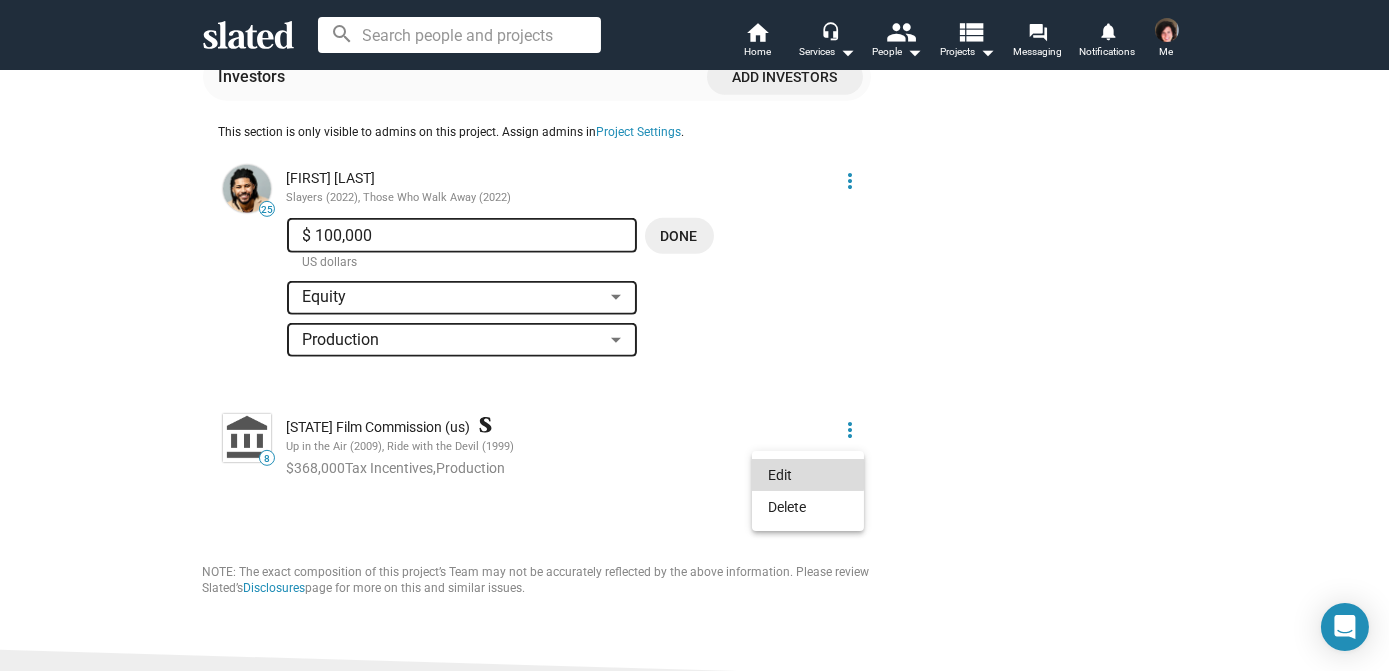 click on "Edit" at bounding box center (808, 475) 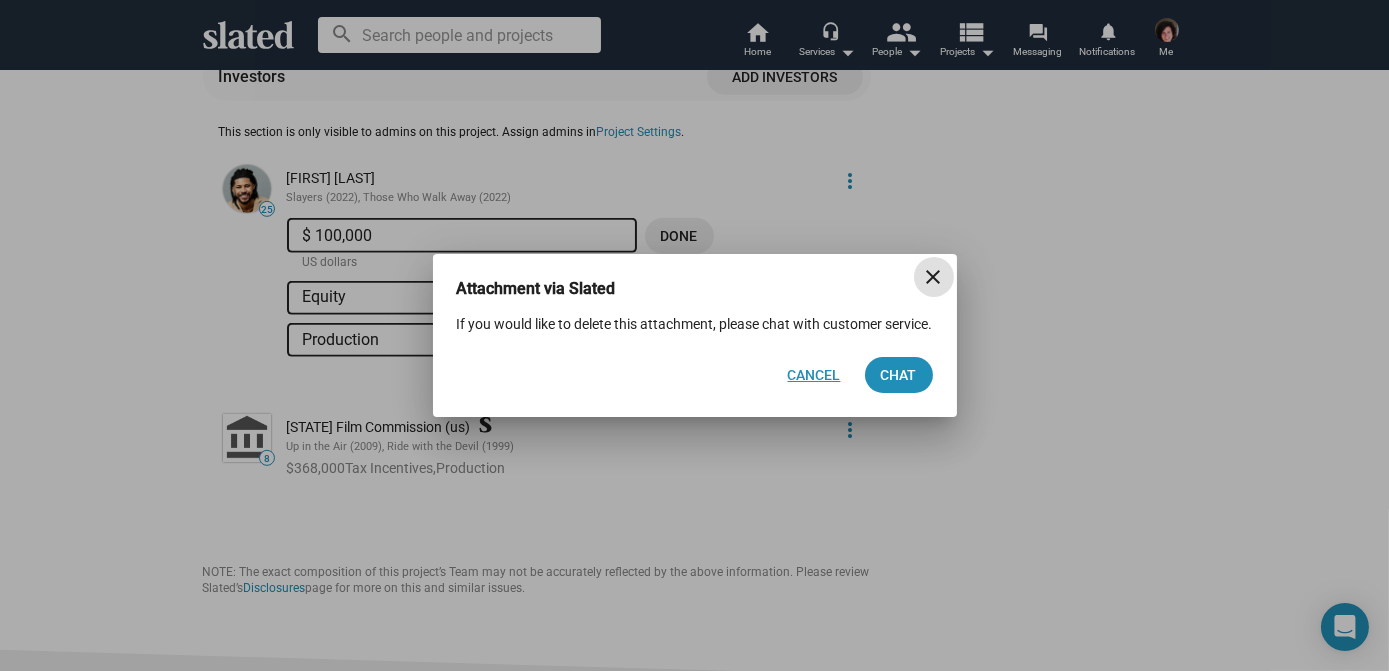click on "Cancel" at bounding box center [814, 375] 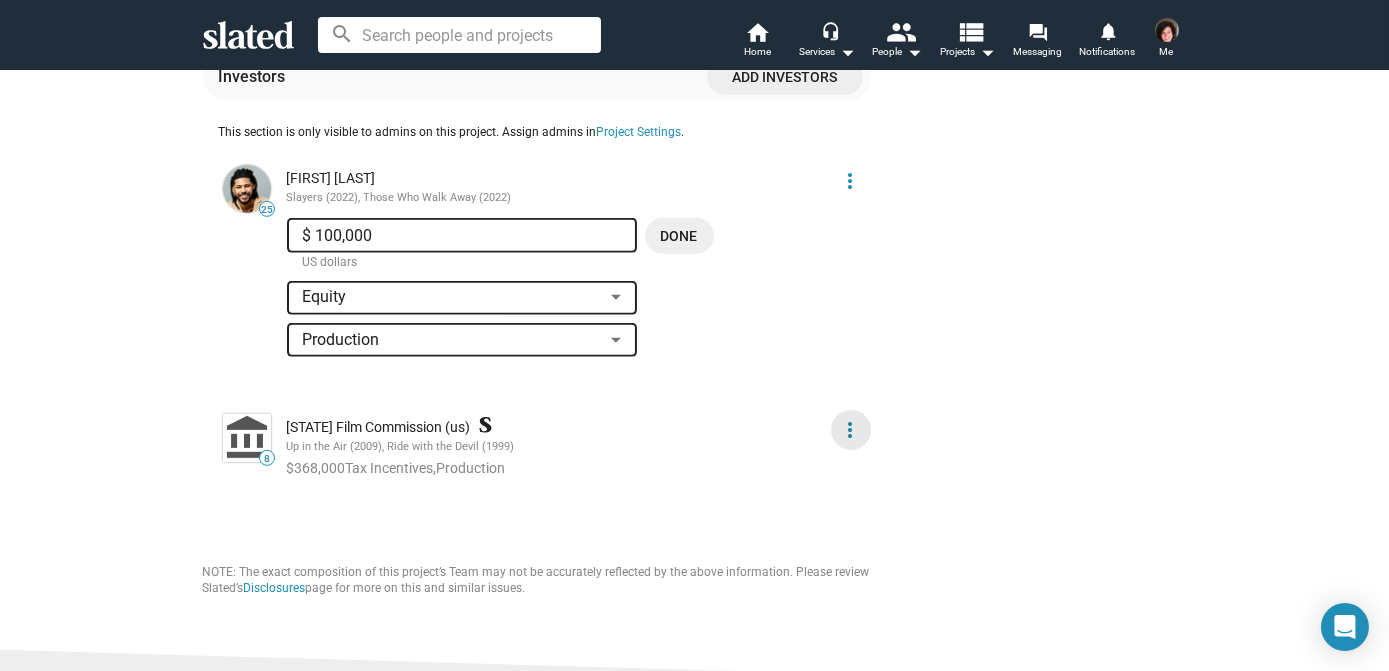 click on "more_vert" 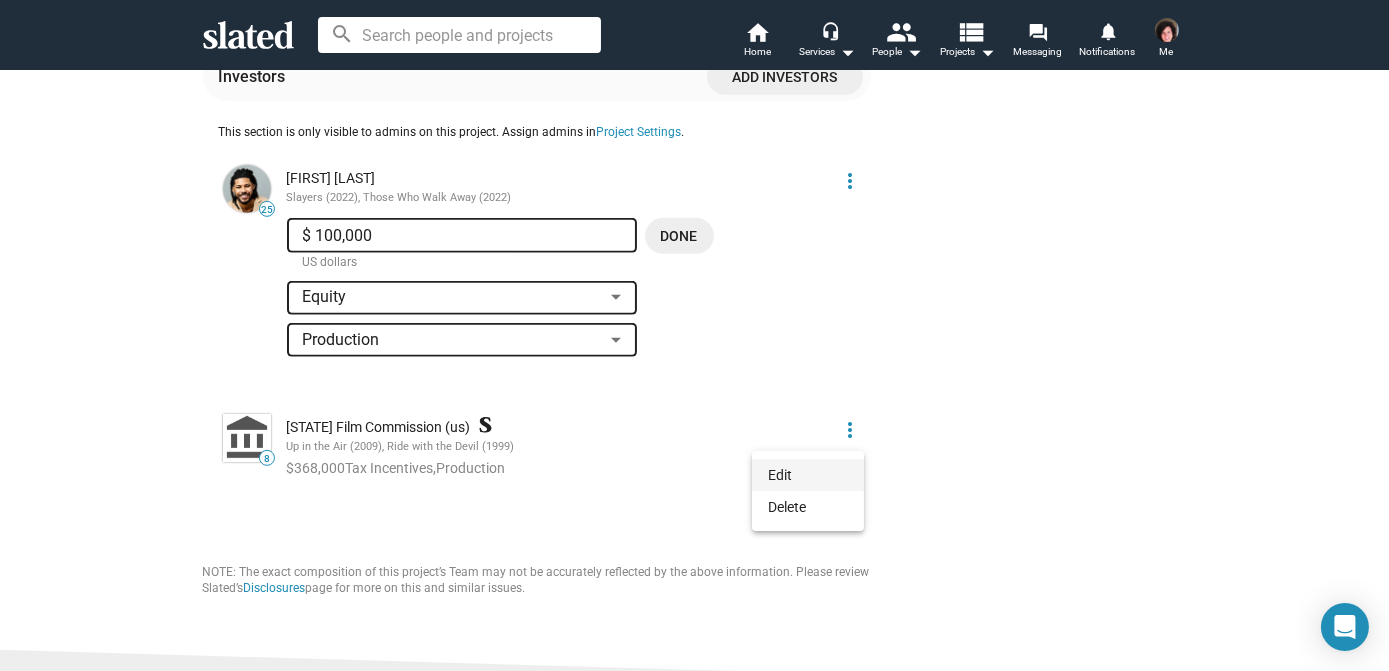click on "Edit" at bounding box center (808, 475) 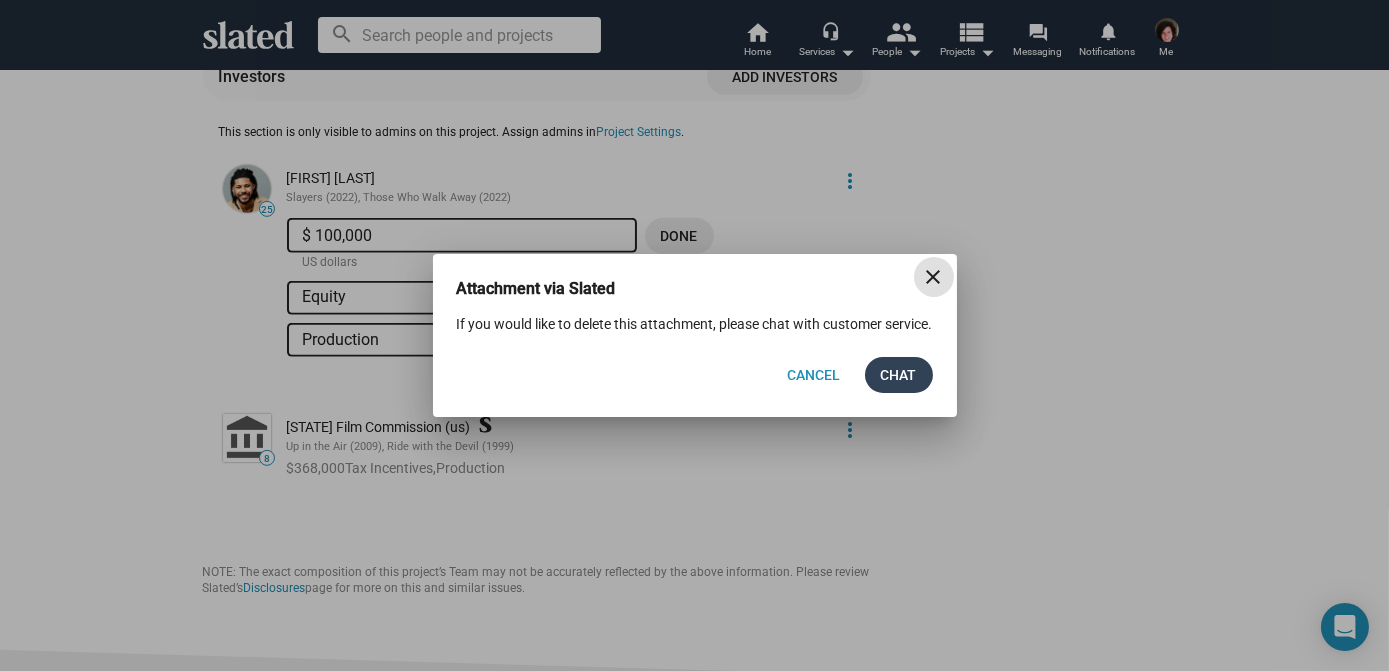 click on "Chat" at bounding box center (899, 375) 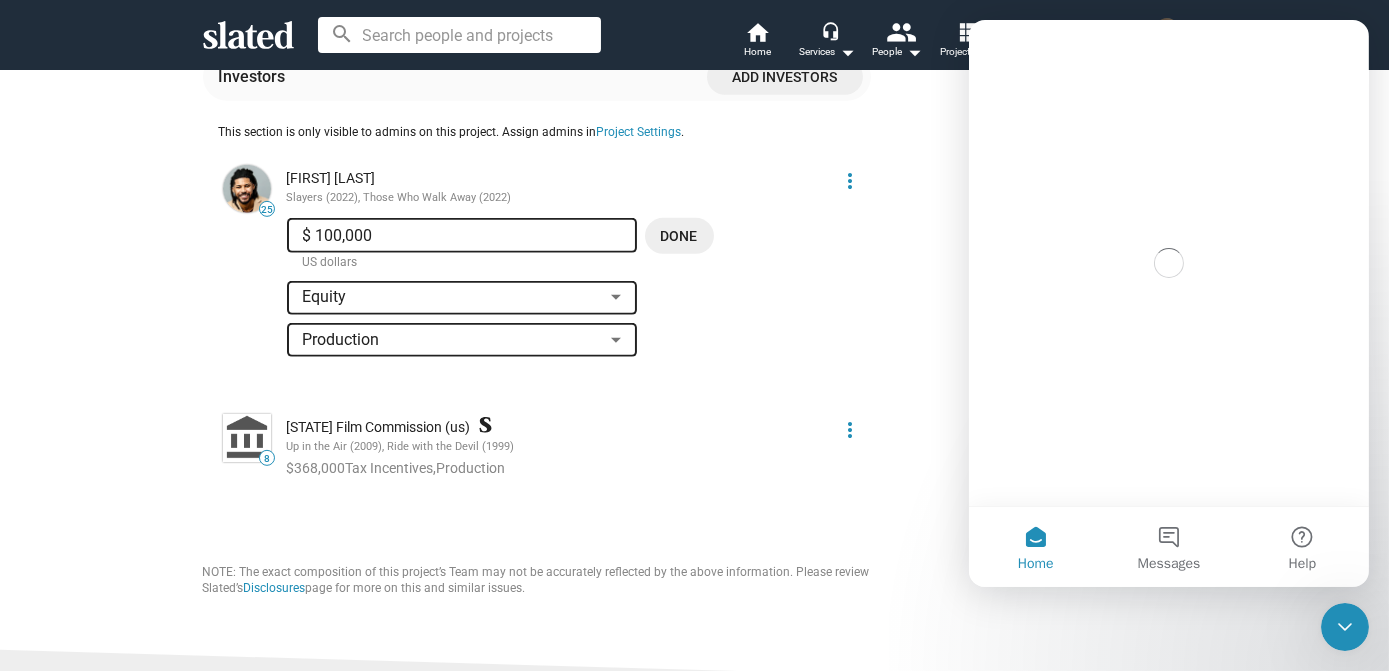 scroll, scrollTop: 0, scrollLeft: 0, axis: both 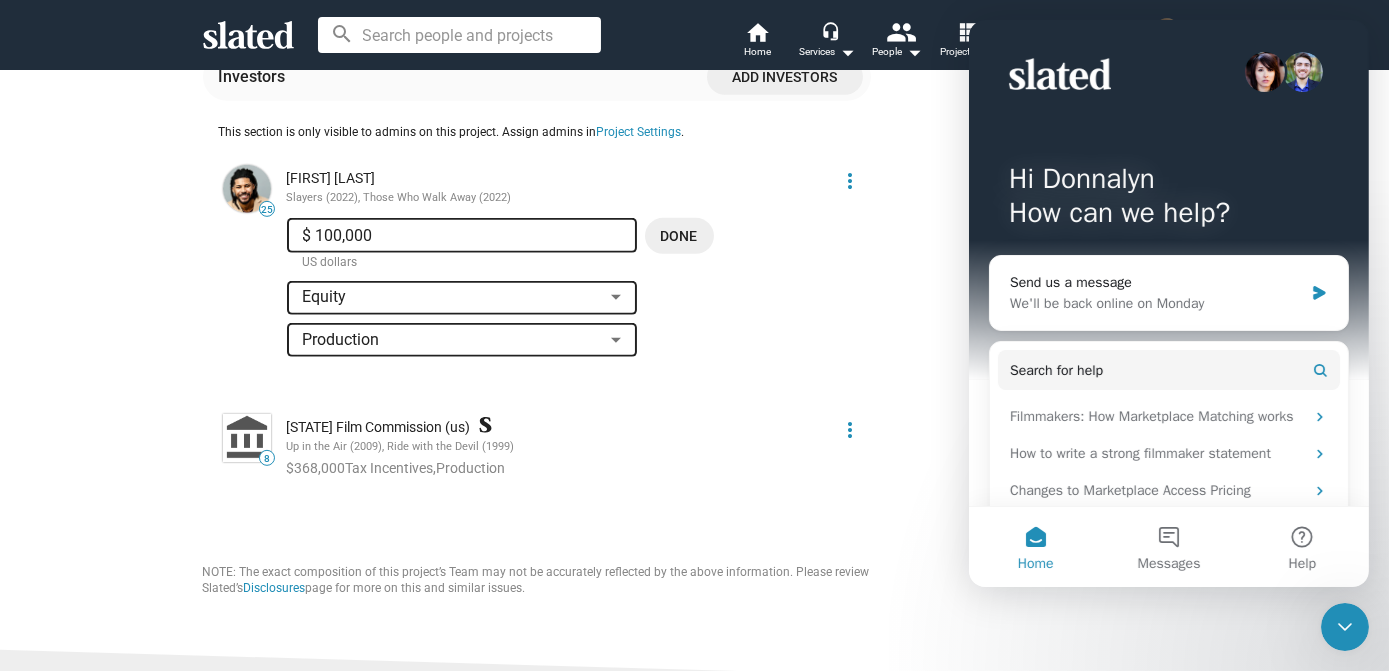 click on "Admin Controls Active wifi_tethering  View Matches   Visibility:  public Public View as: Admin edit  Edit Profile  arrow_forward settings  Edit Settings  arrow_forward  Connect  9 Trackers post_add  Post Update  check  Tracking  share  Share  Project Score (incomplete) 30 COMPONENTS Script Score 72 Financial Score Get Analysis Team Score 22 Lead Actor check Producer check Director check Writer check Sales/Distribution check Financing Total Production budget $875K edit $368K $507K remaining Non-recoupable 368K Remaining 507K Financing opportunity   Production starts  Nov 3, 2025  Minimum investment $500K  Edit Financing Opportunity  Add Investor 93  Intros 9  Trackers 59 — 45 65 13 5 57 80 66 27 View All" 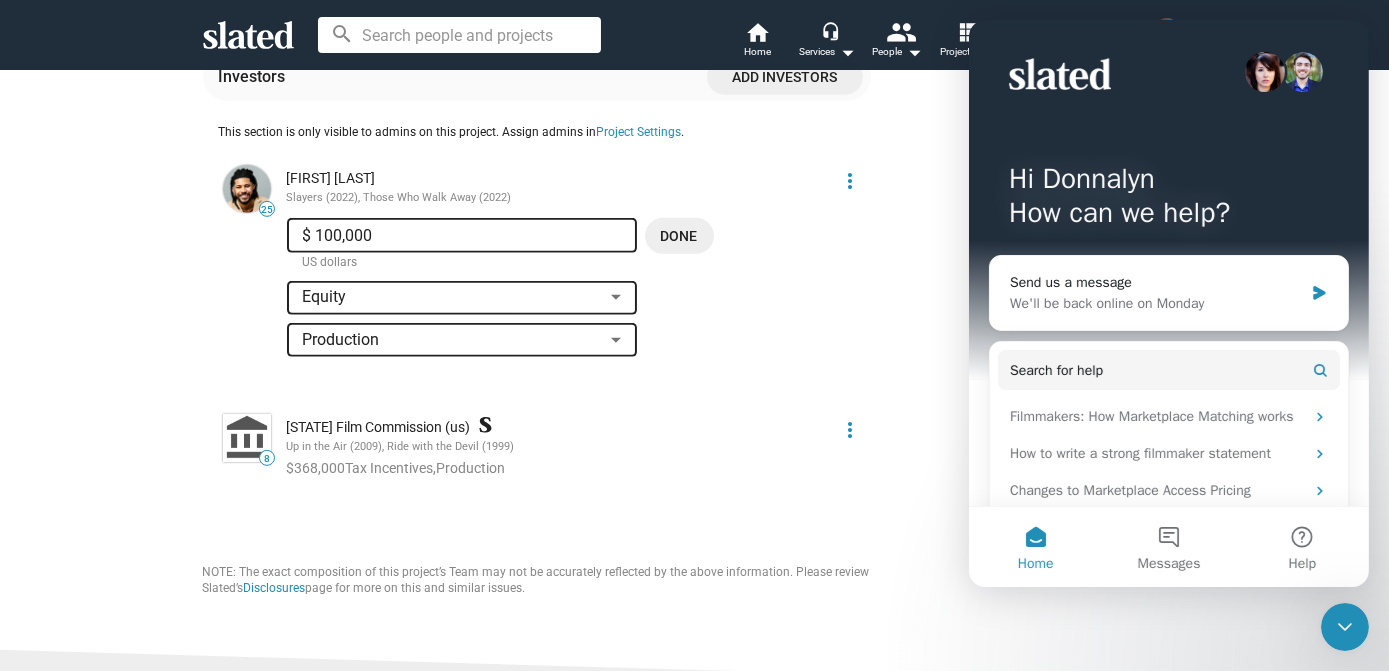 click 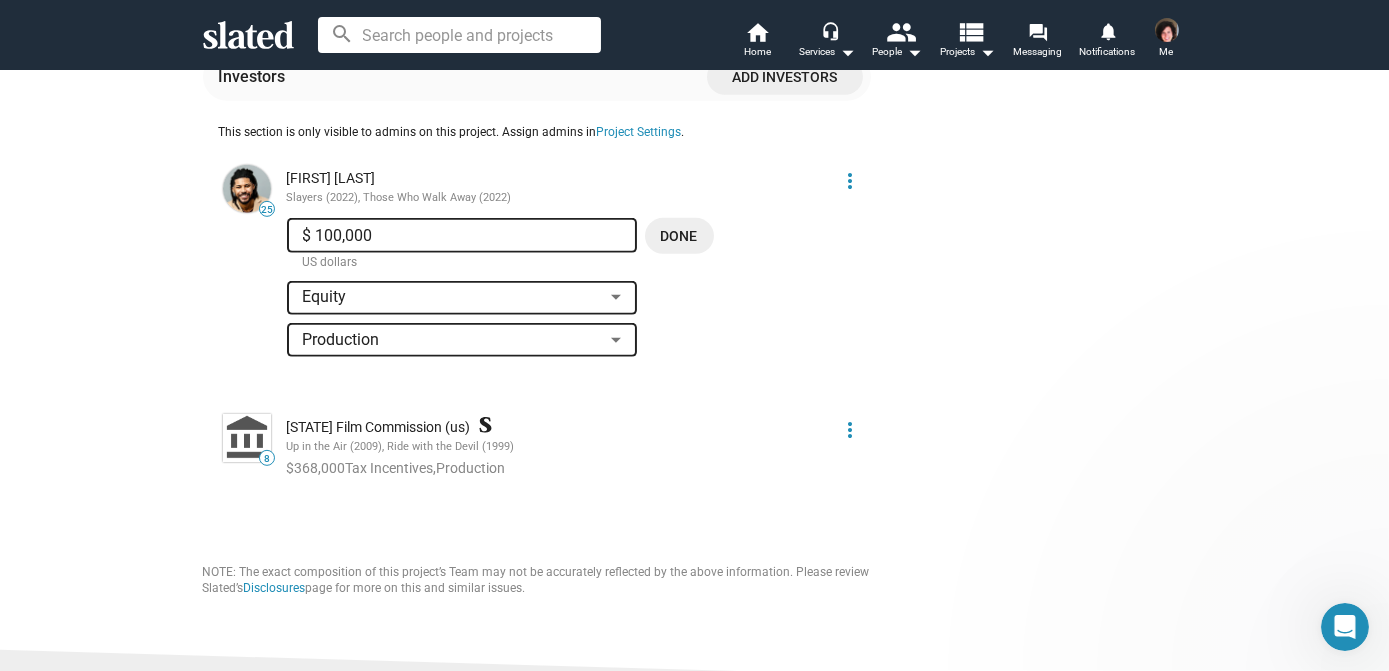 scroll, scrollTop: 0, scrollLeft: 0, axis: both 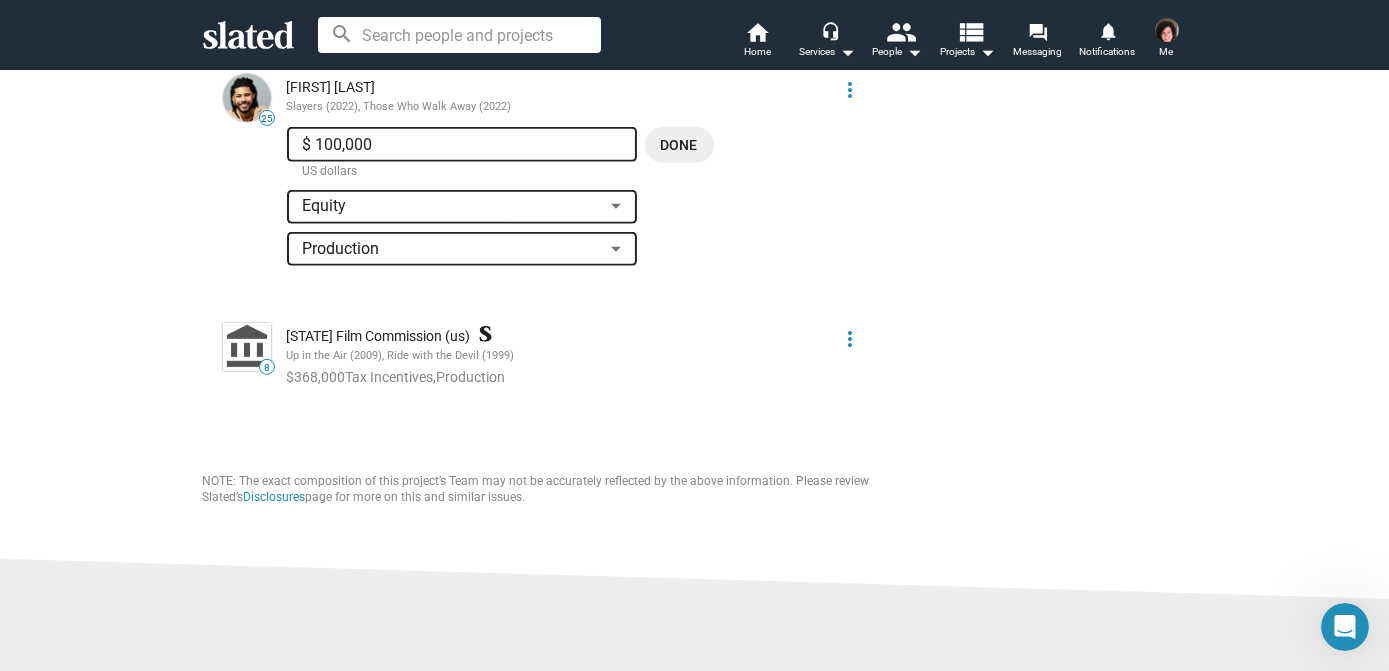 click on "Done" 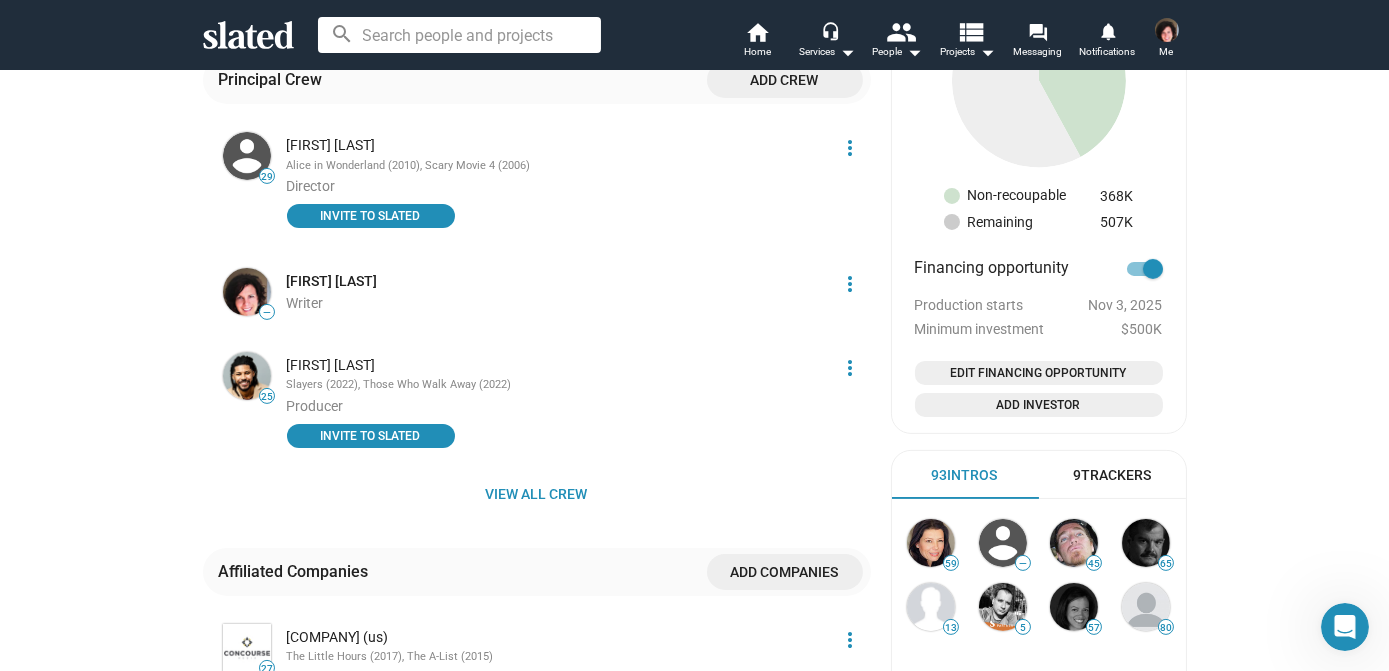 scroll, scrollTop: 1090, scrollLeft: 0, axis: vertical 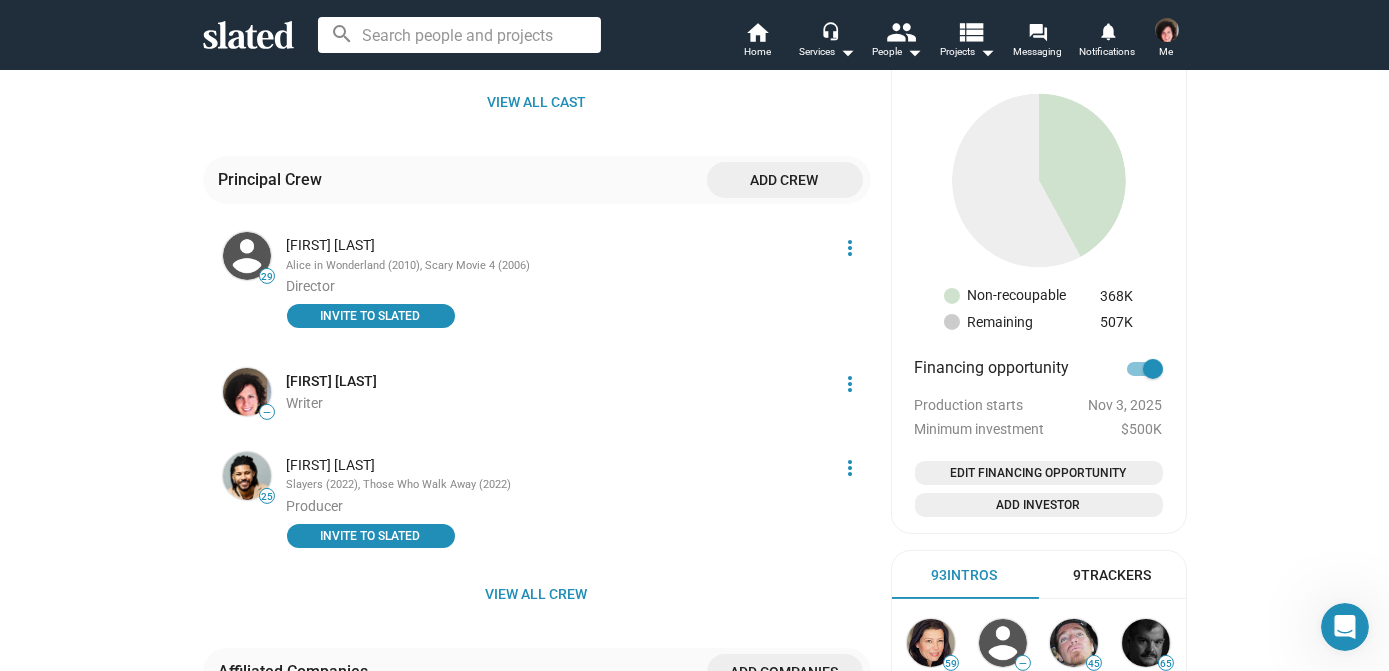 click on "Edit Financing Opportunity" 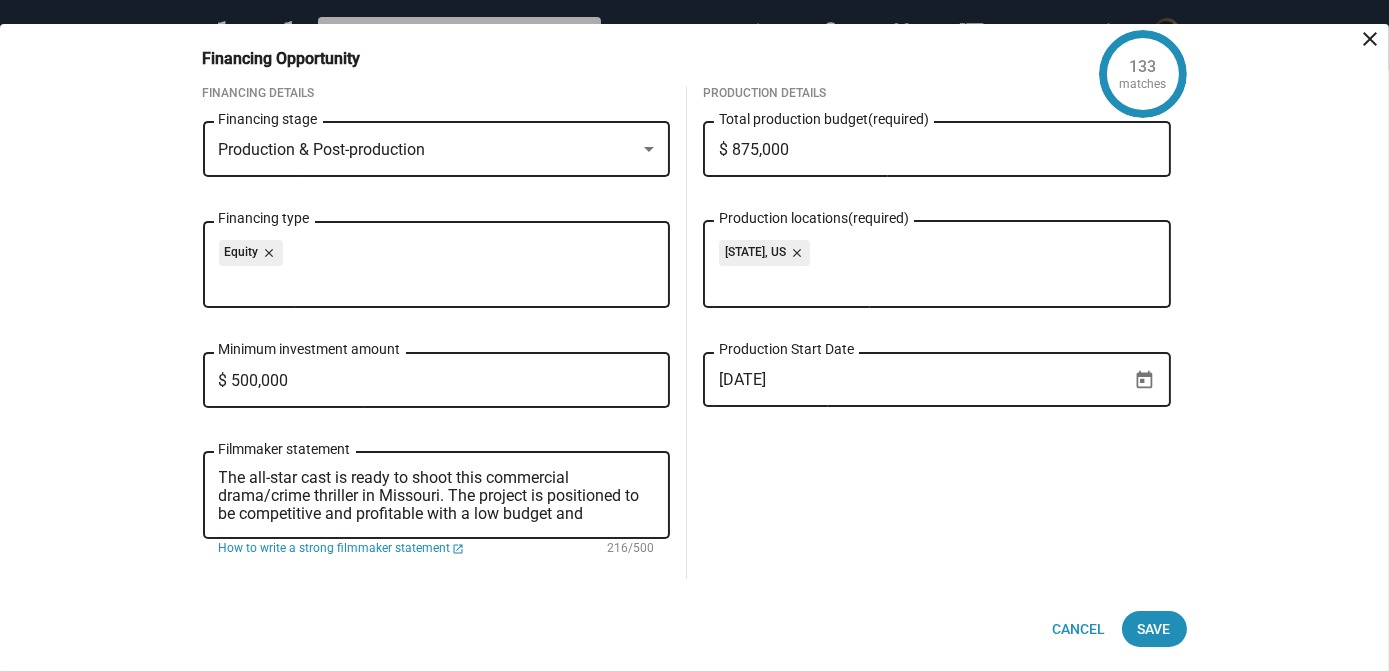 click on "$ 500,000" at bounding box center (437, 381) 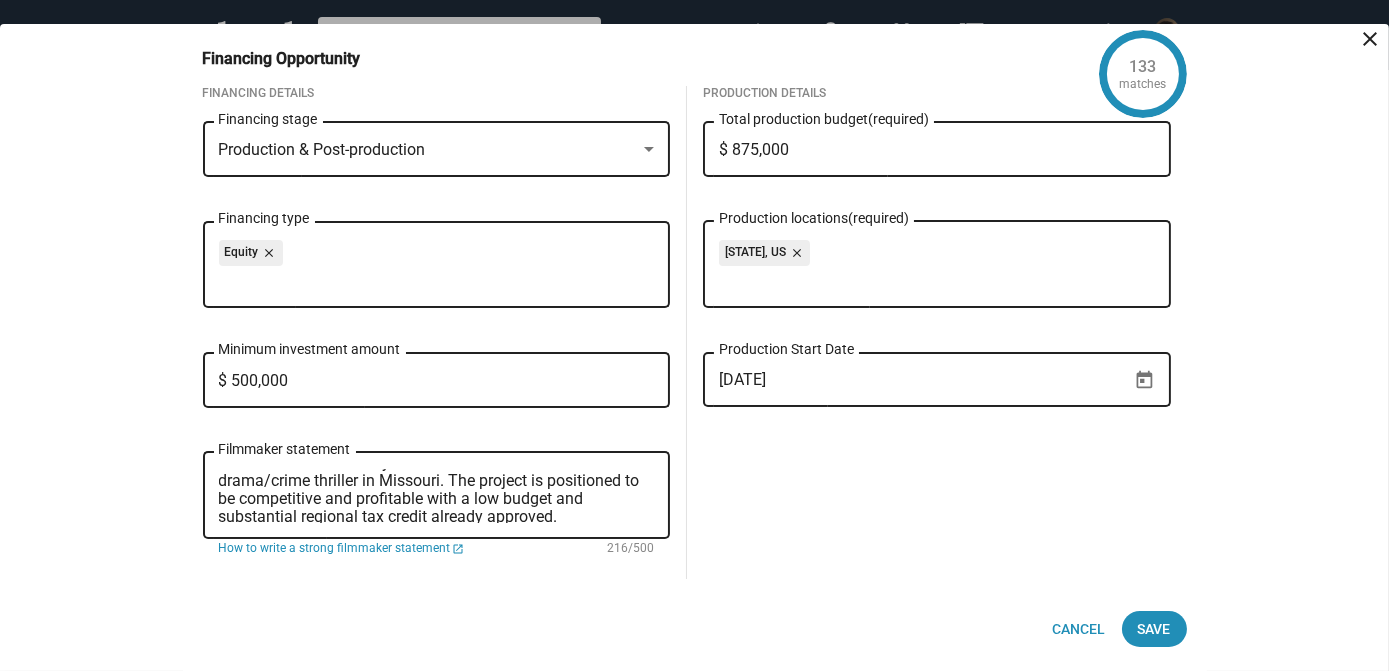 scroll, scrollTop: 18, scrollLeft: 0, axis: vertical 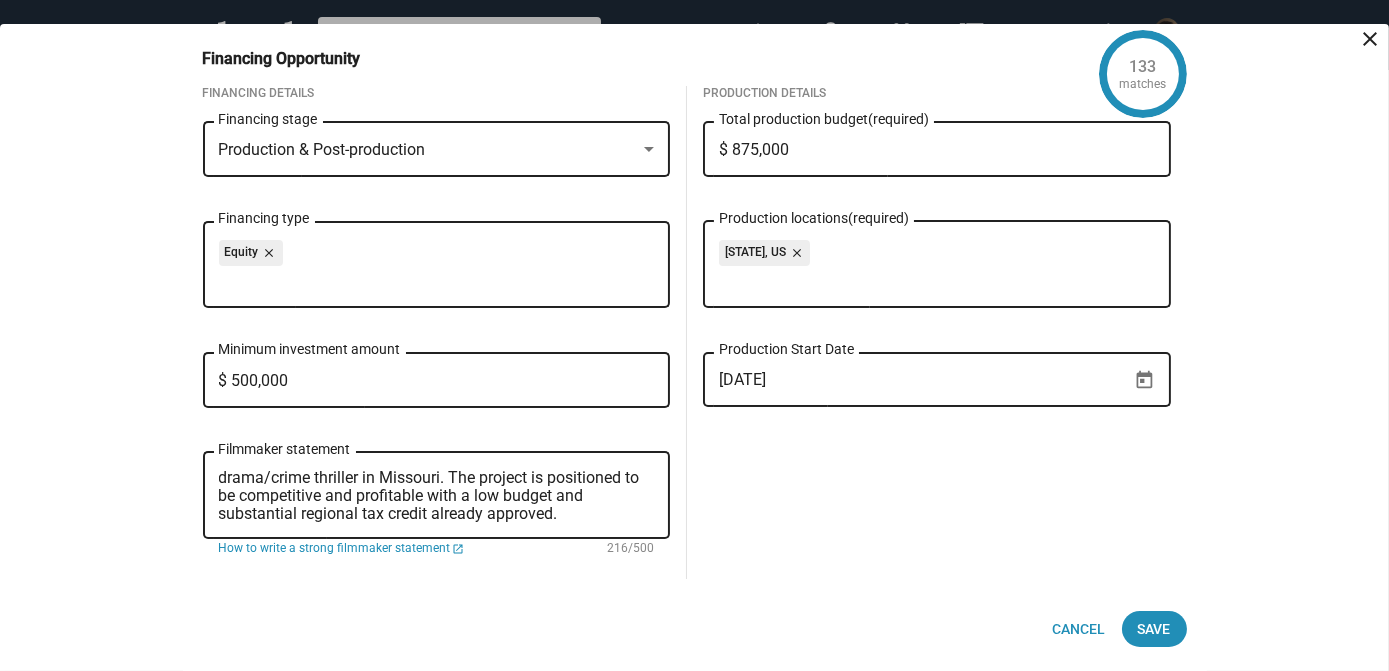 click 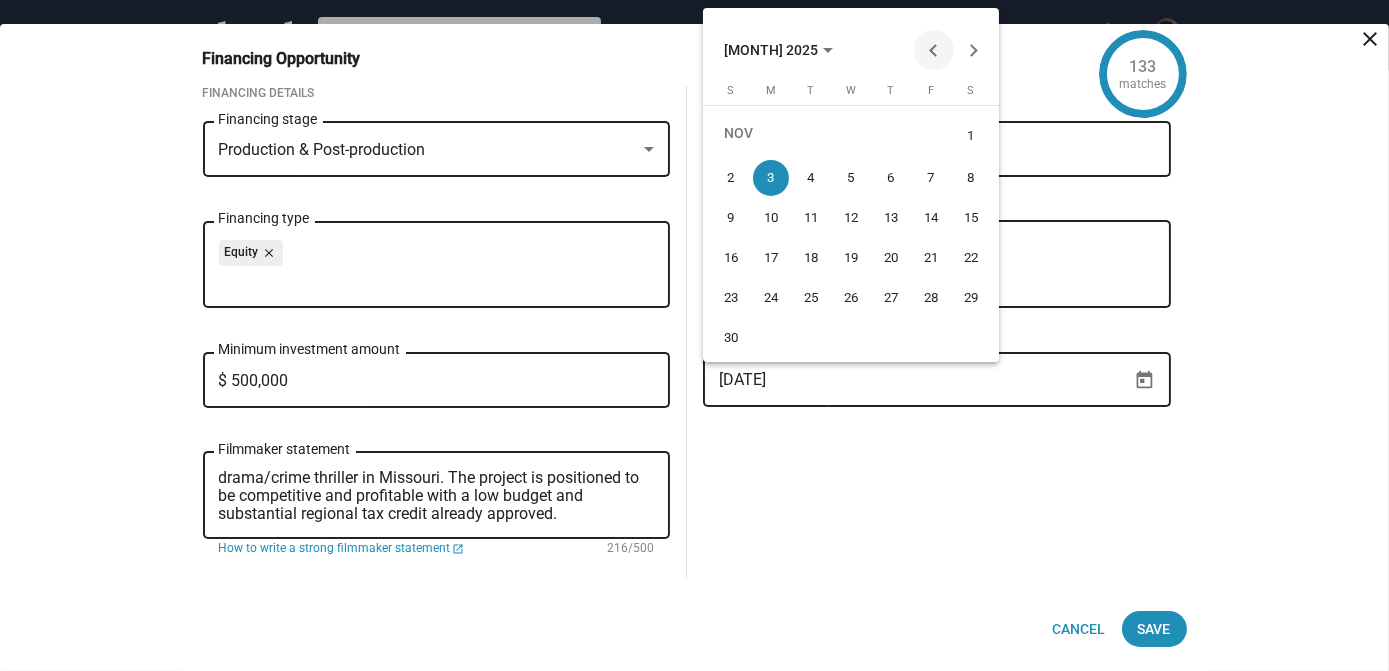click at bounding box center (934, 50) 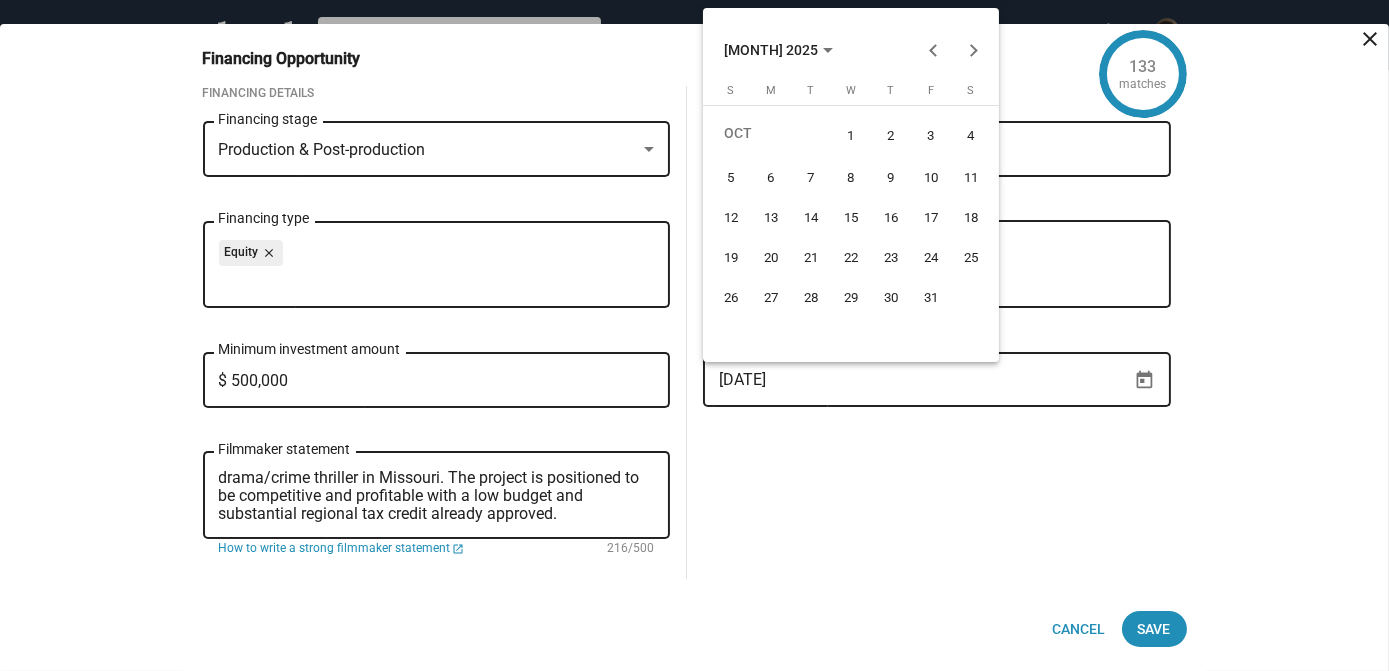 click on "27" at bounding box center [771, 298] 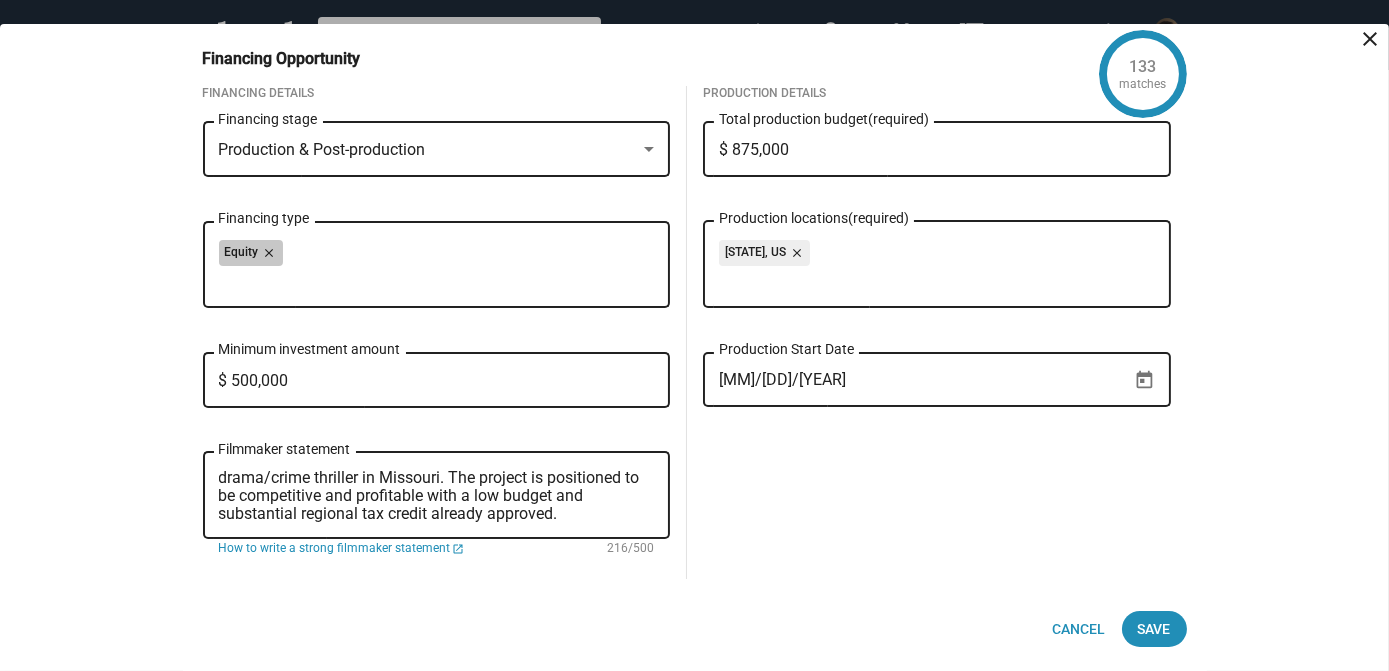 click on "Equity close" at bounding box center [437, 256] 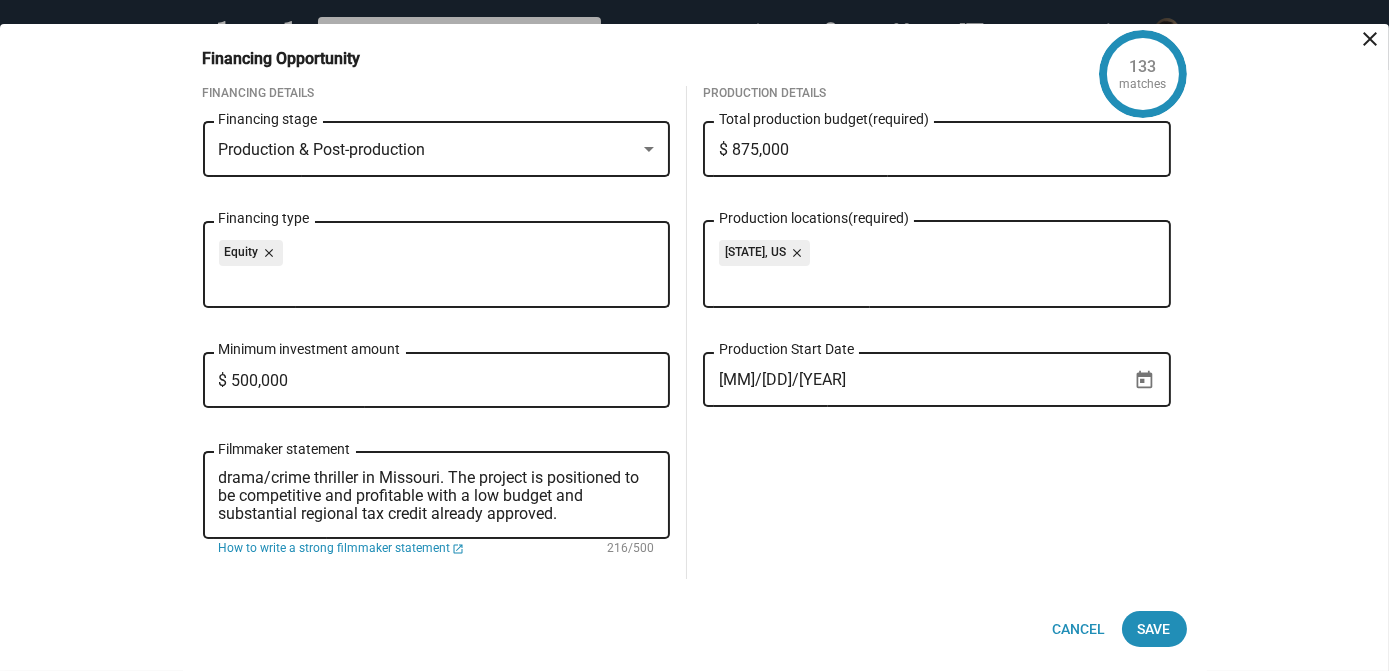 click at bounding box center [649, 150] 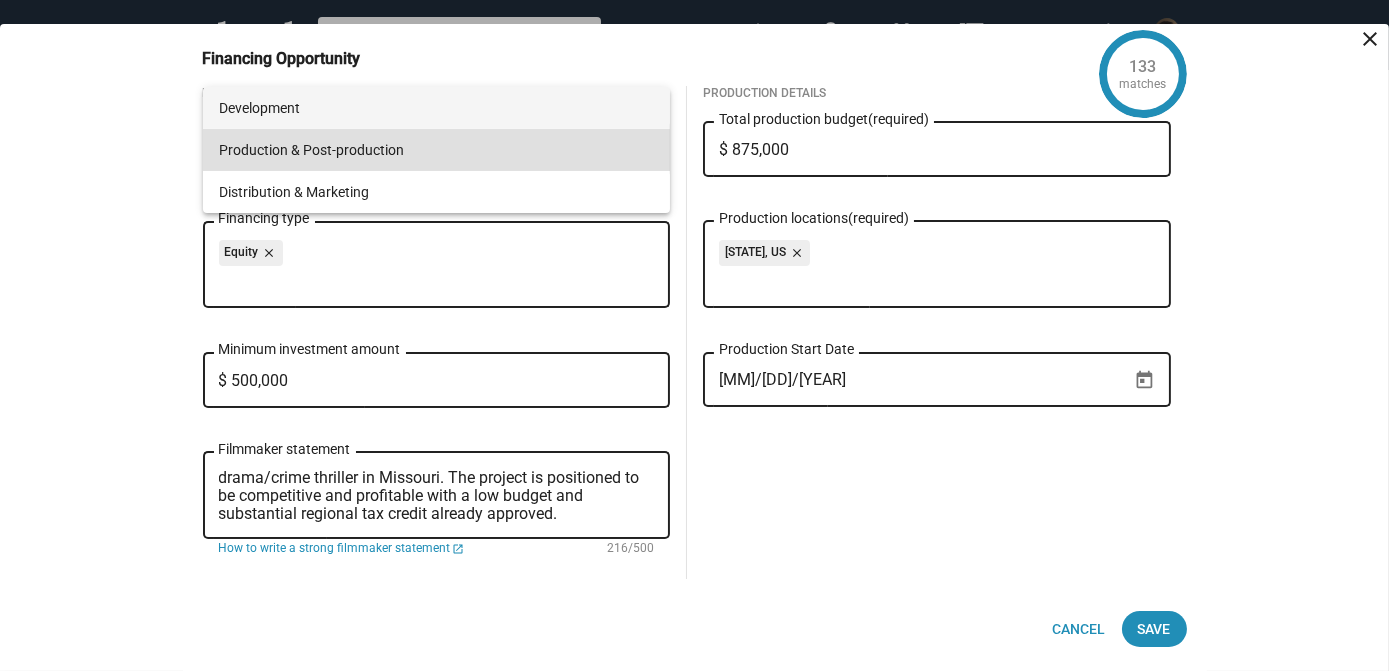 click on "Development" at bounding box center [437, 108] 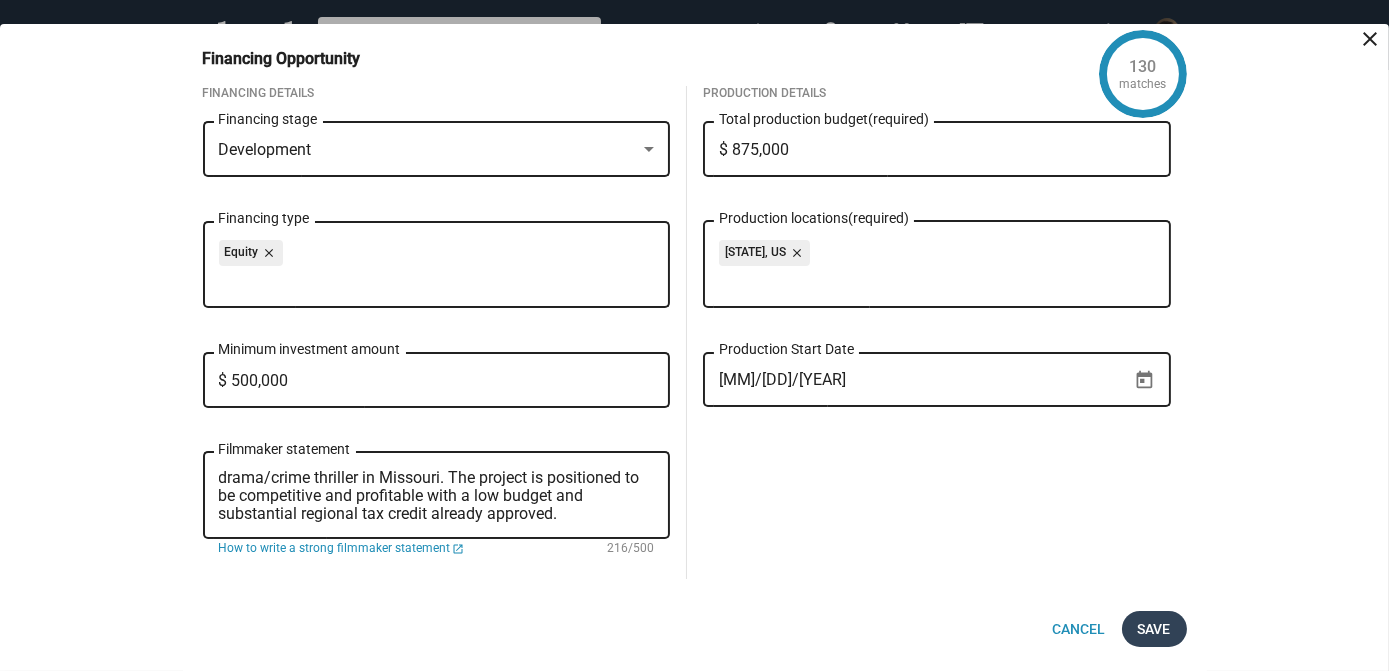 click on "Save" at bounding box center (1154, 629) 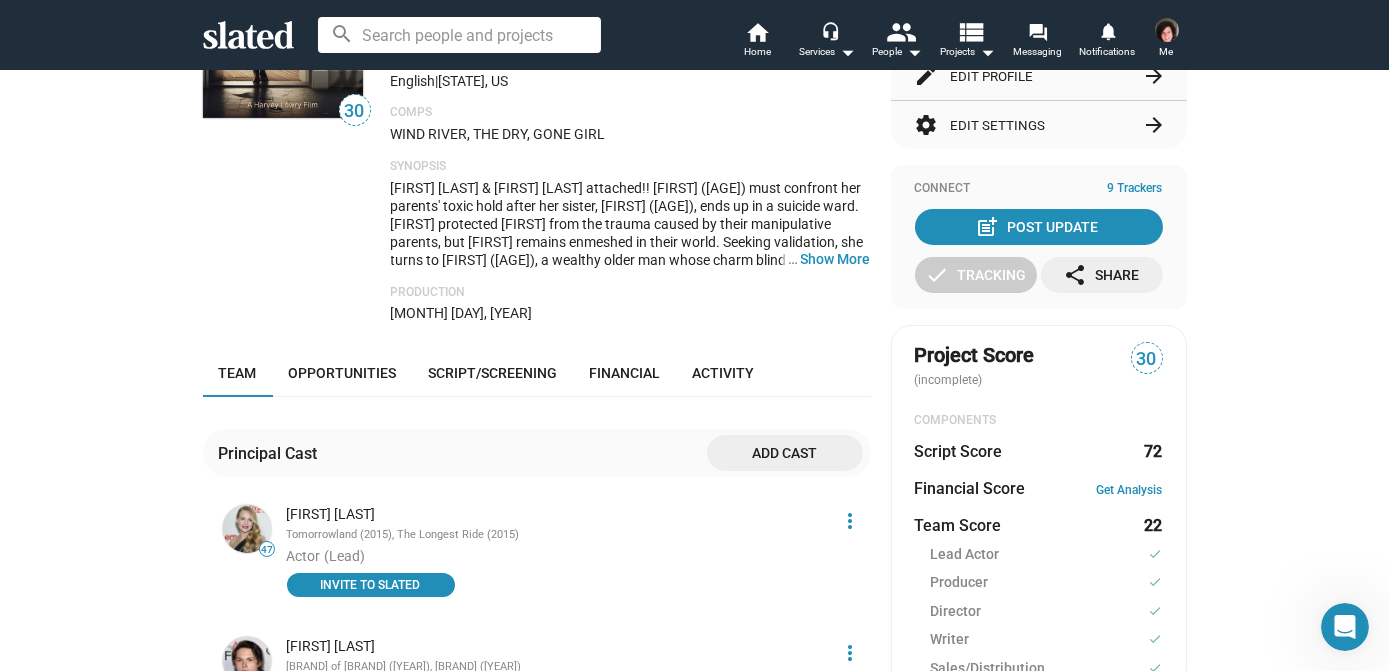 scroll, scrollTop: 272, scrollLeft: 0, axis: vertical 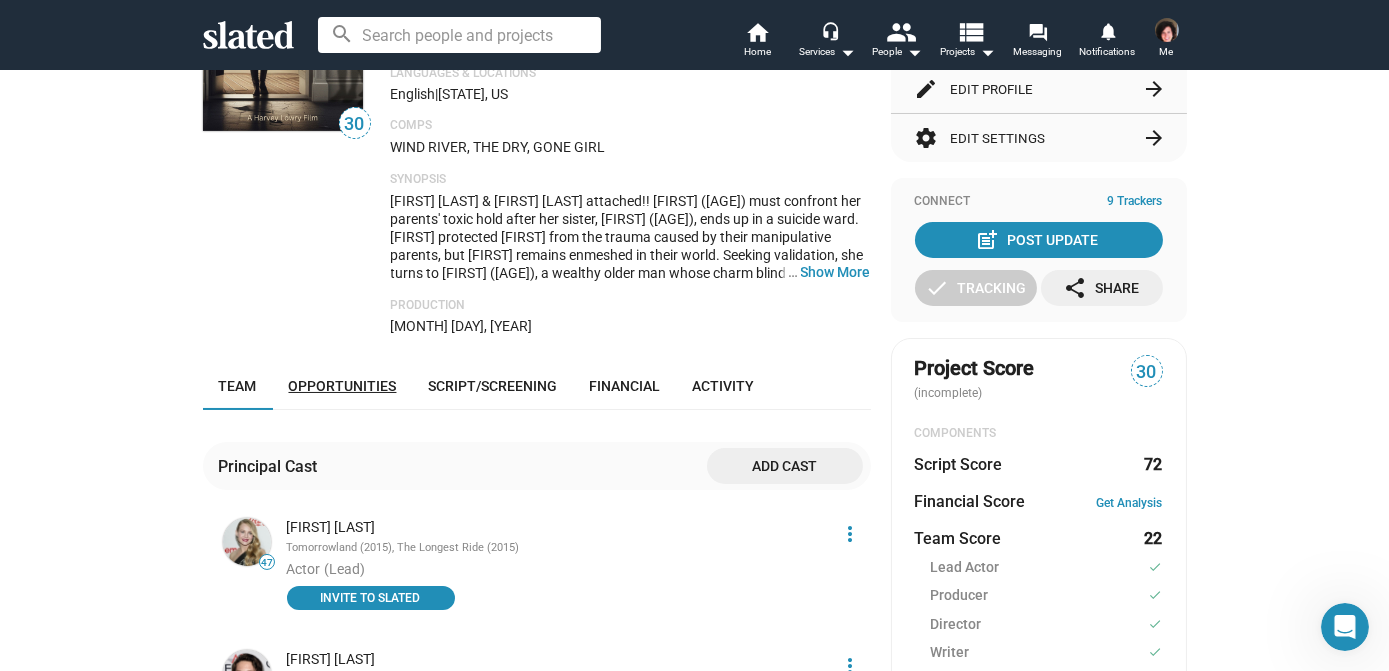 click on "Opportunities" at bounding box center (343, 386) 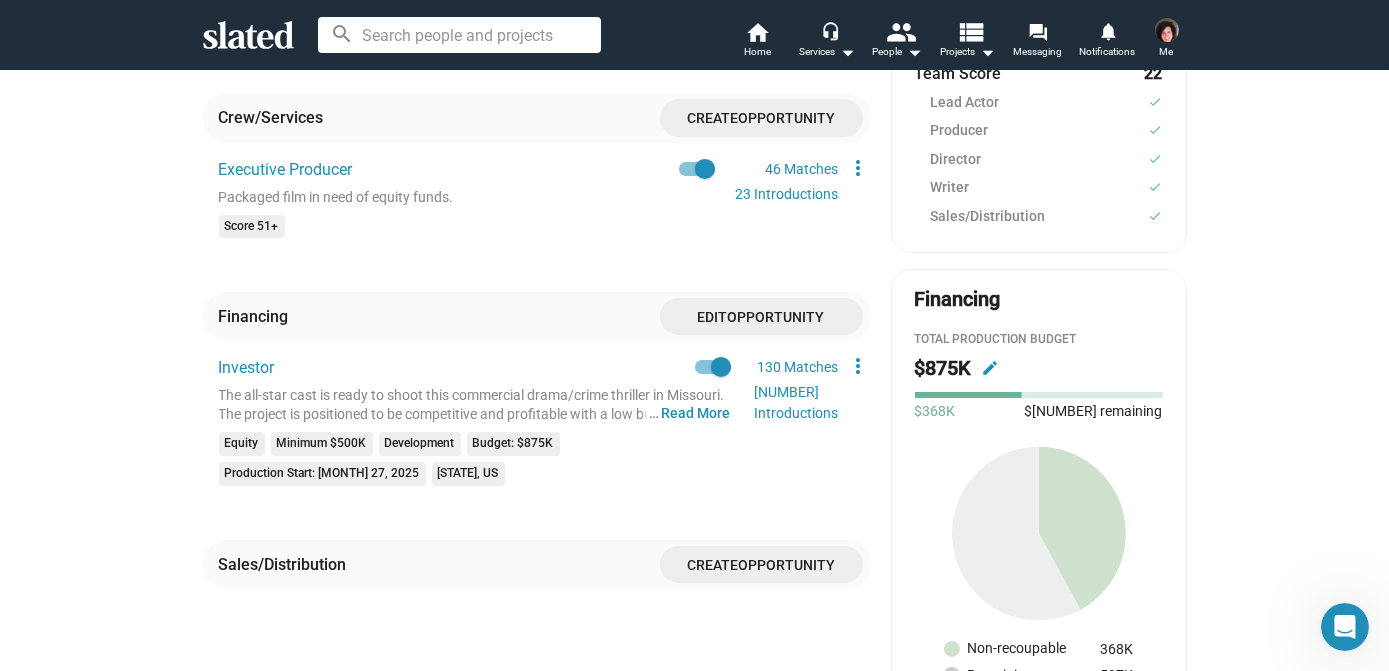 scroll, scrollTop: 749, scrollLeft: 0, axis: vertical 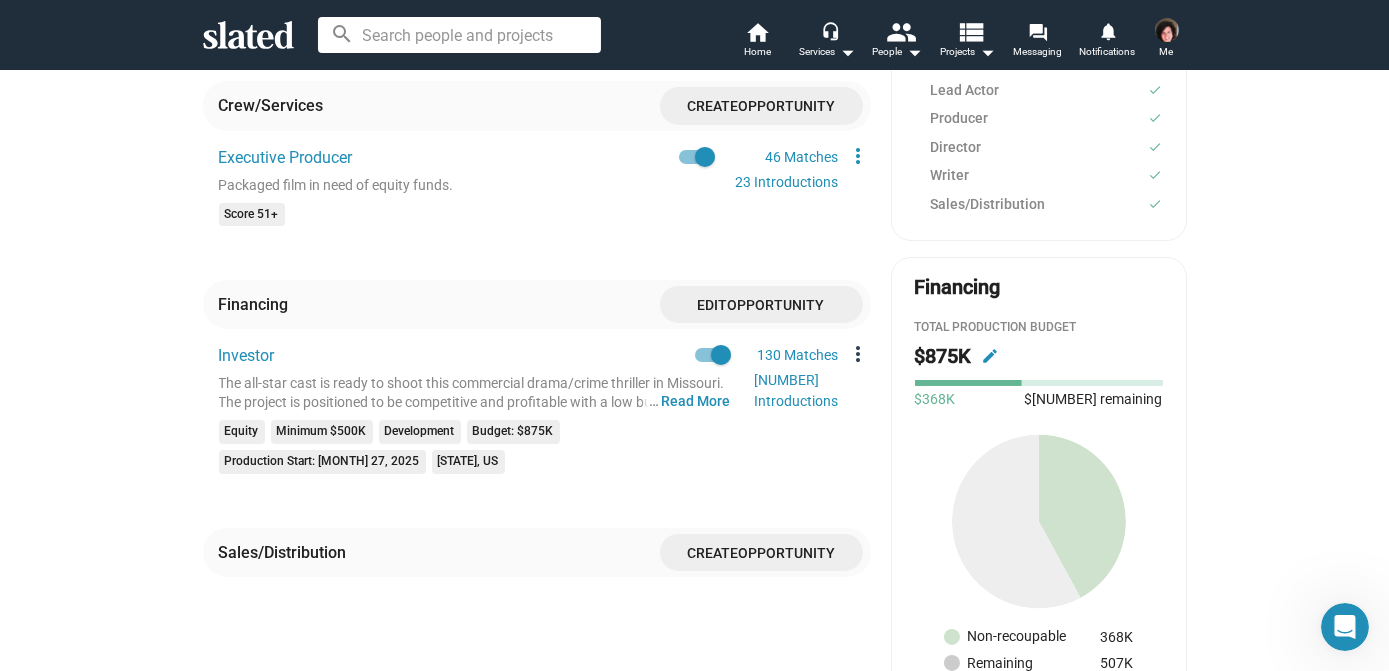 click on "more_vert" 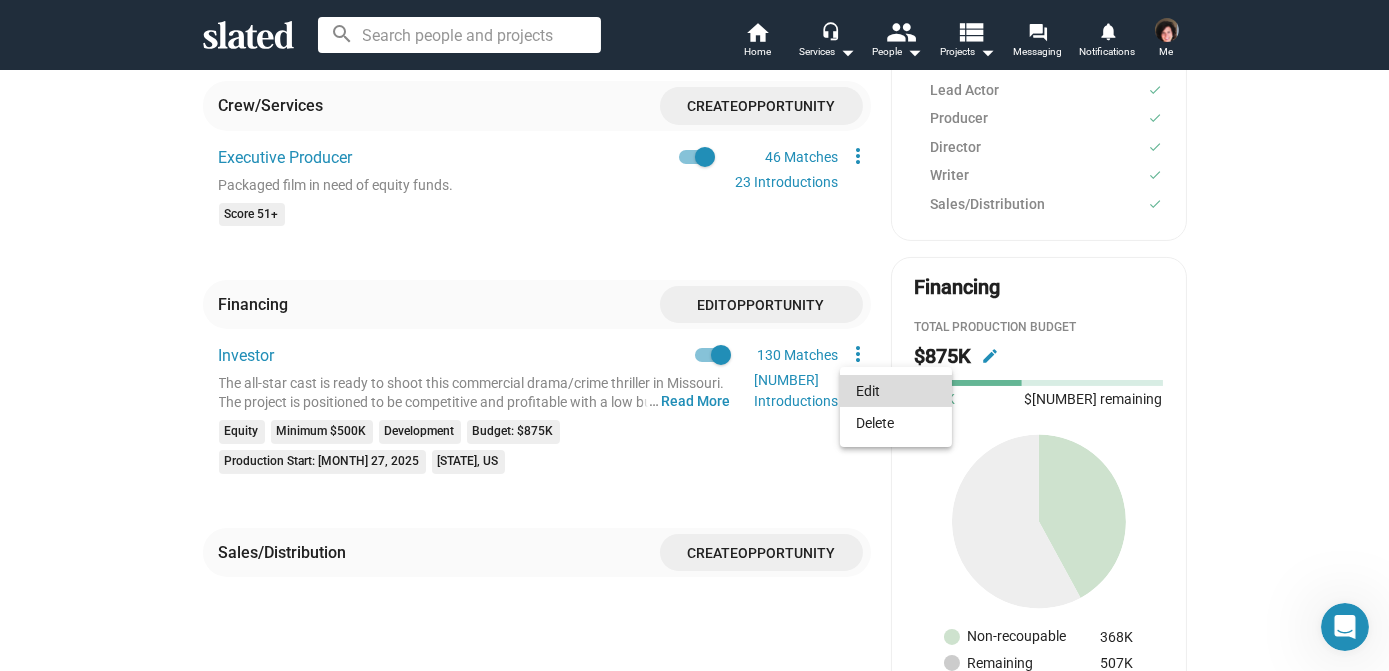 click on "Edit" at bounding box center (896, 391) 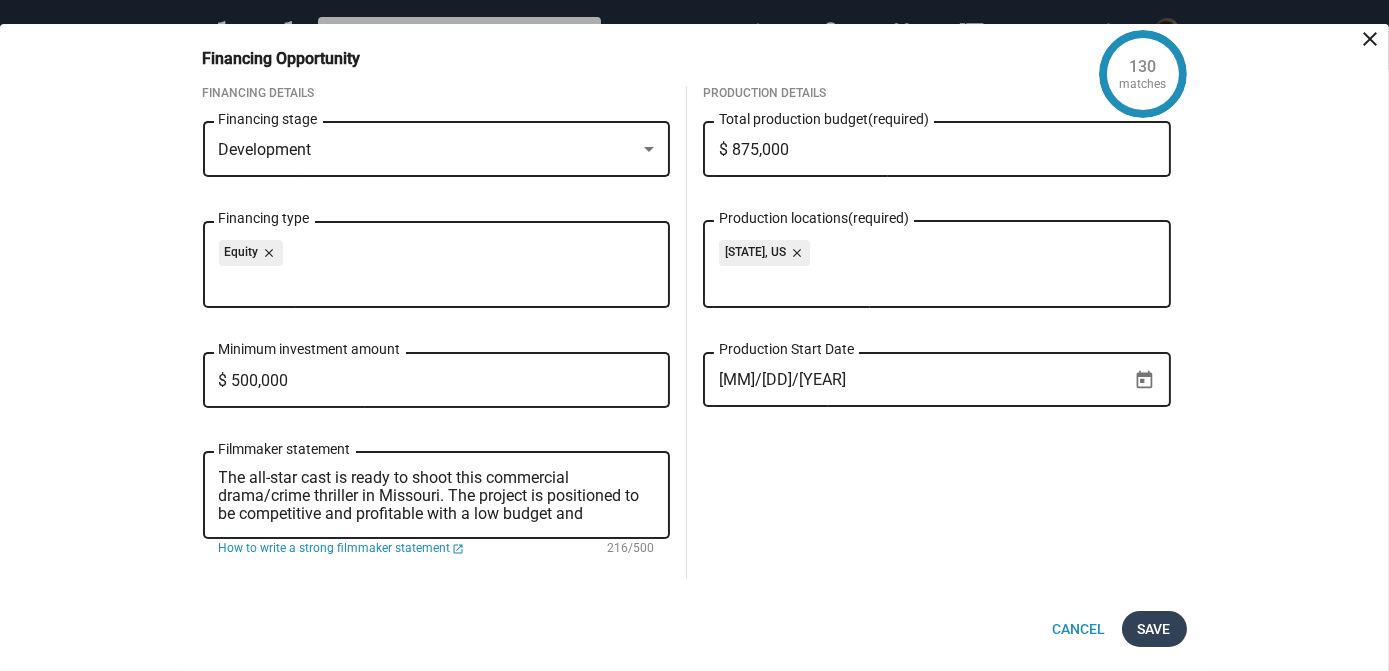 click on "Save" at bounding box center (1154, 629) 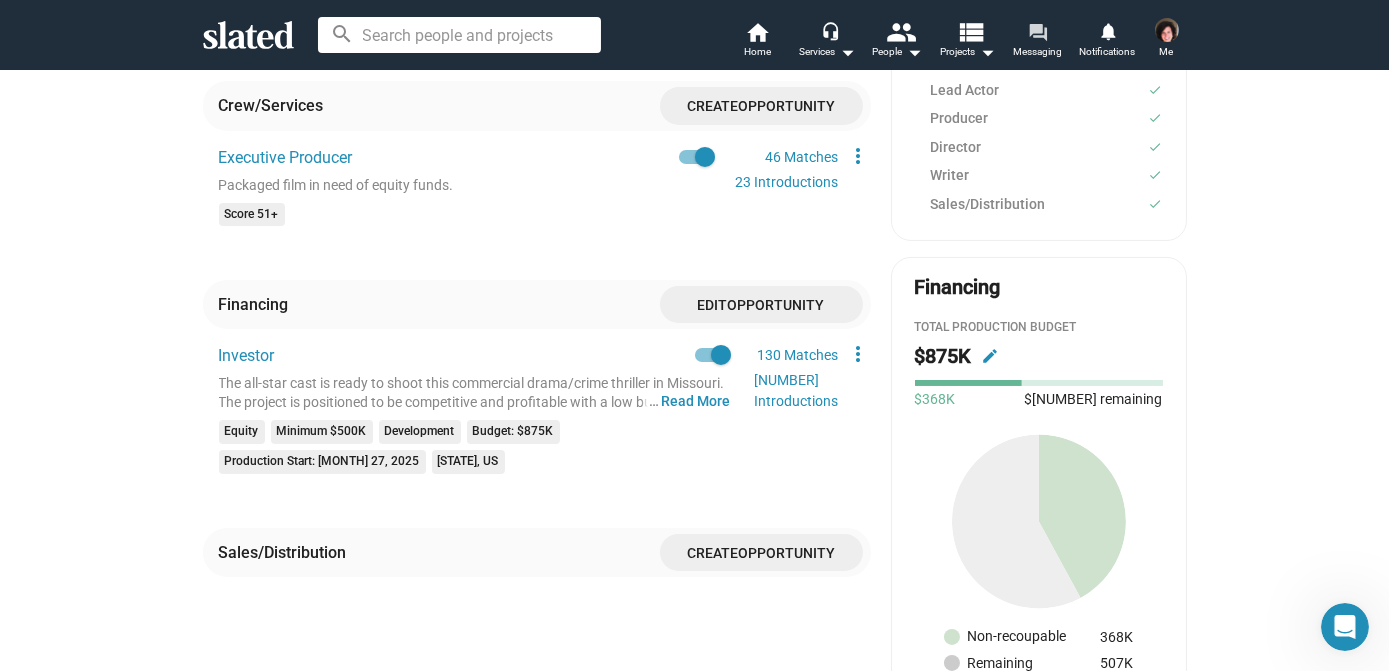 click on "forum" at bounding box center (1037, 31) 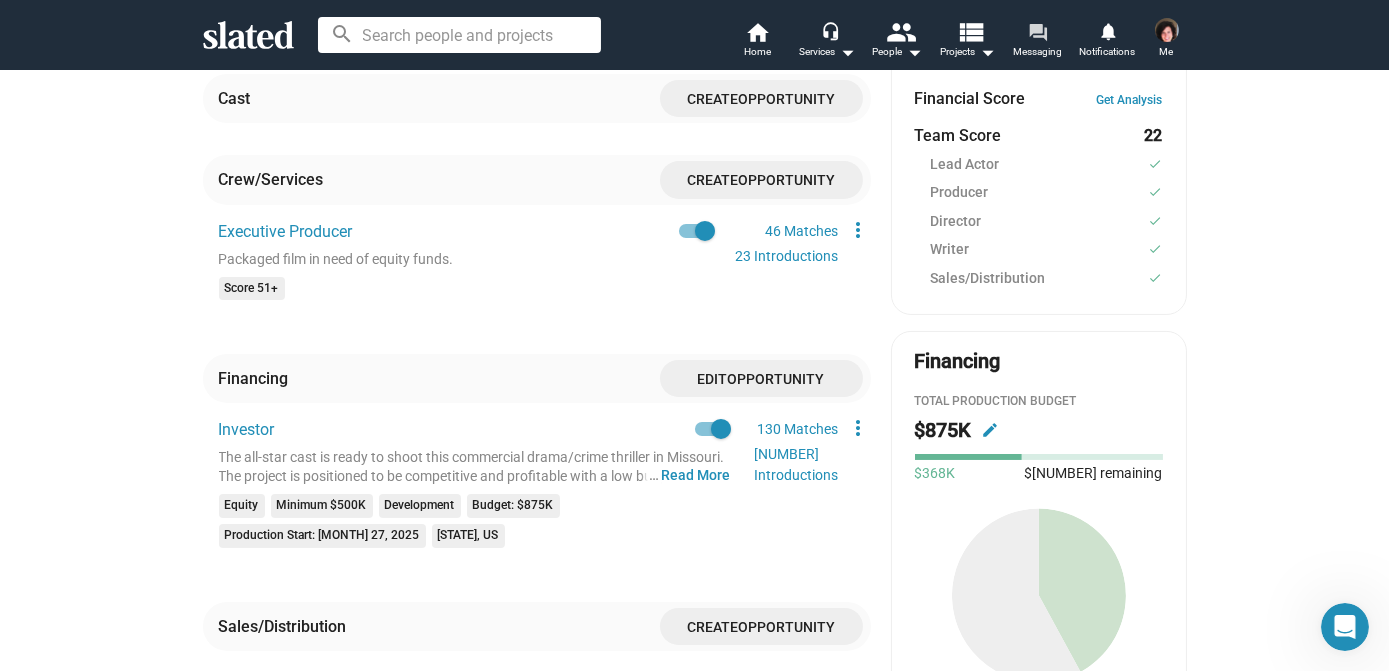 scroll, scrollTop: 571, scrollLeft: 0, axis: vertical 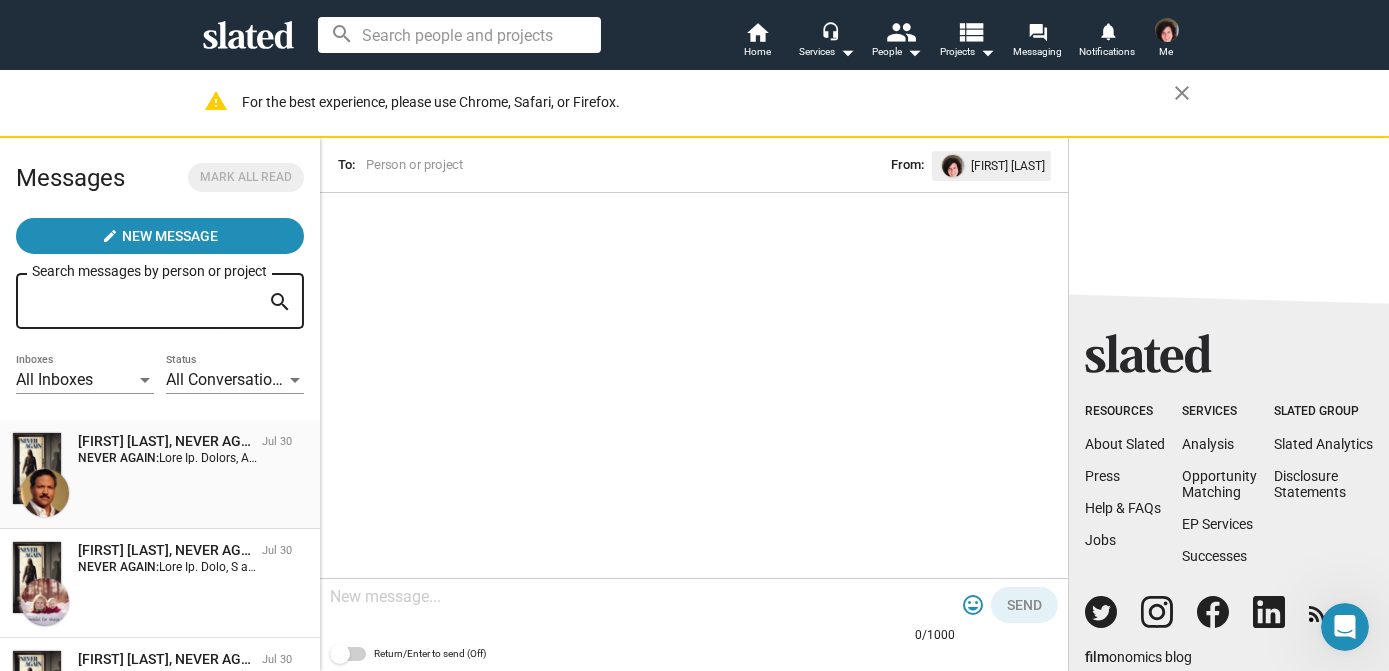 click on "[FIRST] [LAST], Jul 30 NEVER AGAIN:" at bounding box center (160, 474) 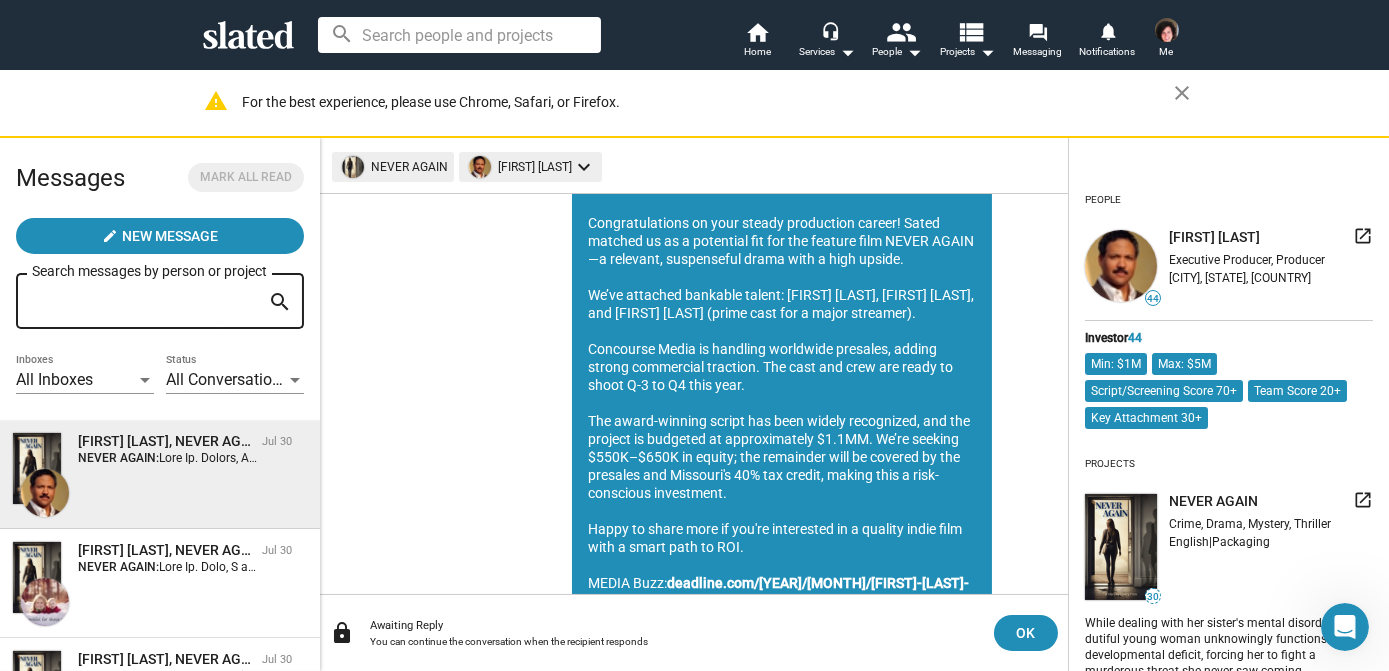 scroll, scrollTop: 90, scrollLeft: 0, axis: vertical 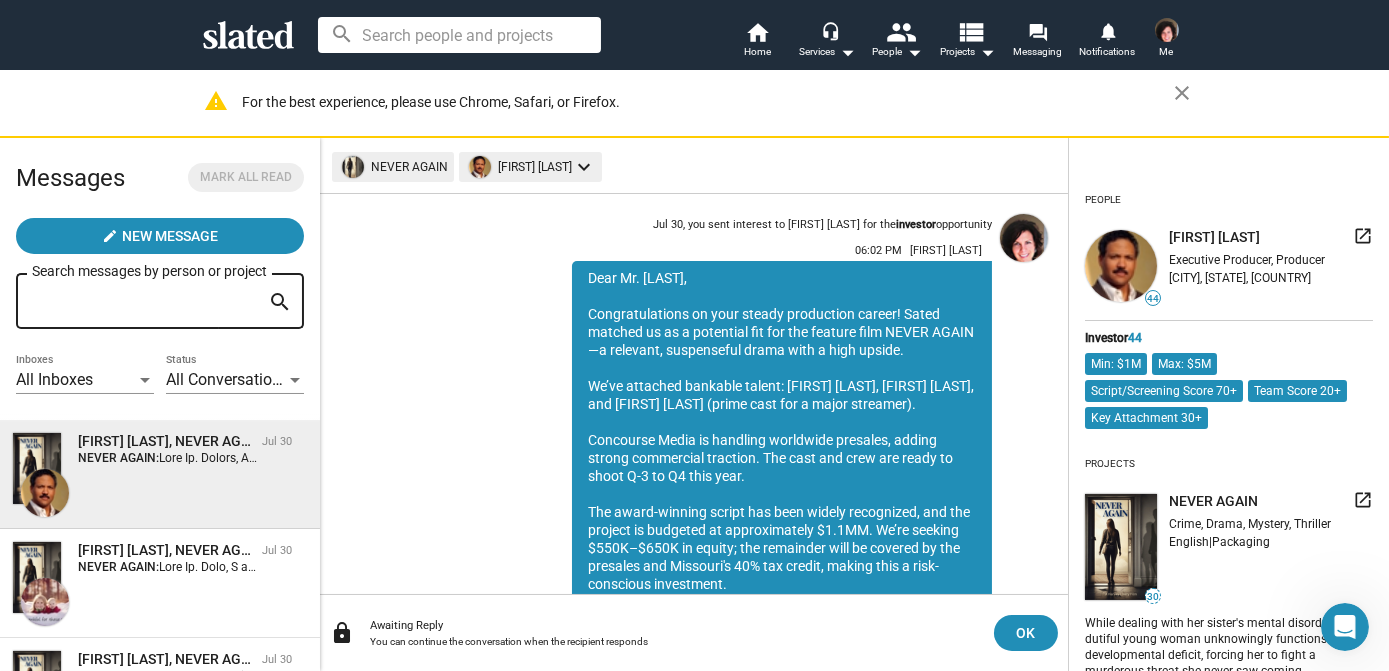 drag, startPoint x: 887, startPoint y: 305, endPoint x: 910, endPoint y: 373, distance: 71.7844 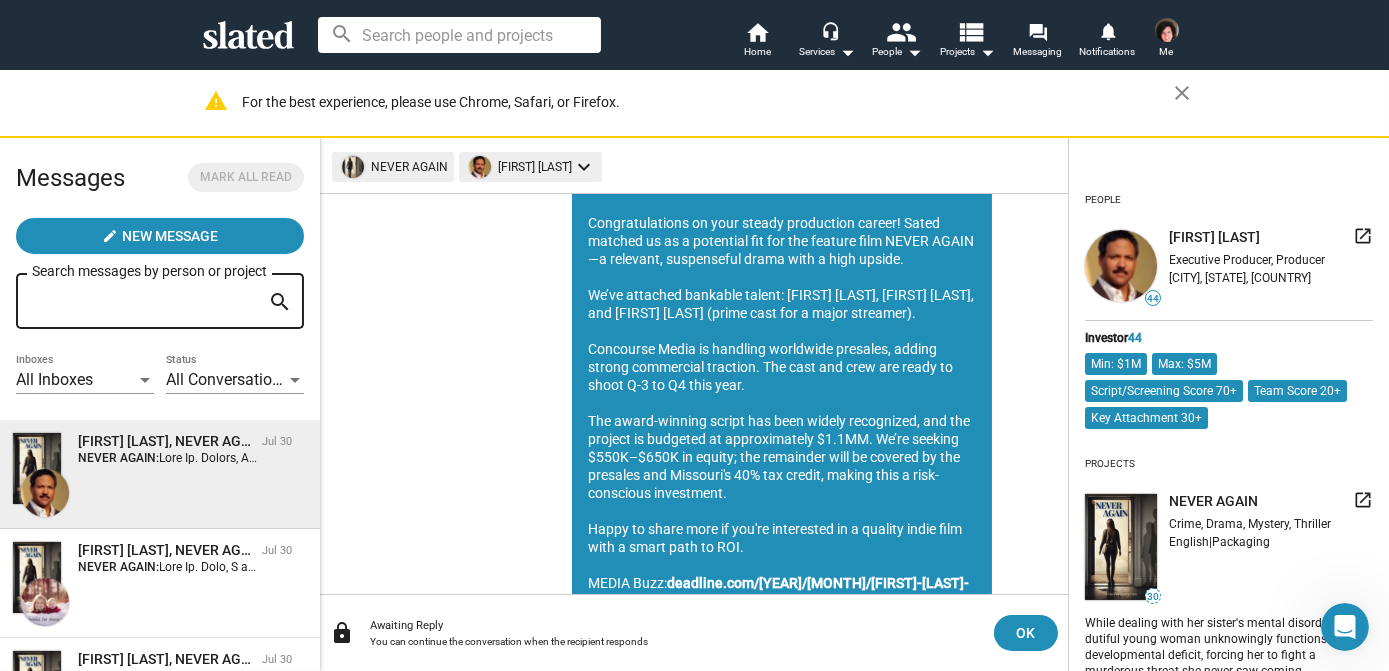 scroll, scrollTop: 90, scrollLeft: 0, axis: vertical 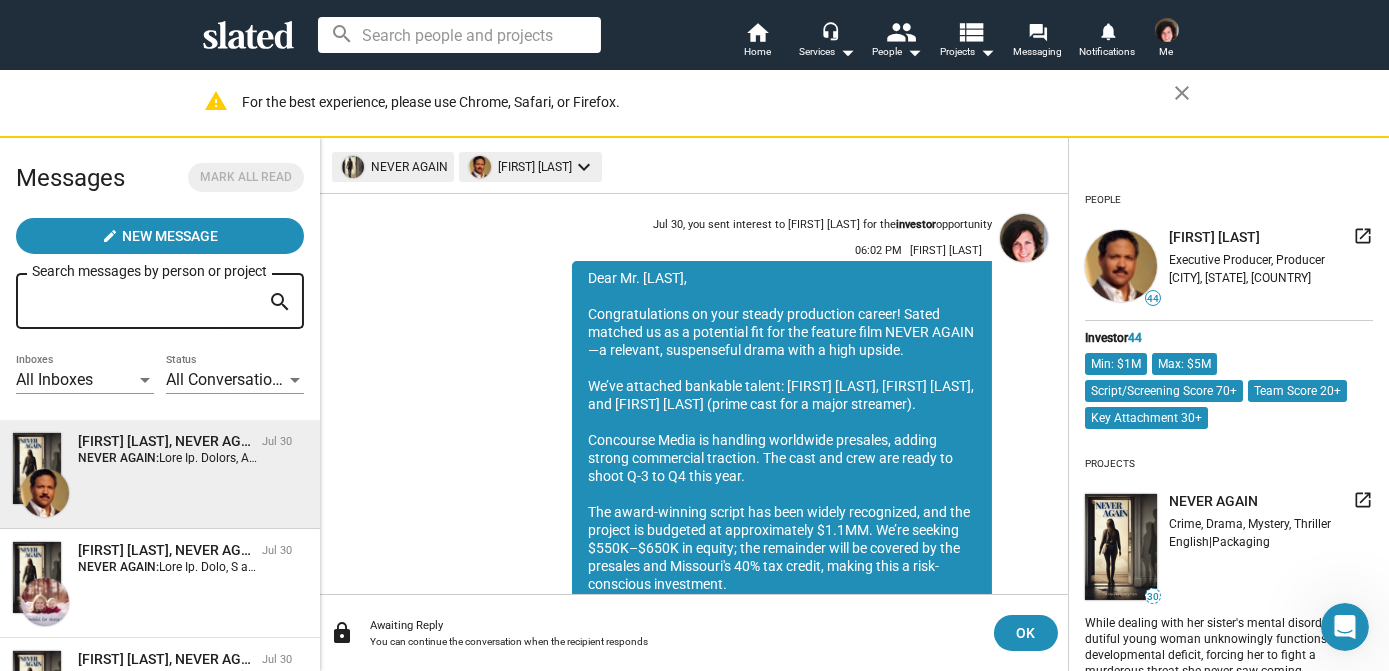 drag, startPoint x: 575, startPoint y: 271, endPoint x: 645, endPoint y: 356, distance: 110.11358 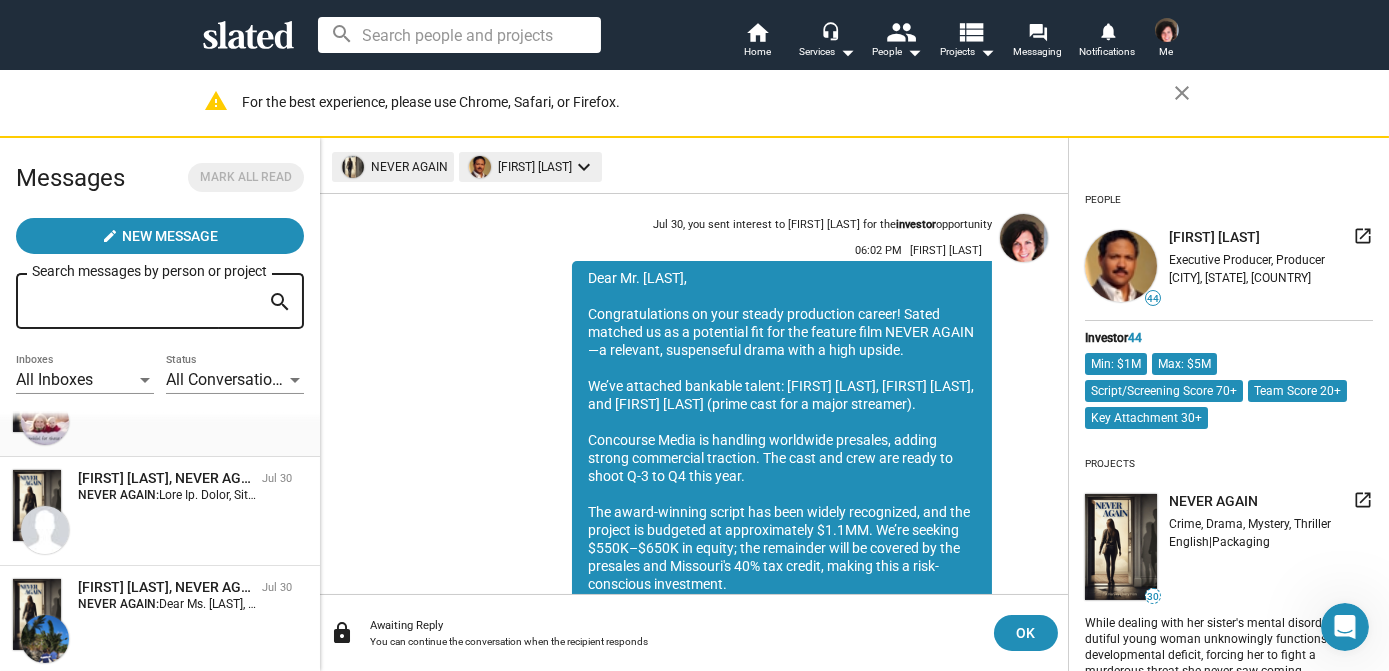 click on "[FIRST] [LAST], NEVER AGAIN Jul 30 NEVER AGAIN:" at bounding box center [160, 402] 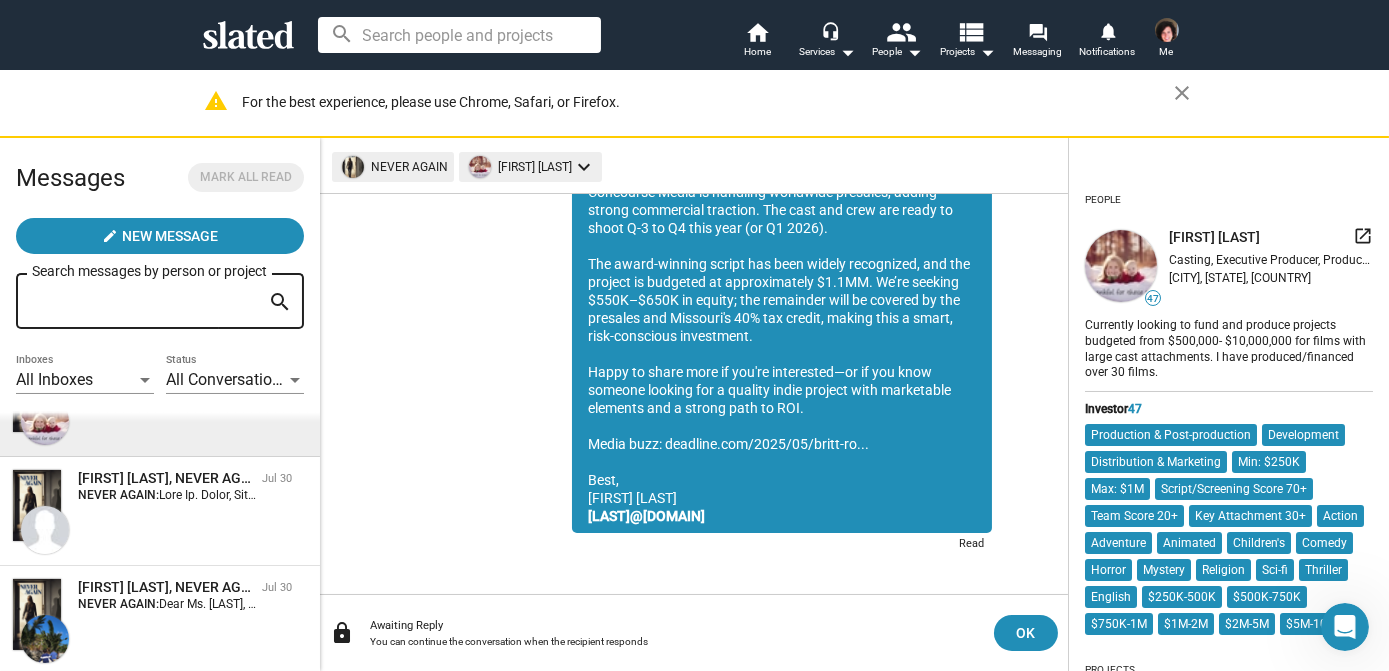 scroll, scrollTop: 383, scrollLeft: 0, axis: vertical 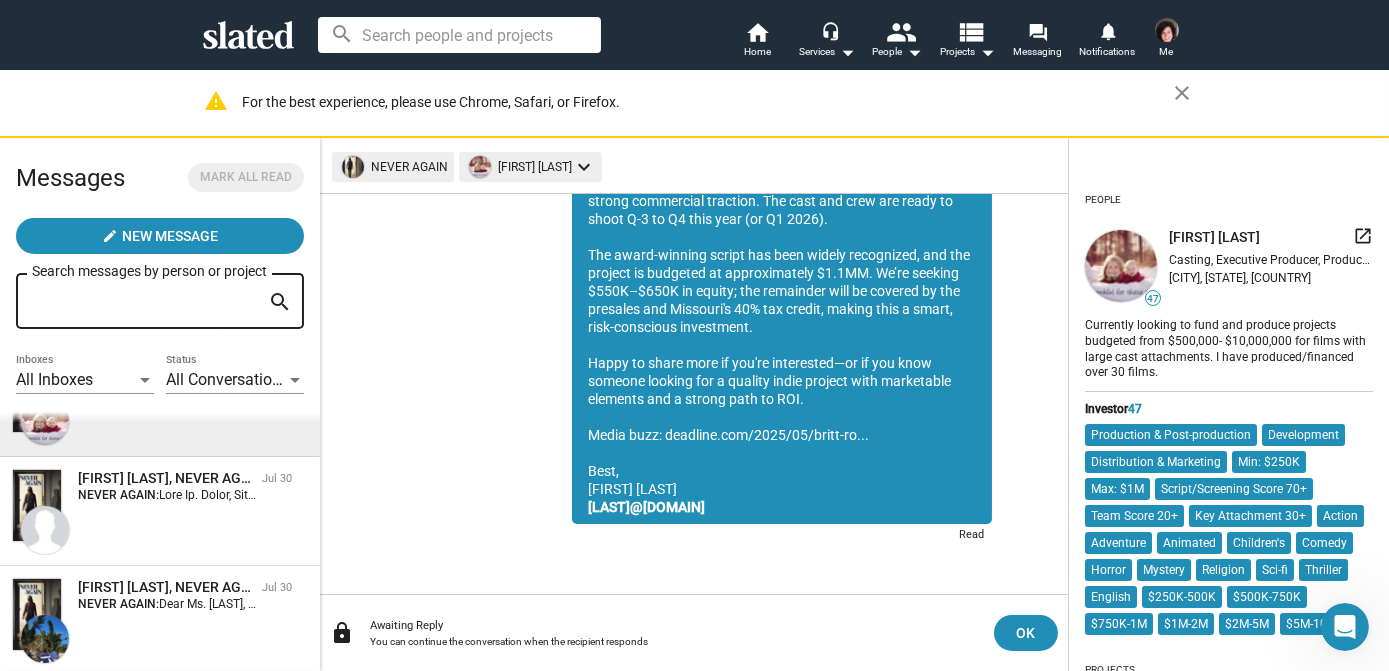 drag, startPoint x: 578, startPoint y: 256, endPoint x: 896, endPoint y: 523, distance: 415.22644 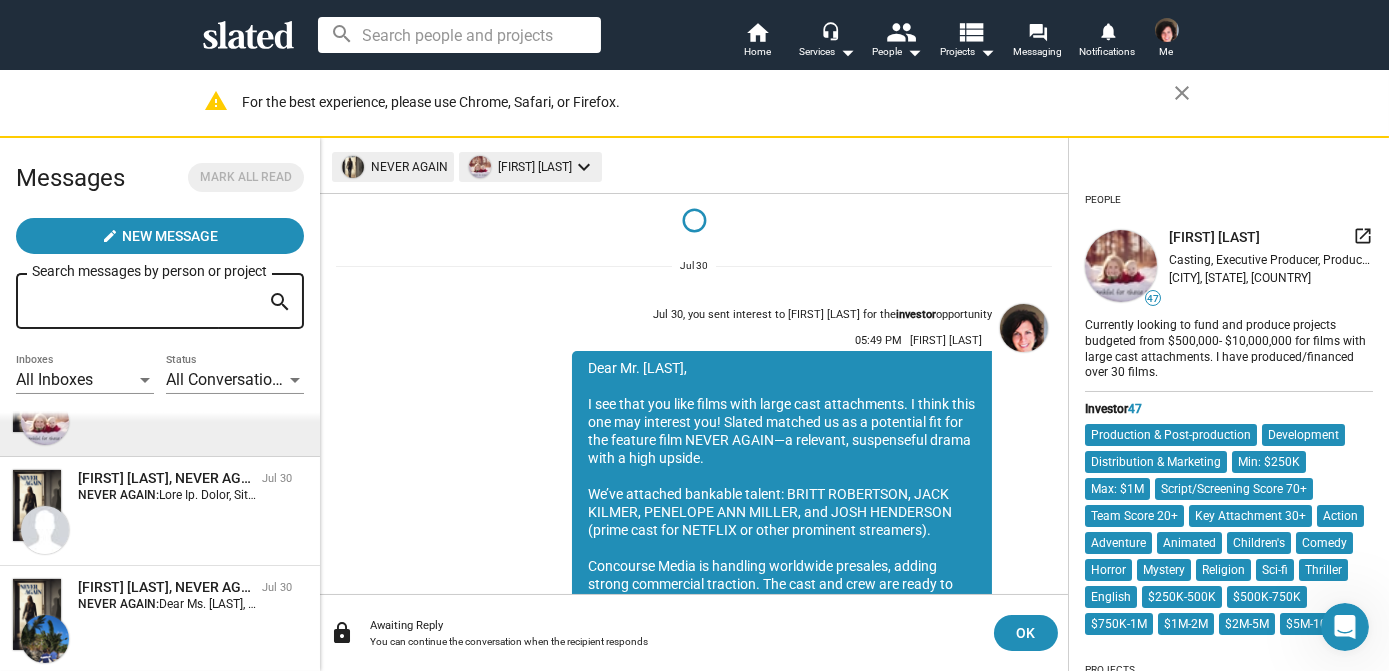 scroll, scrollTop: 0, scrollLeft: 0, axis: both 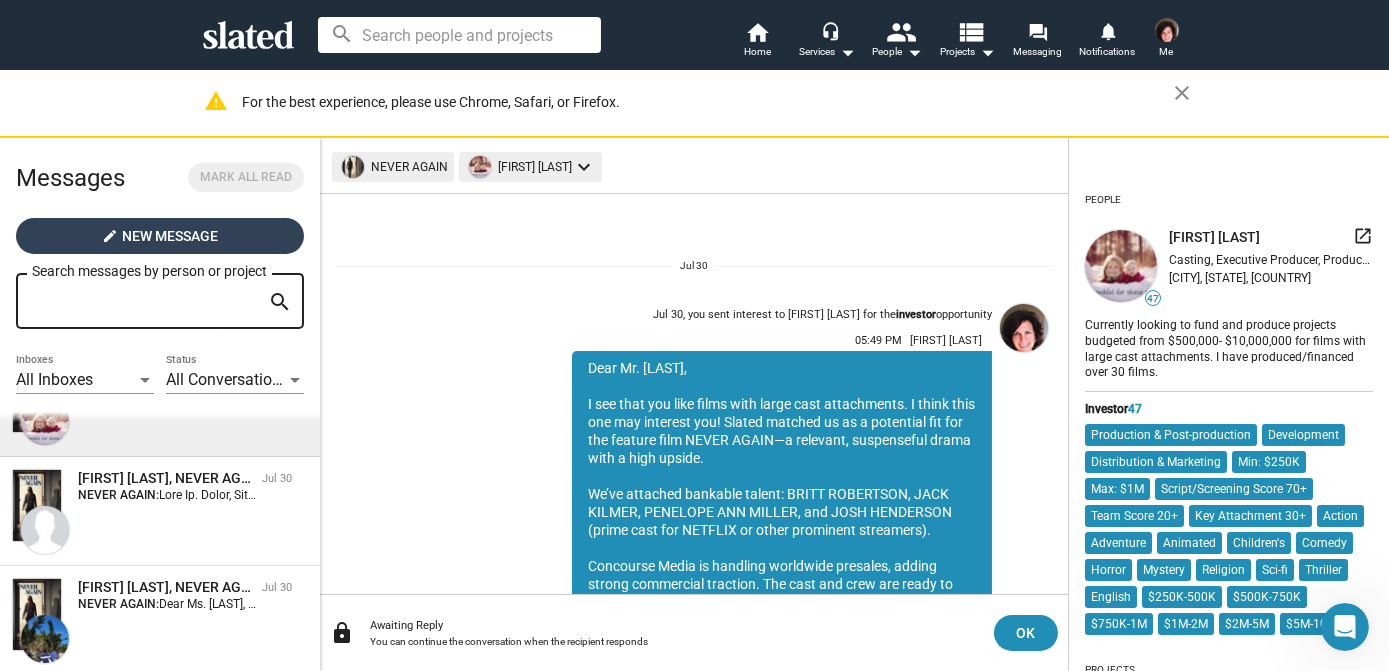 click on "New Message" at bounding box center [170, 236] 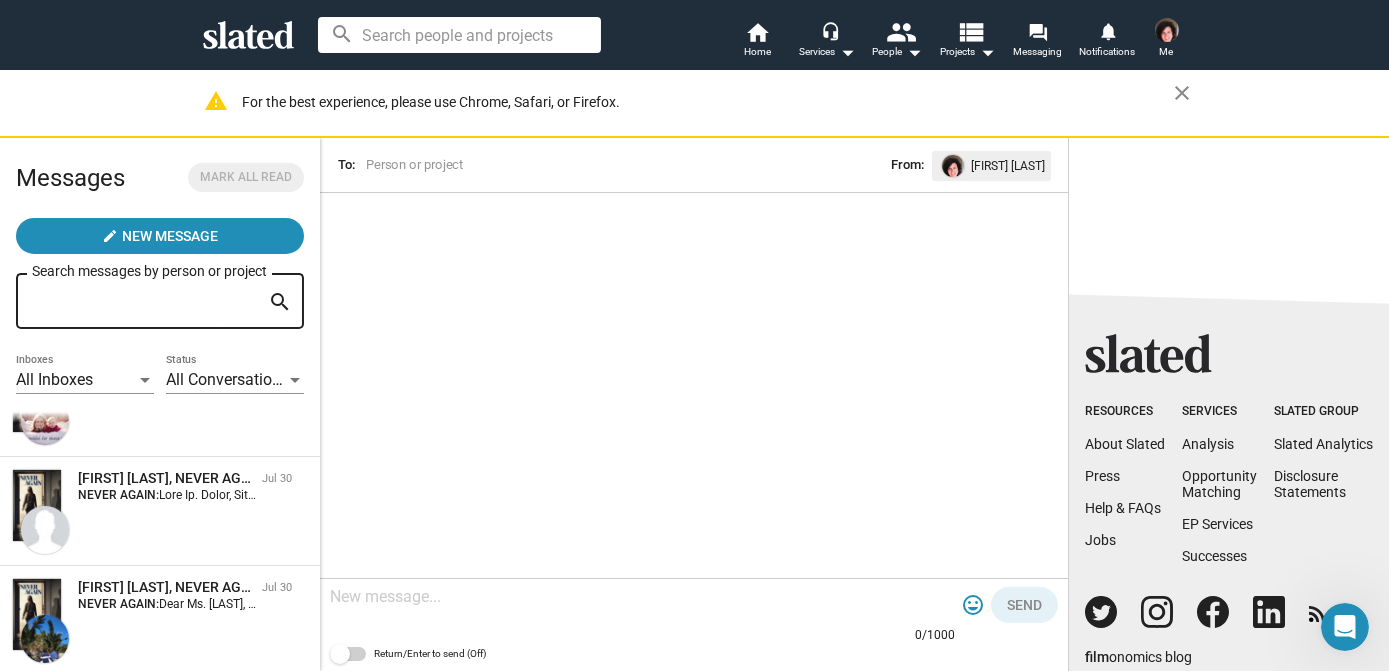 click at bounding box center [642, 597] 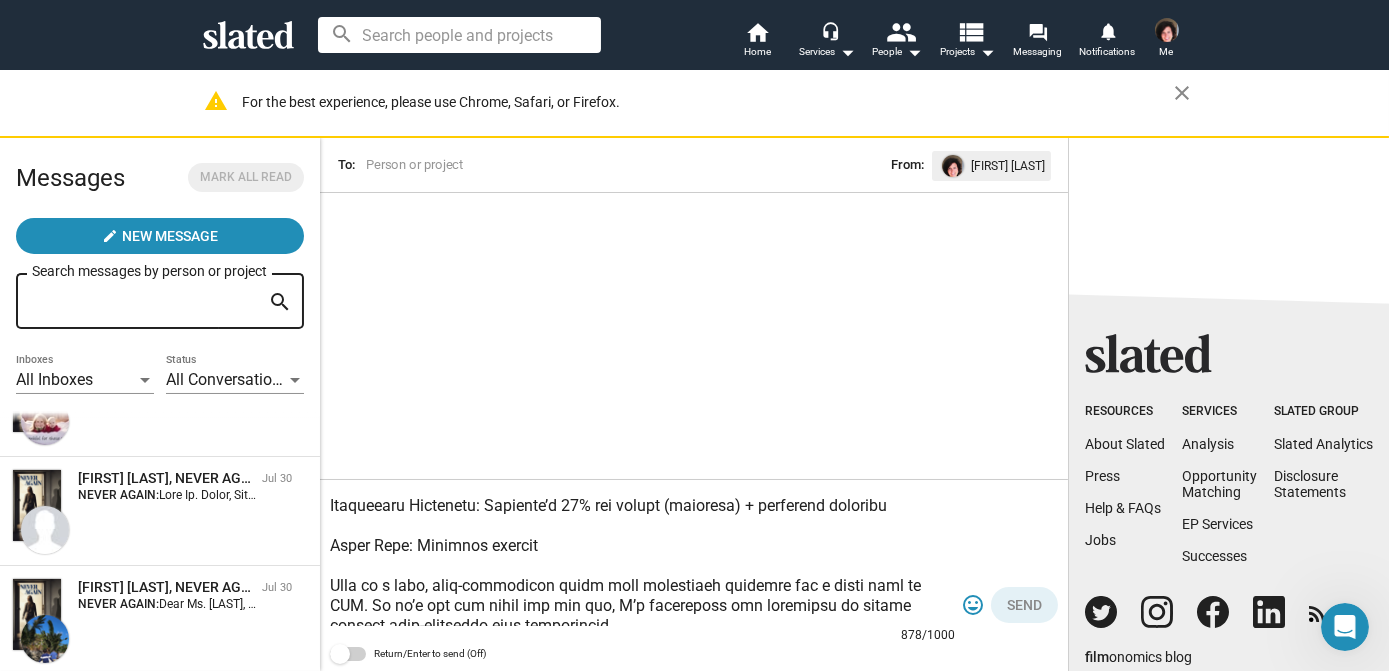 scroll, scrollTop: 389, scrollLeft: 0, axis: vertical 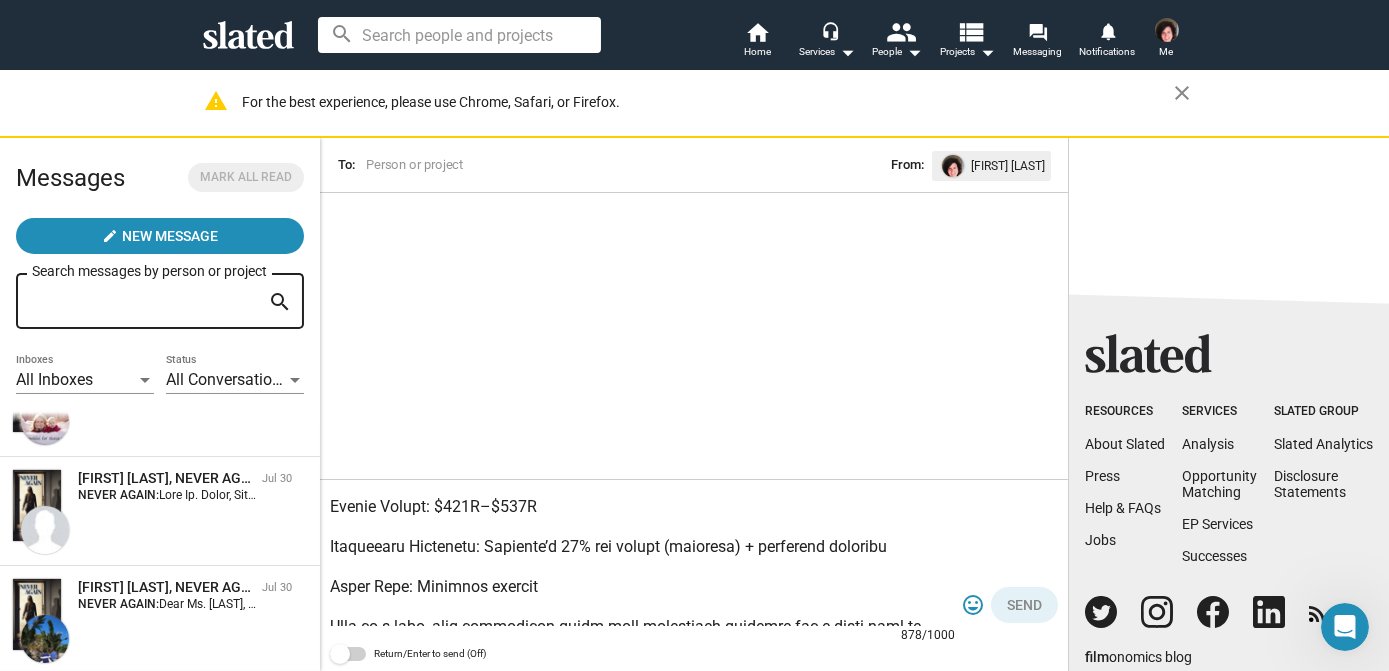click at bounding box center (642, 556) 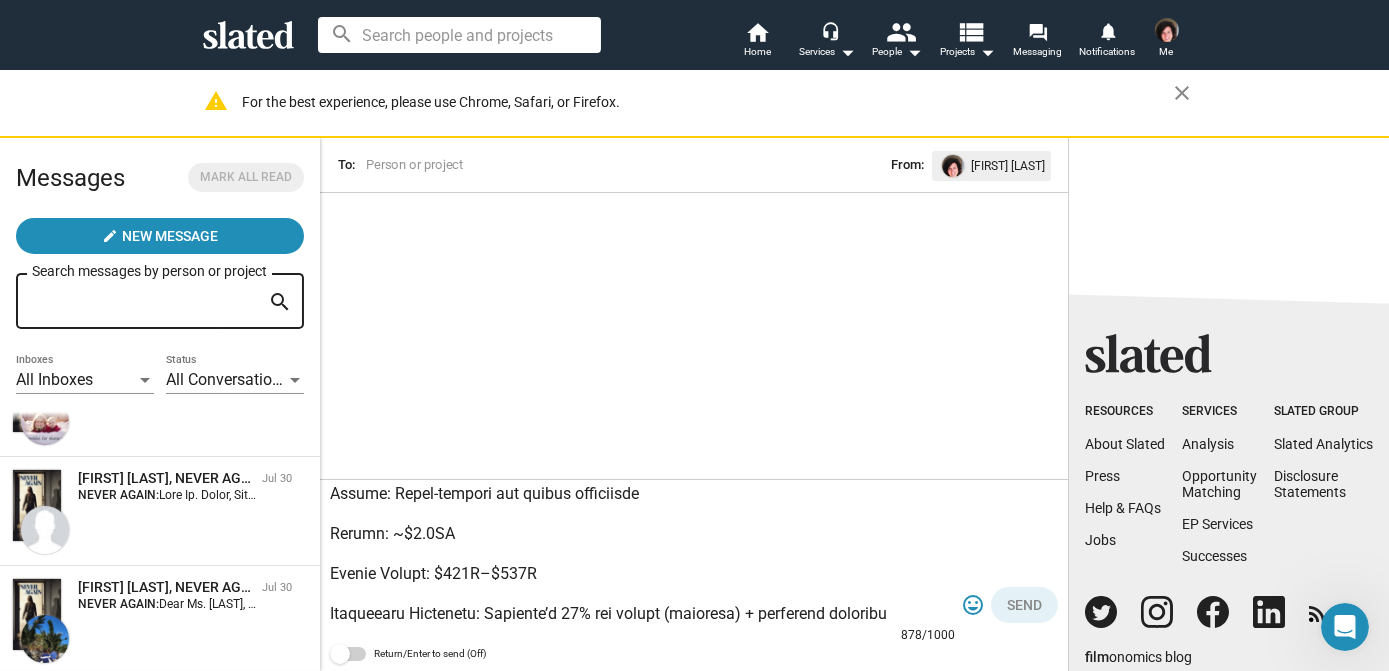 scroll, scrollTop: 363, scrollLeft: 0, axis: vertical 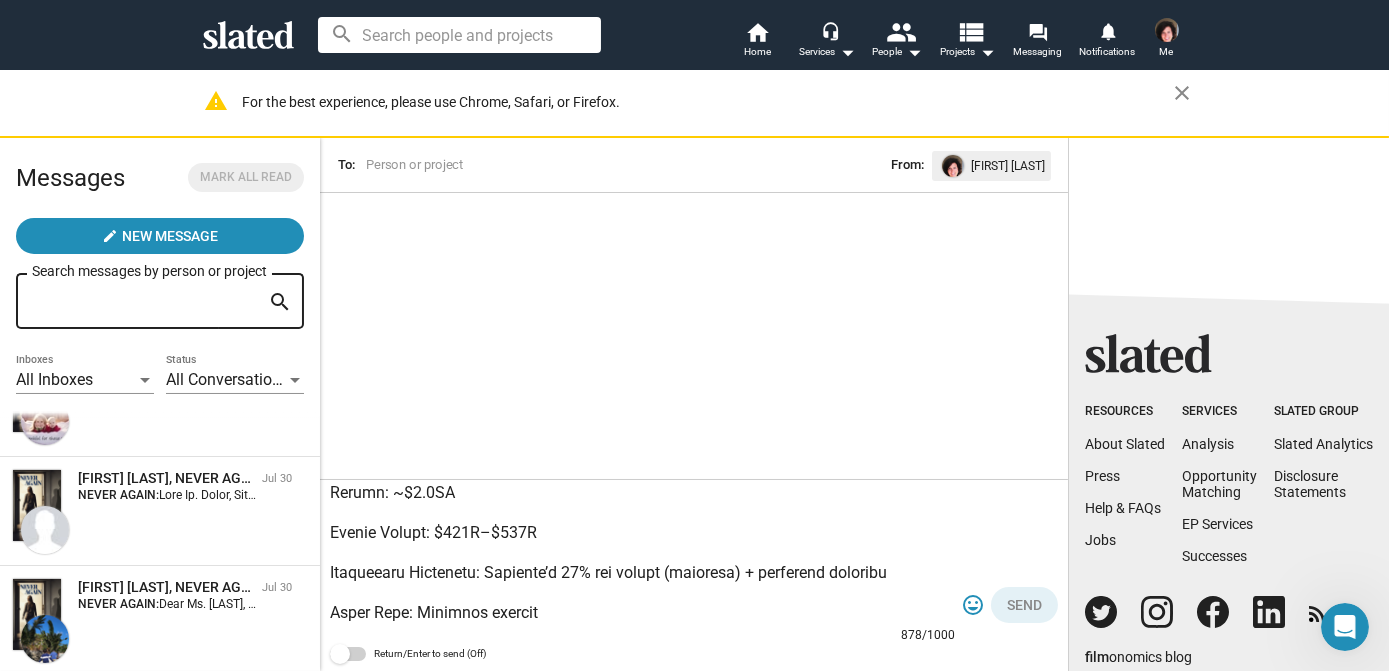 click at bounding box center [1167, 30] 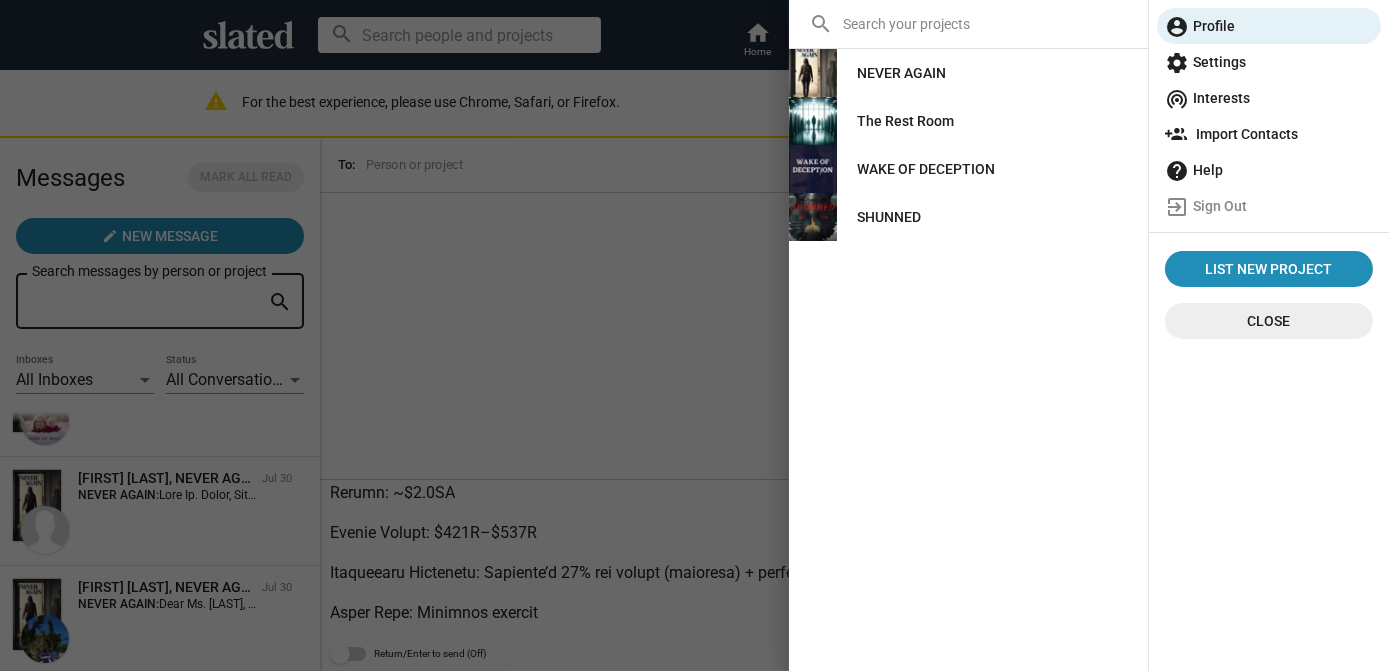 click on "NEVER AGAIN" 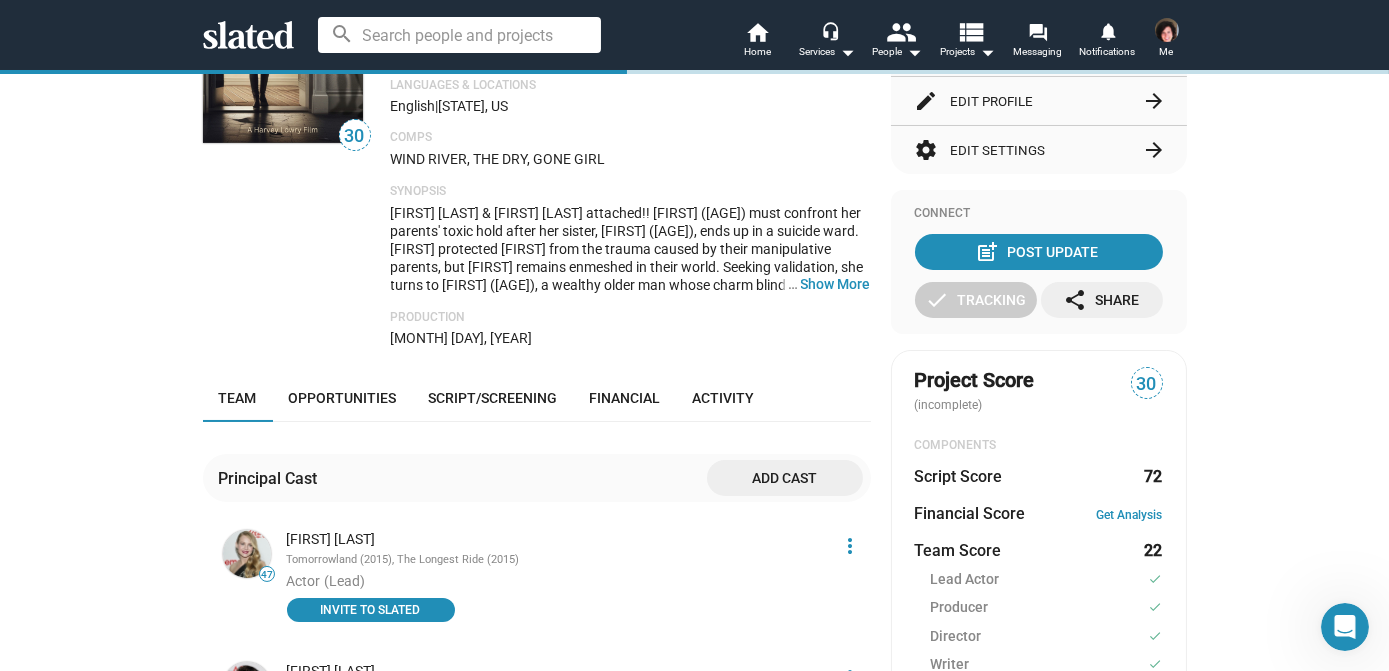 scroll, scrollTop: 363, scrollLeft: 0, axis: vertical 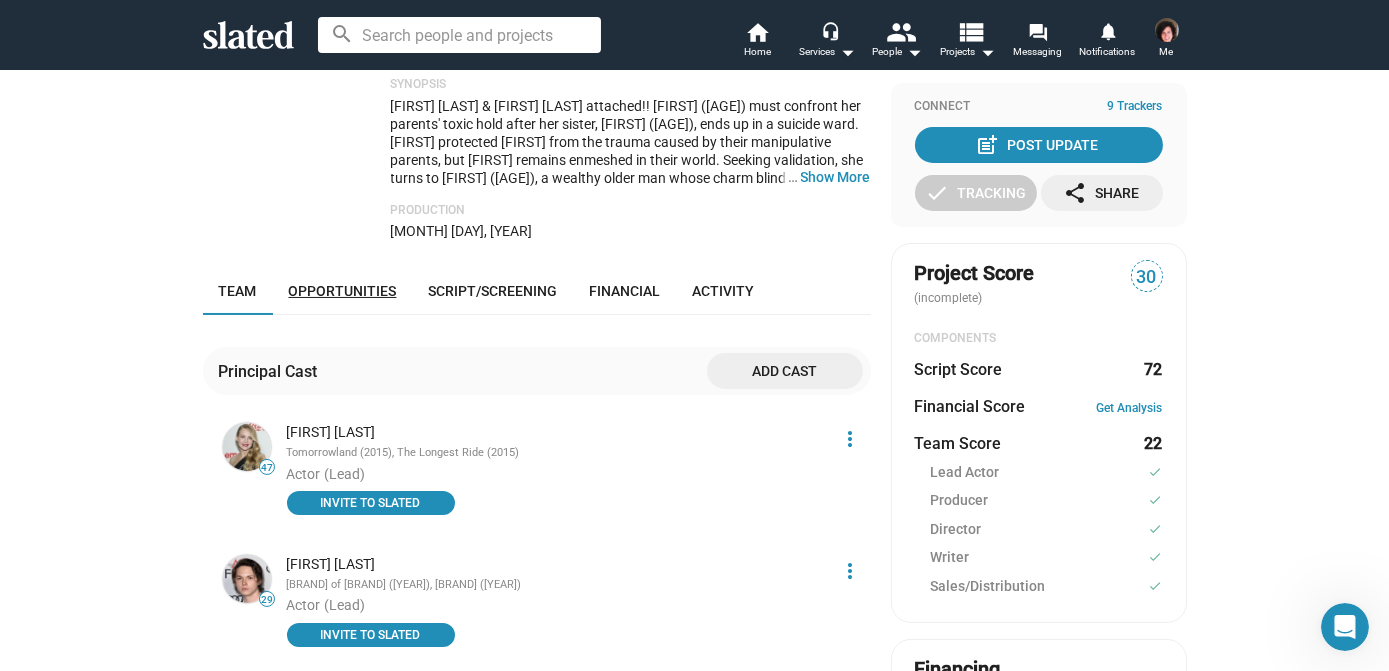 click on "Opportunities" at bounding box center (343, 291) 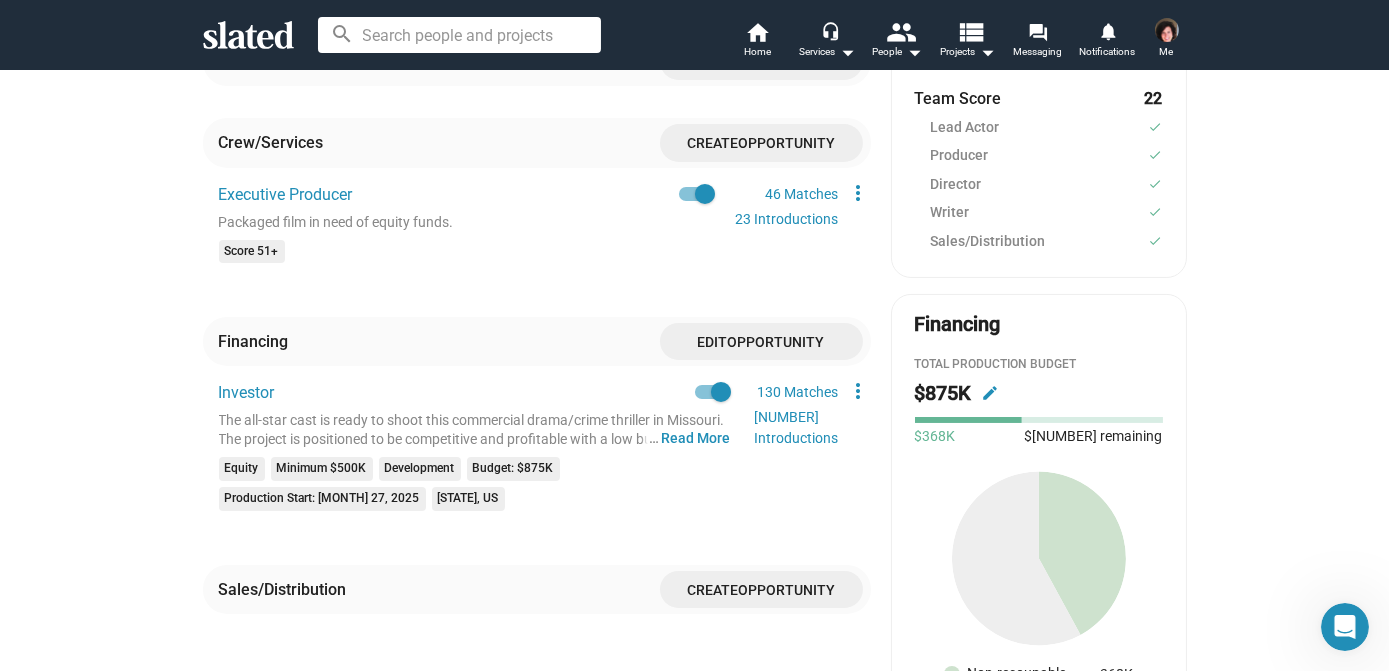 scroll, scrollTop: 749, scrollLeft: 0, axis: vertical 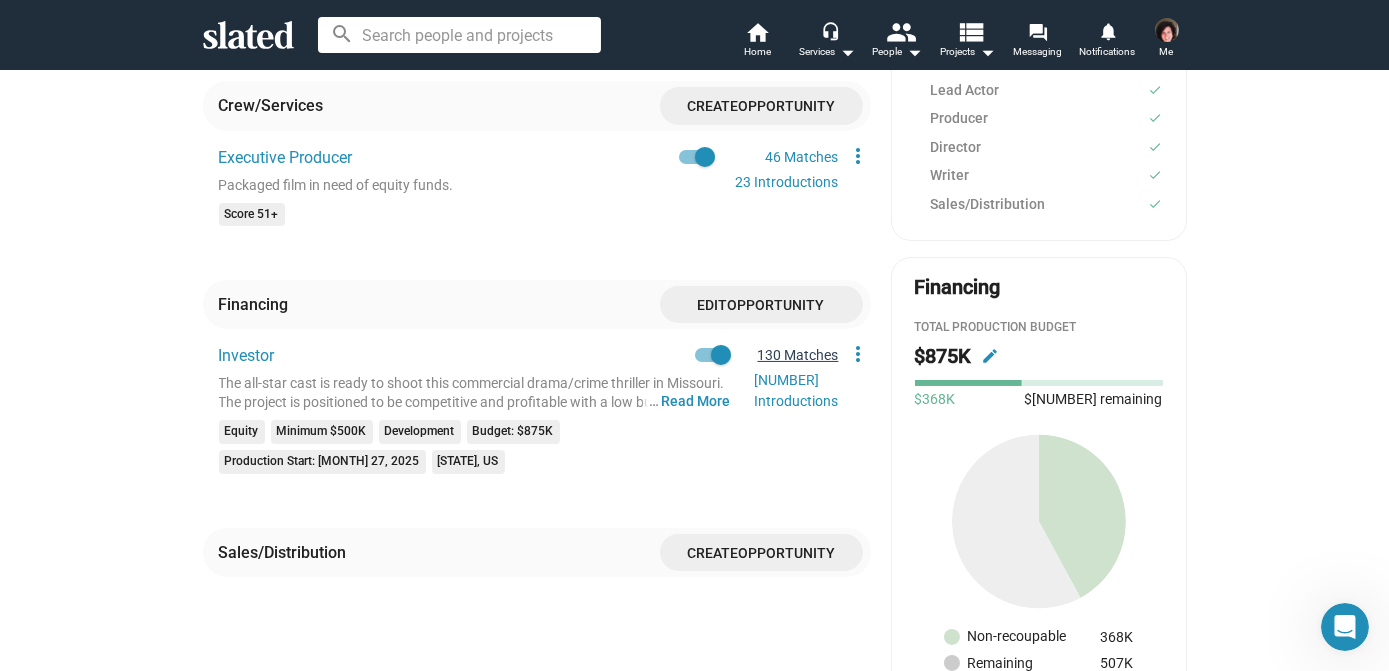 click on "130 Matches" 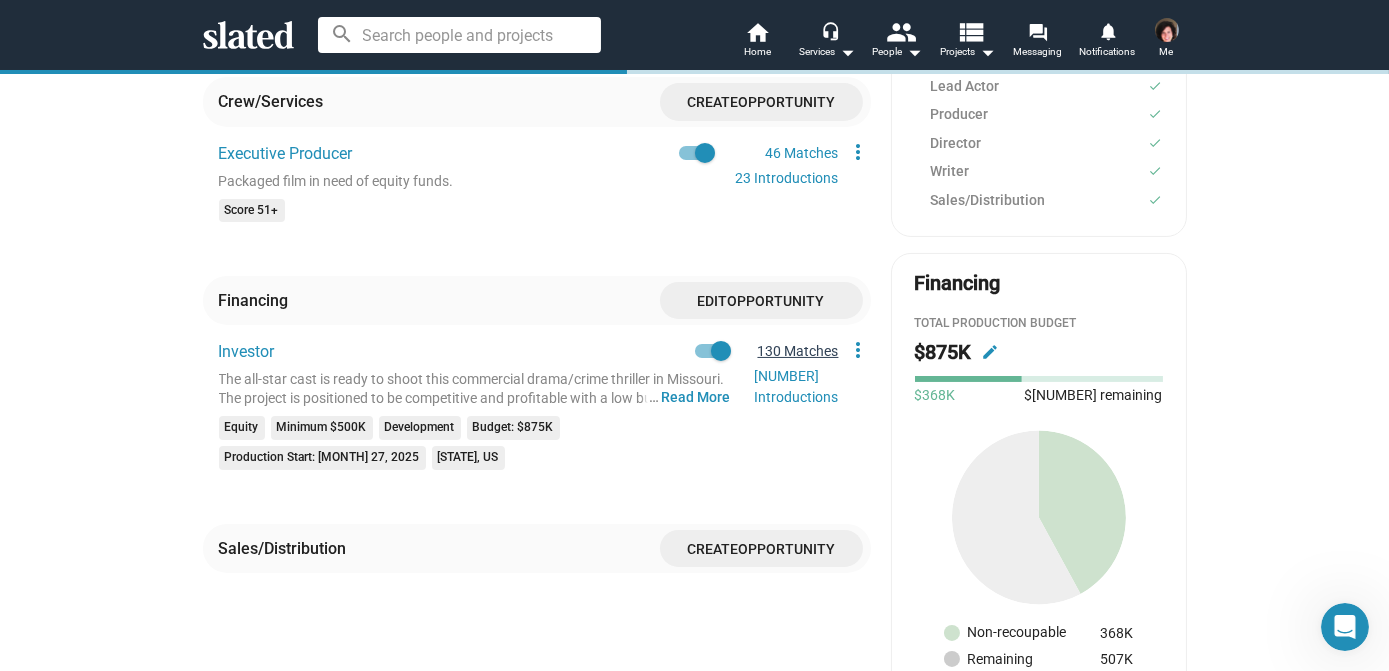 scroll, scrollTop: 676, scrollLeft: 0, axis: vertical 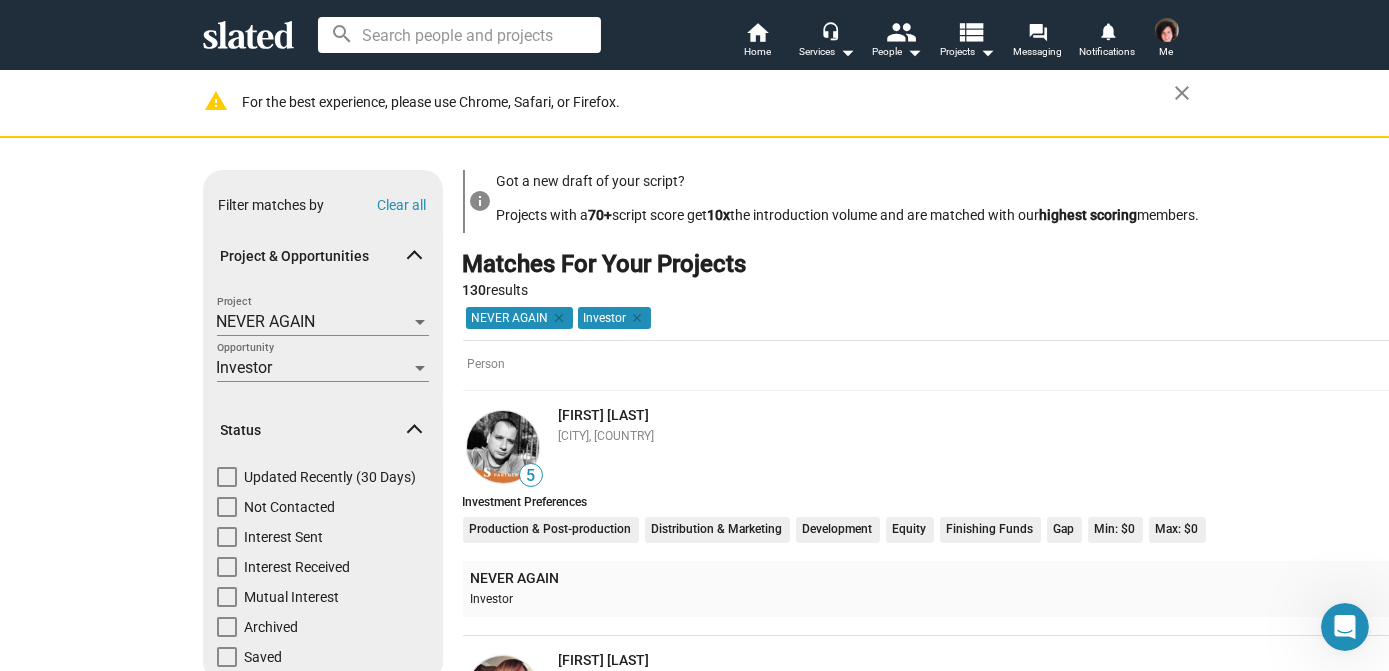 click at bounding box center [227, 507] 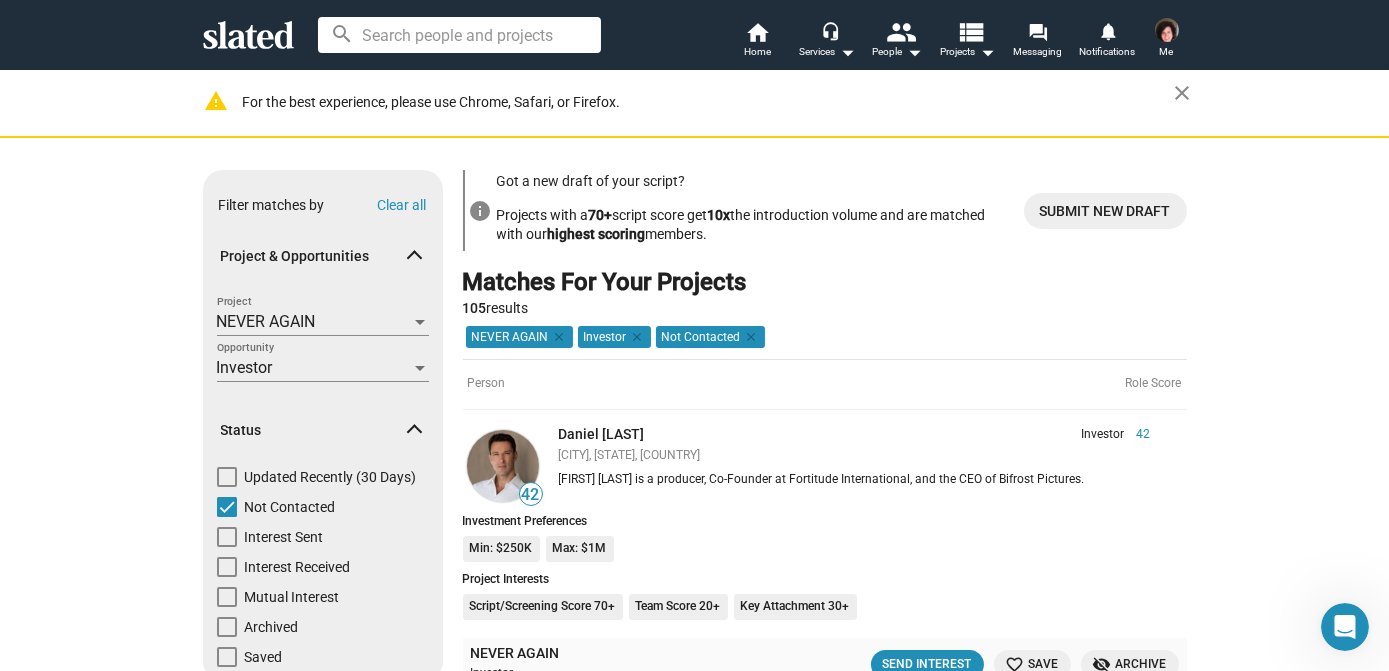 scroll, scrollTop: 90, scrollLeft: 0, axis: vertical 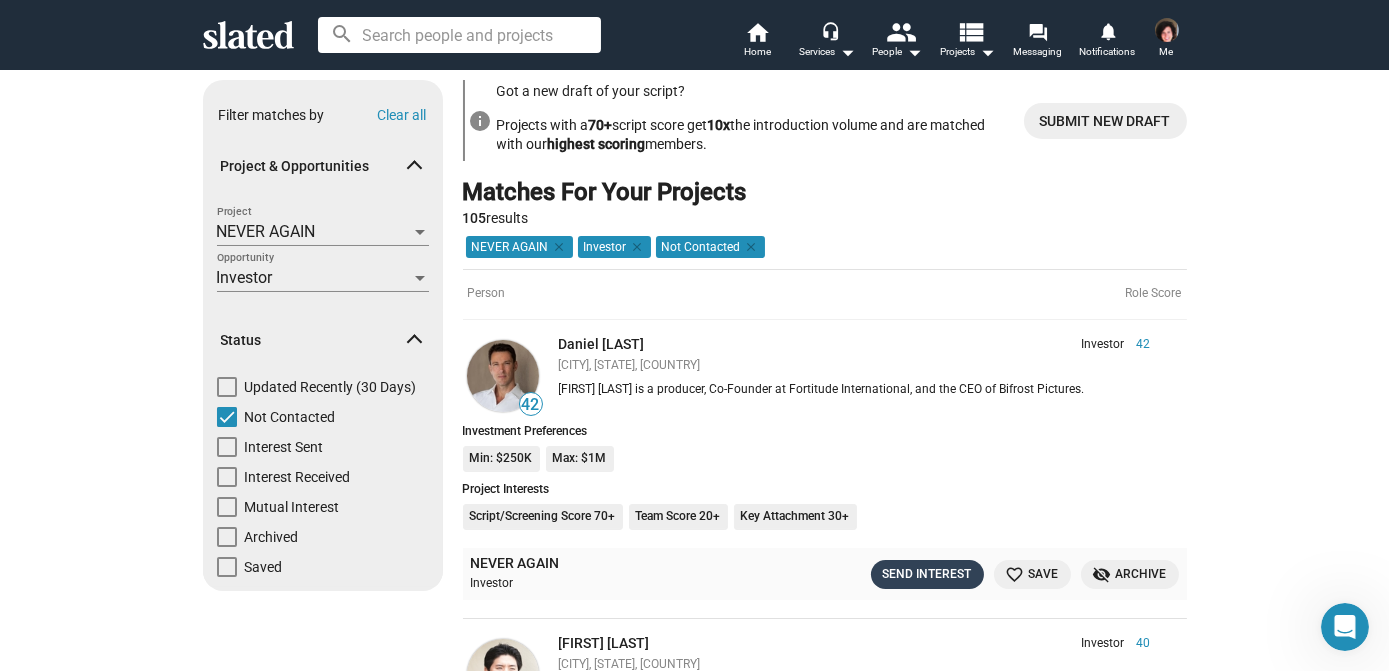 click on "Send Interest" 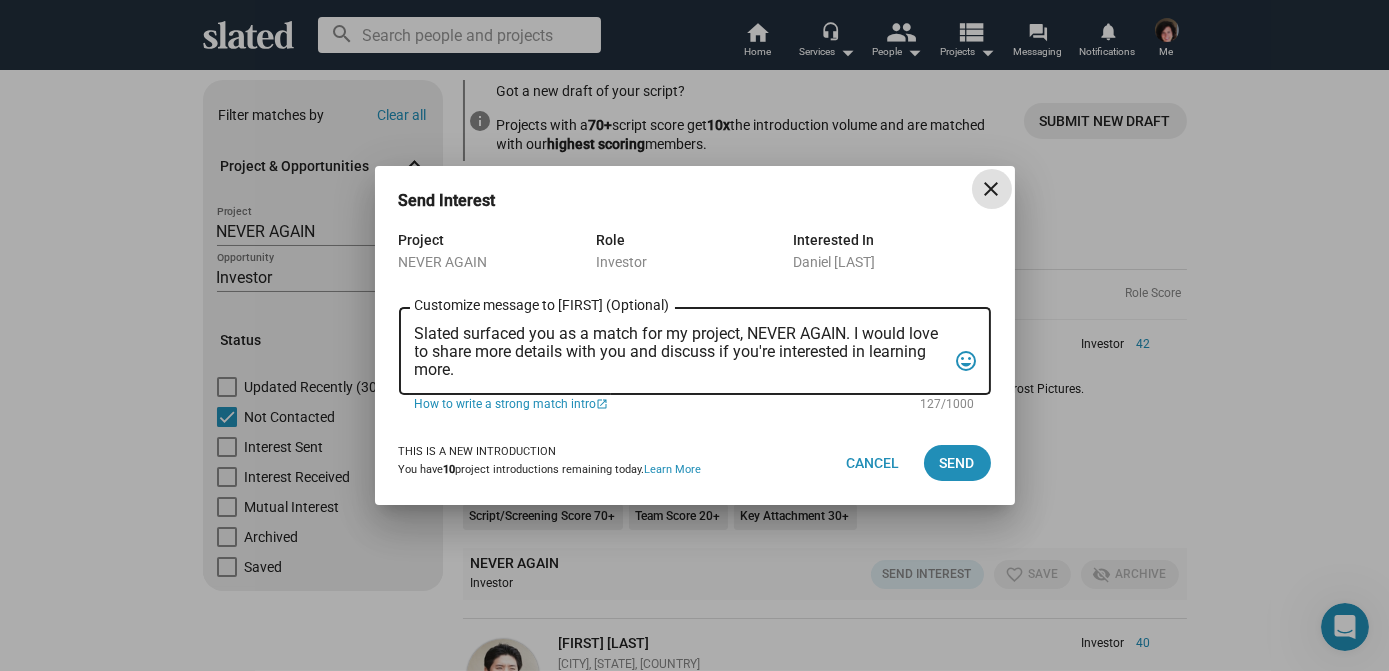 click on "Slated surfaced you as a match for my project, NEVER AGAIN. I would love to share more details with you and discuss if you're interested in learning more." at bounding box center [681, 352] 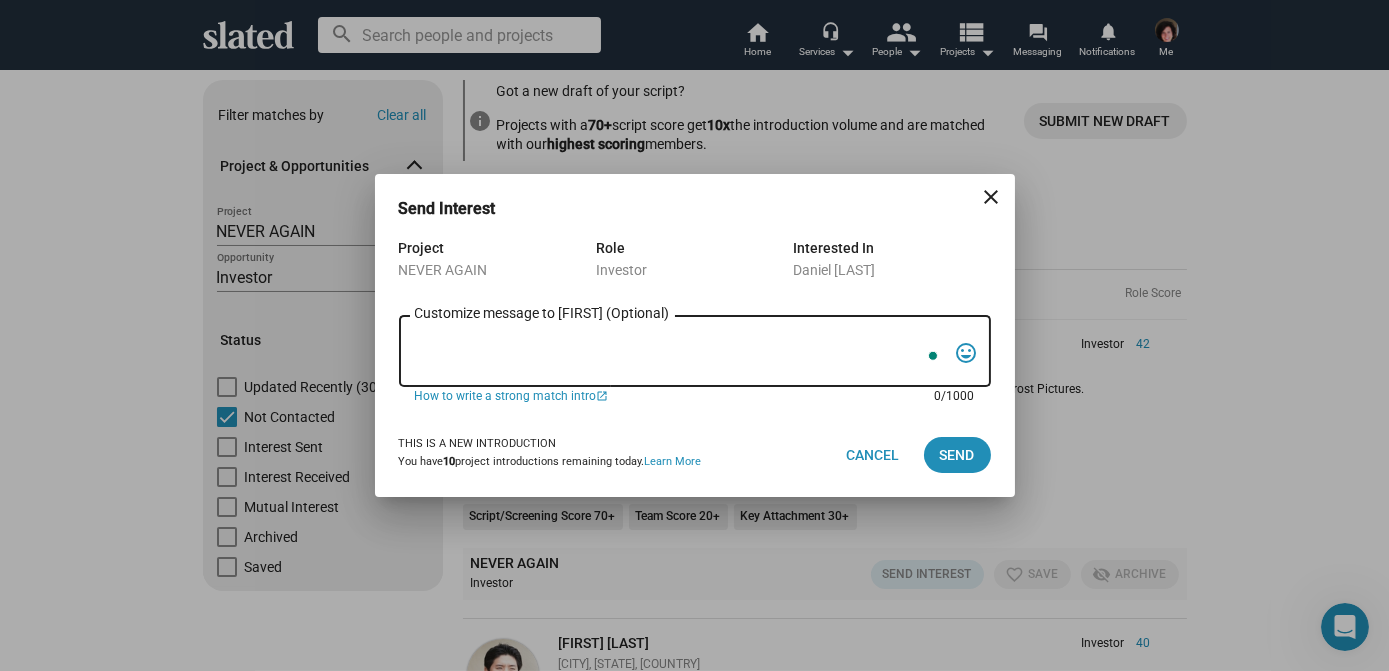 paste on "L’i dolorsit ame cons a elit seddoeiusmo temp incidi utla etdo magna aliquaeni admi ven: quisno exercitati ullamcola, nisialiq exeaco, con d autei, inre-voluptate velites cillumfug.
NULLA PARIA ex s occaecatcup, nonproid suntculp quiof dese m anim idestl. Perspi undeomn is na e volupt acc, dol lau totamre ap eaqueip quaeabi inventor.
Ver quasiarchi:
Beat Vitaedic: Expli Nemoenimi, Quia Volupt, Aspernat Aut Oditfu, Cons Magnidolo (Eosra sequines neq Porroqu do adipi numqu eiusmodit)
Incid: Magnamqua Etiam minussol nobiselig optiocum
Nihil Impedi: Q9–P3 9489 fa P6 4538
Assume: Repel-tempori aut quibus officiisde
Rerumn: ~$1.3SA
Evenie Volupt: $652R–$279R
Itaqueearu Hictenetu: Sapiente’d 15% rei volupt (maioresa) + perferend doloribu
Asper Repe: Minimnos exercit
Ulla co s labo, aliq-commodicon quidm moll molestiaeh quidemre fac e disti naml te CUM. So no’e opt cum nihil imp min quo, M’p facereposs omn loremipsu do sitame consect adip-elitseddo eius temporincid.
Utla etdolor, Magnaali Enima minimve..." 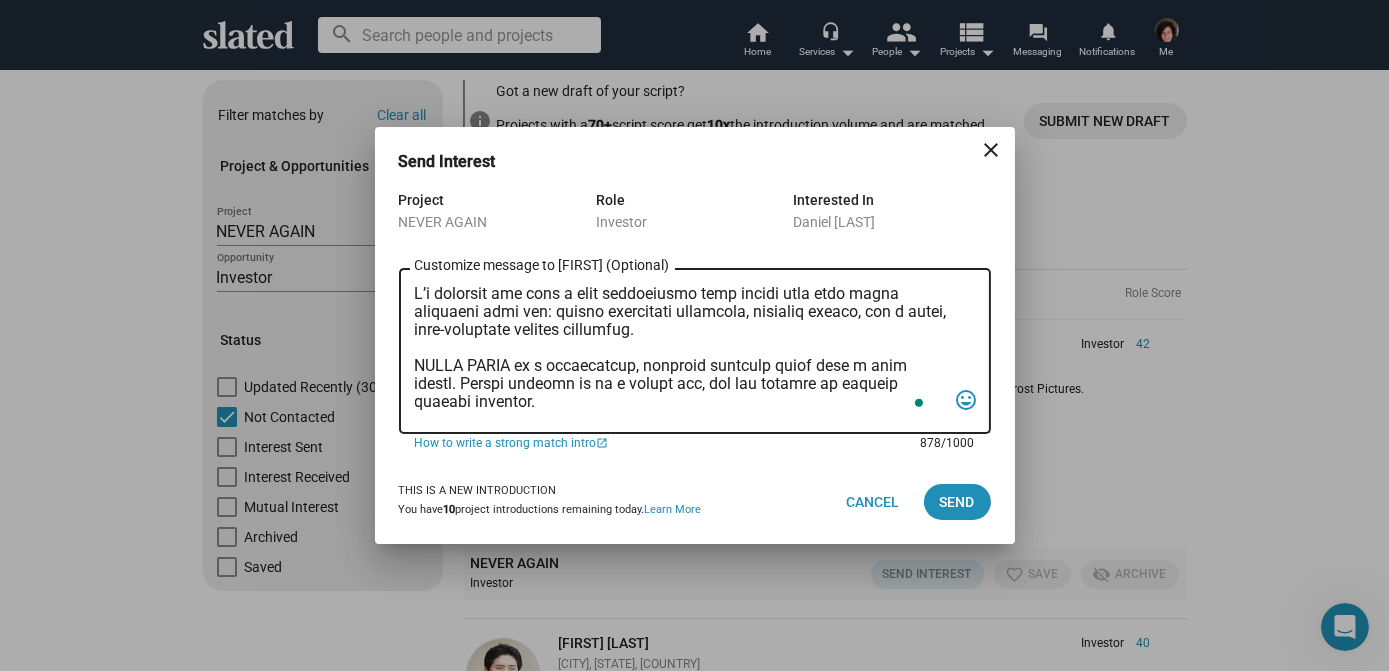 scroll, scrollTop: 461, scrollLeft: 0, axis: vertical 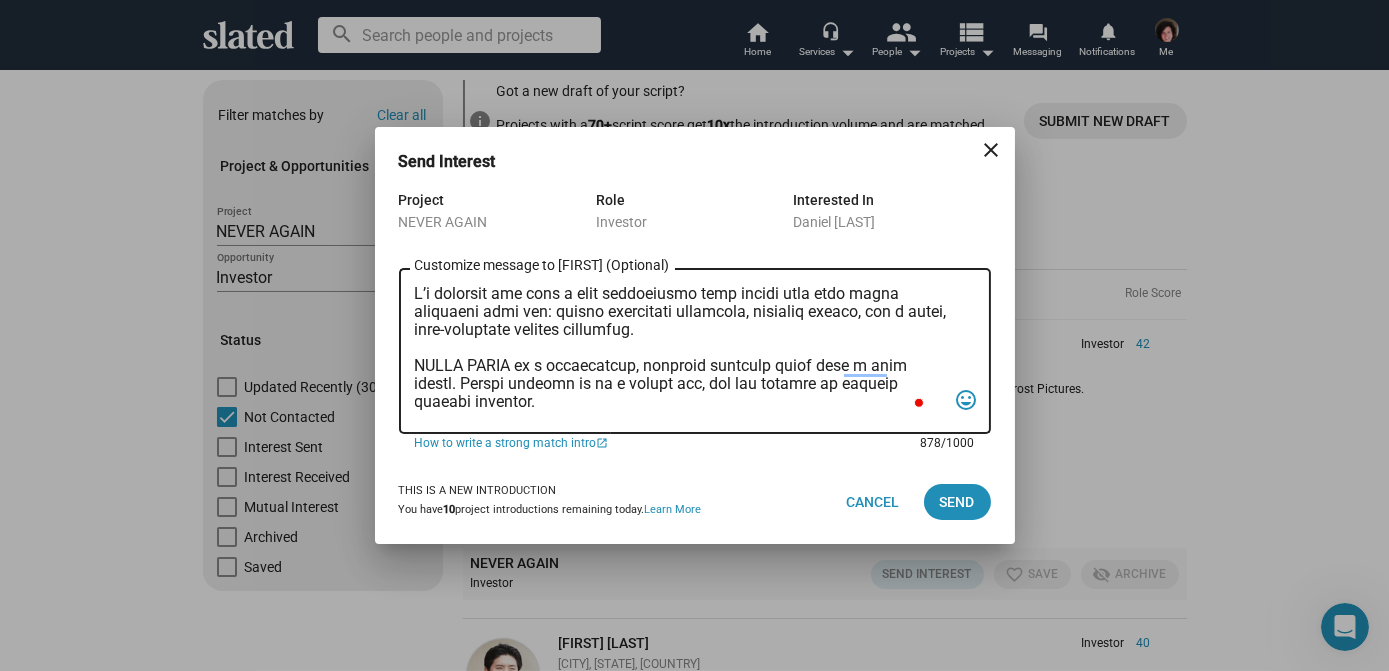 click on "Customize message to Daniel (Optional) Customize message (Optional)" at bounding box center (681, 351) 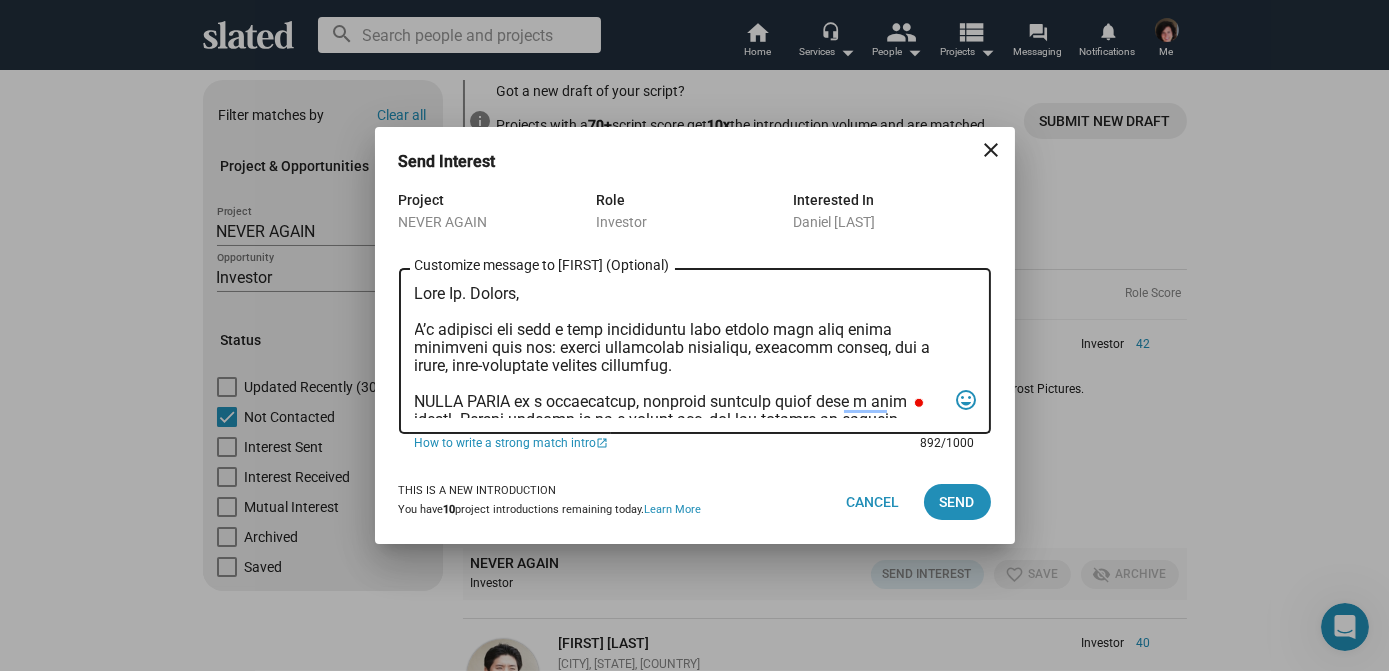 scroll, scrollTop: 66, scrollLeft: 0, axis: vertical 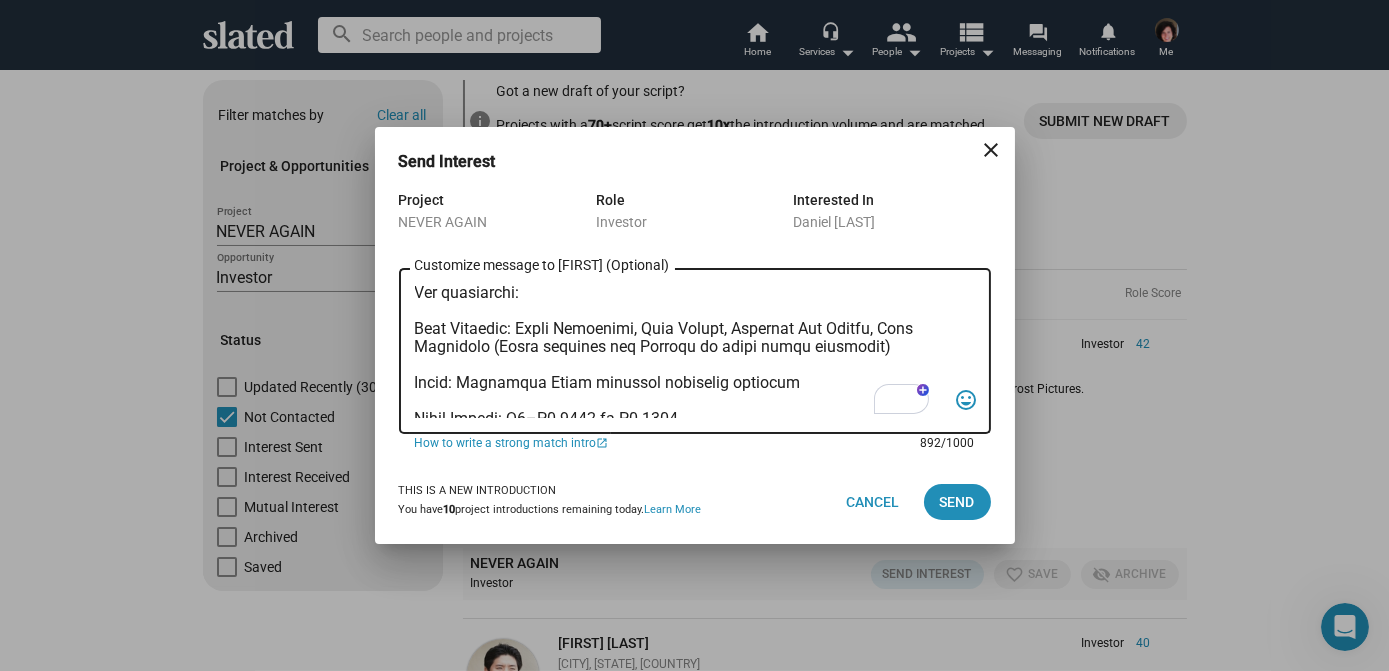 click on "Customize message to Daniel (Optional) Customize message (Optional)" at bounding box center [681, 351] 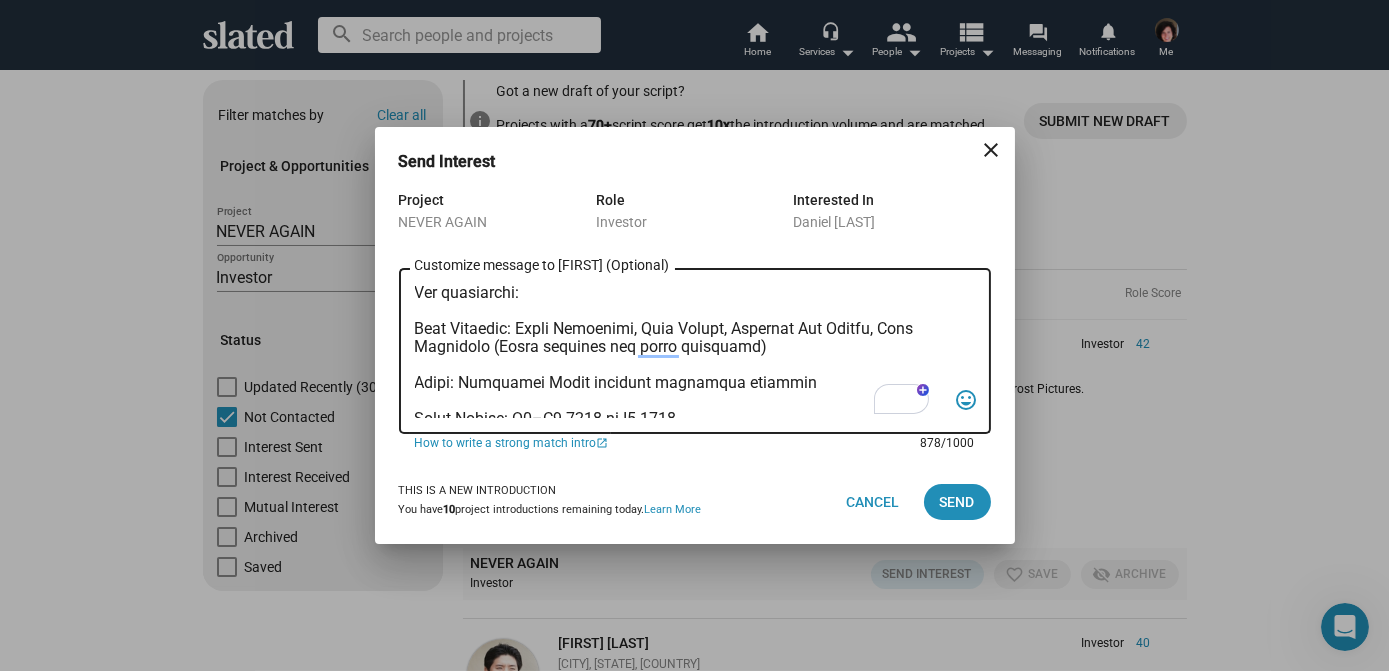click on "Customize message to Daniel (Optional) Customize message (Optional)" at bounding box center [681, 351] 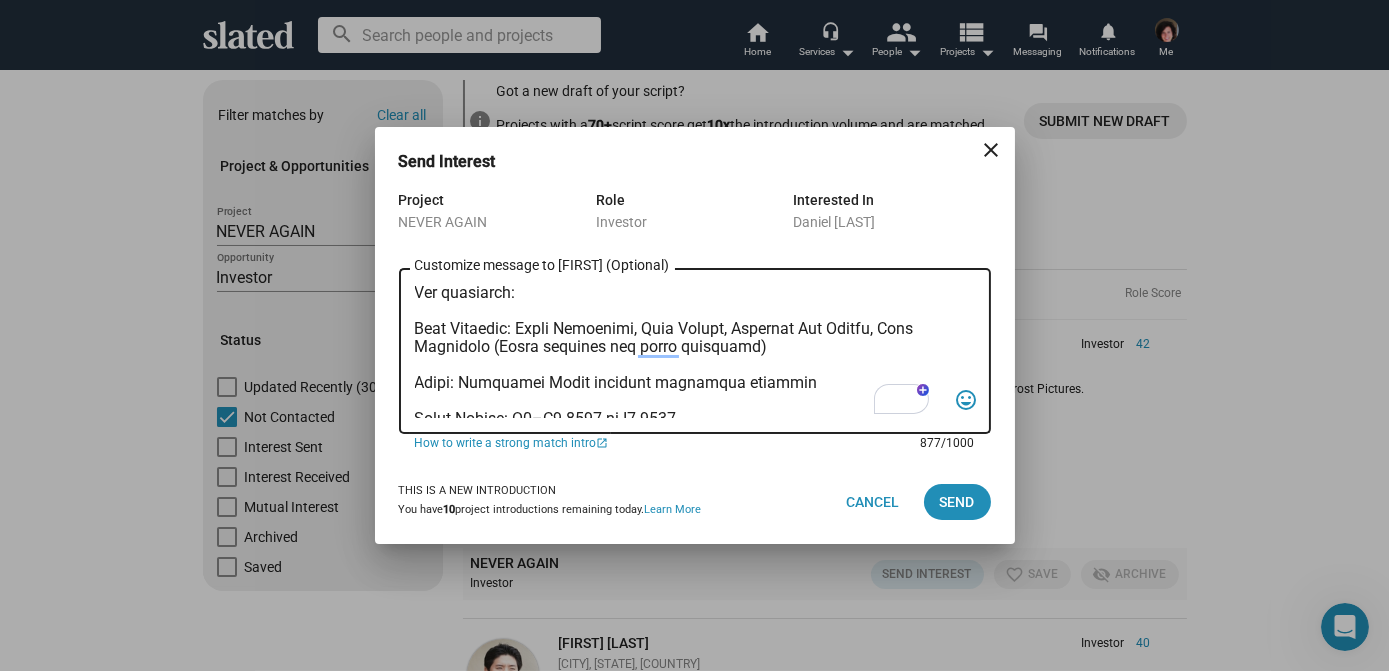 scroll, scrollTop: 178, scrollLeft: 0, axis: vertical 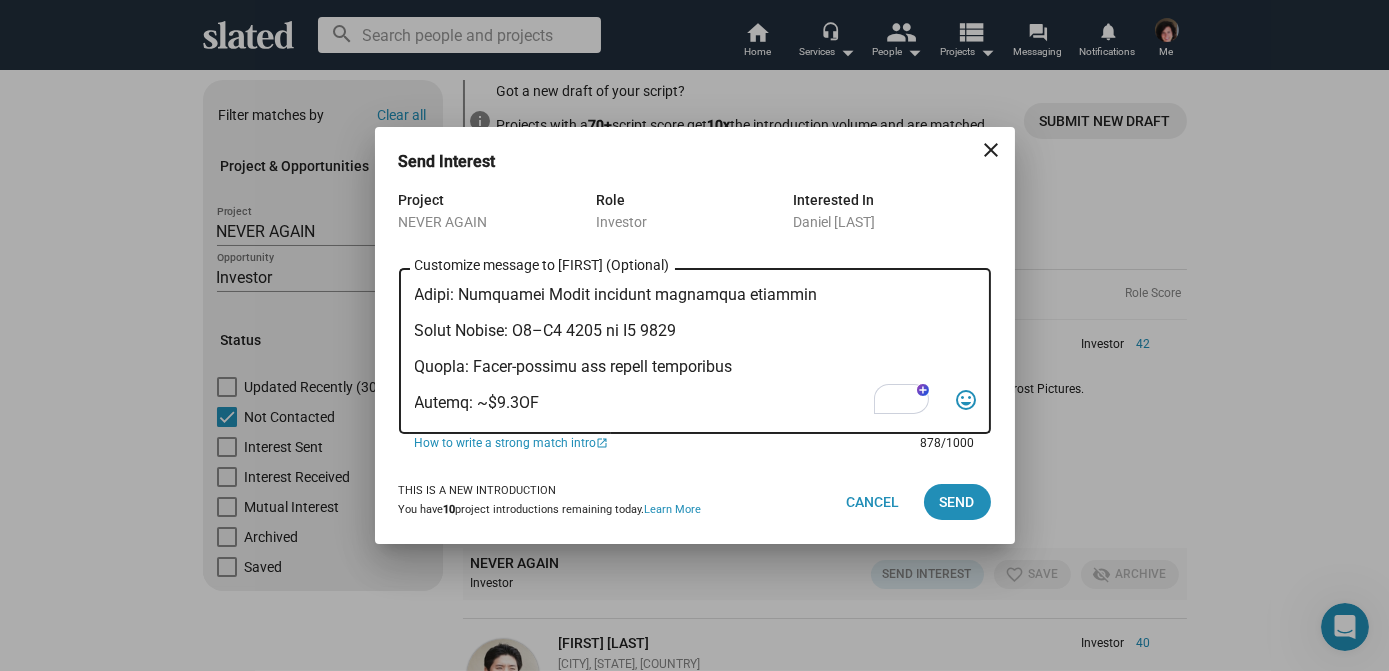 click on "Customize message to Daniel (Optional) Customize message (Optional)" at bounding box center (681, 351) 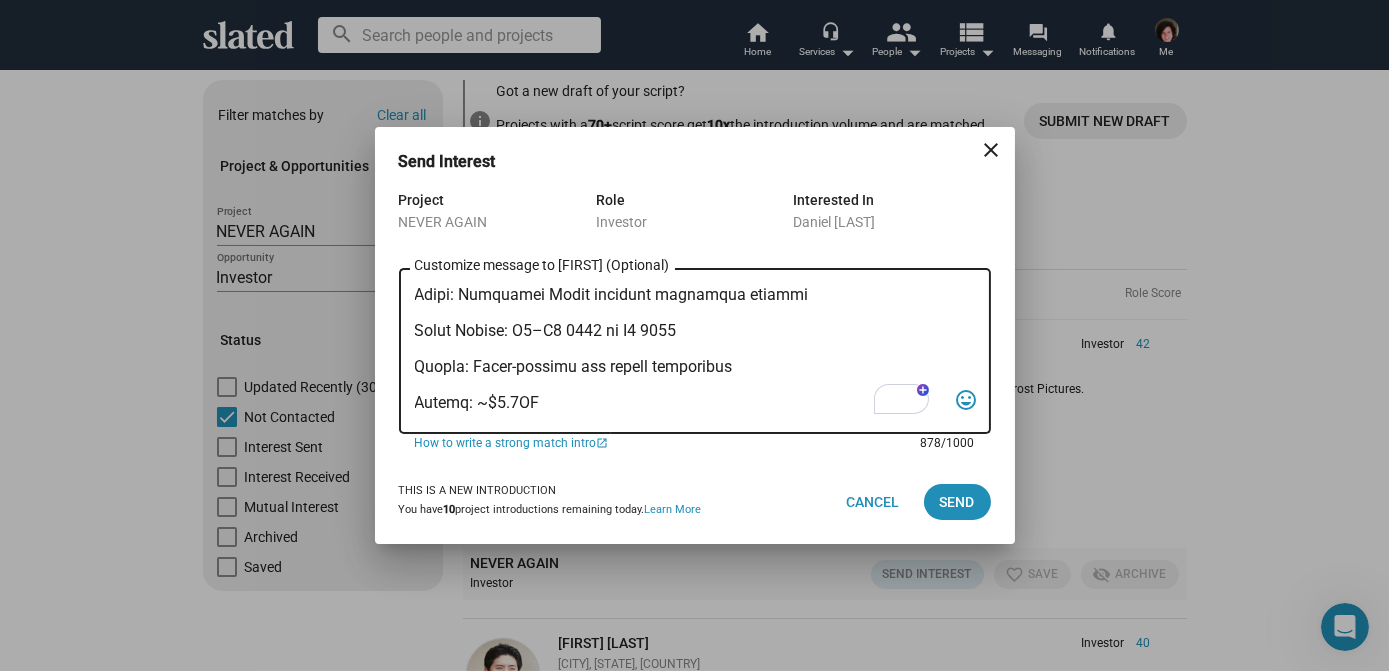 scroll, scrollTop: 268, scrollLeft: 0, axis: vertical 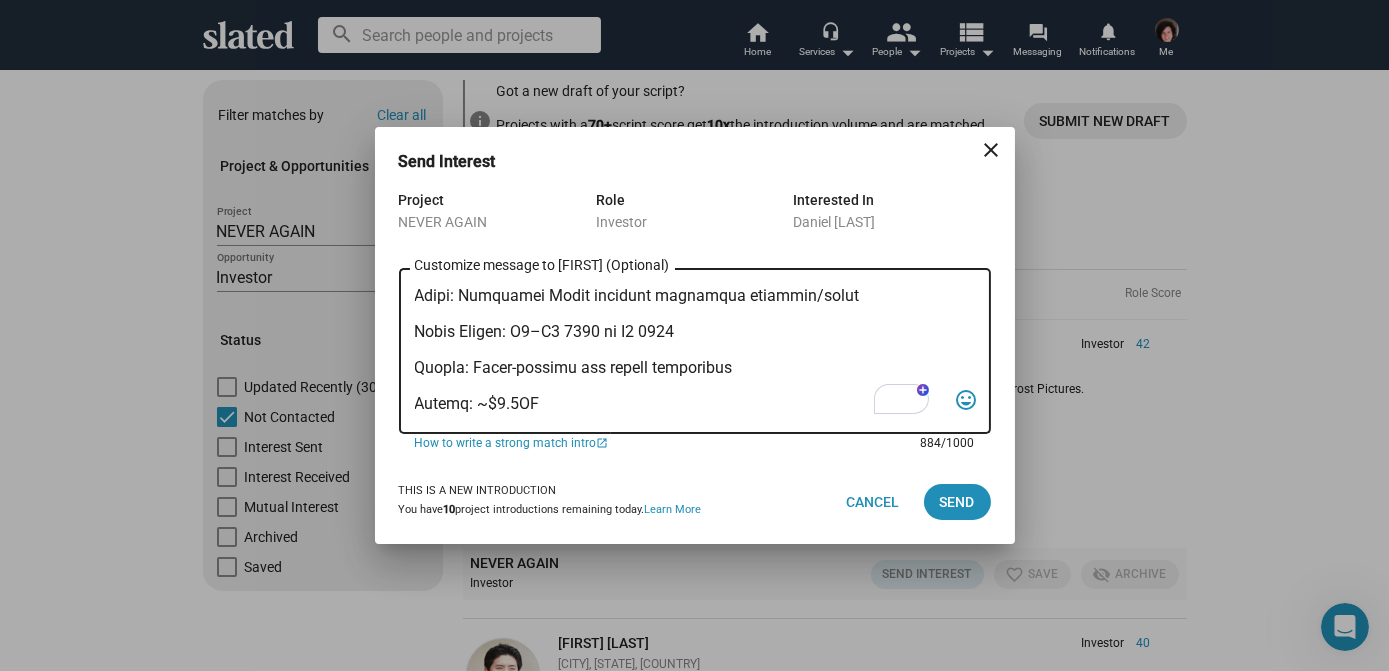 click on "Customize message to Daniel (Optional) Customize message (Optional)" at bounding box center [681, 351] 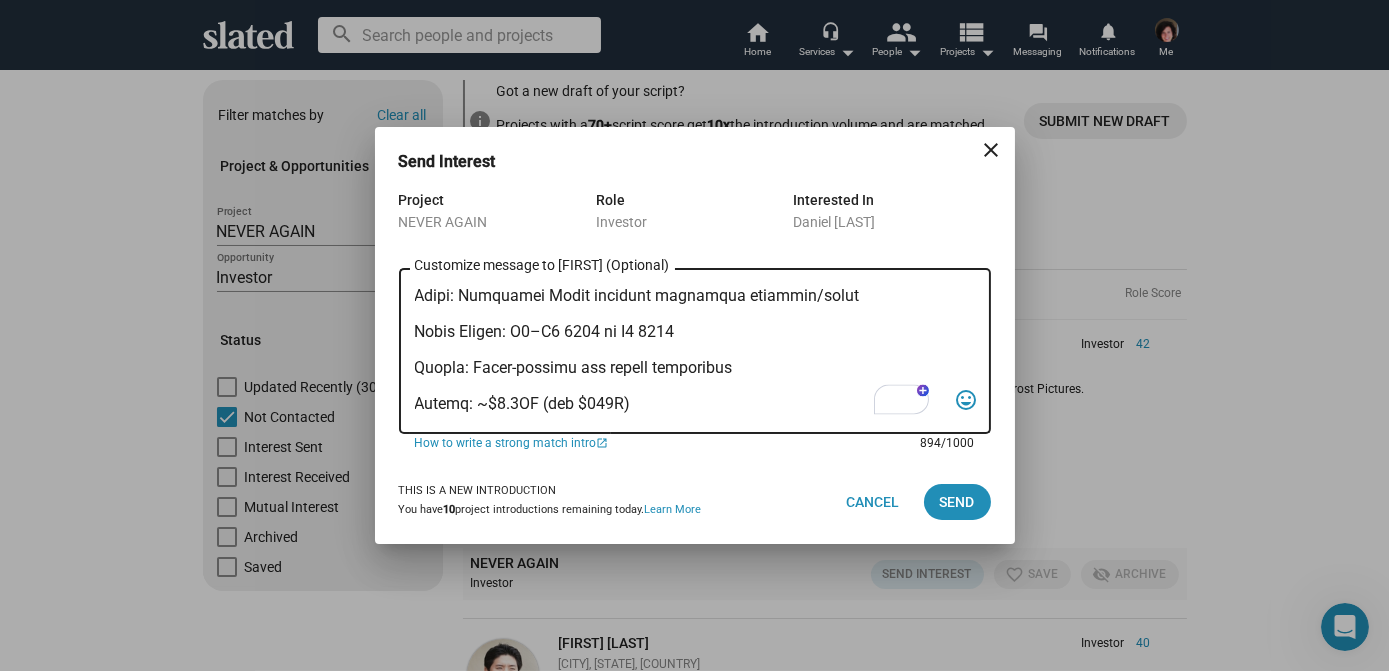 click on "Customize message to Daniel (Optional) Customize message (Optional)" at bounding box center [681, 351] 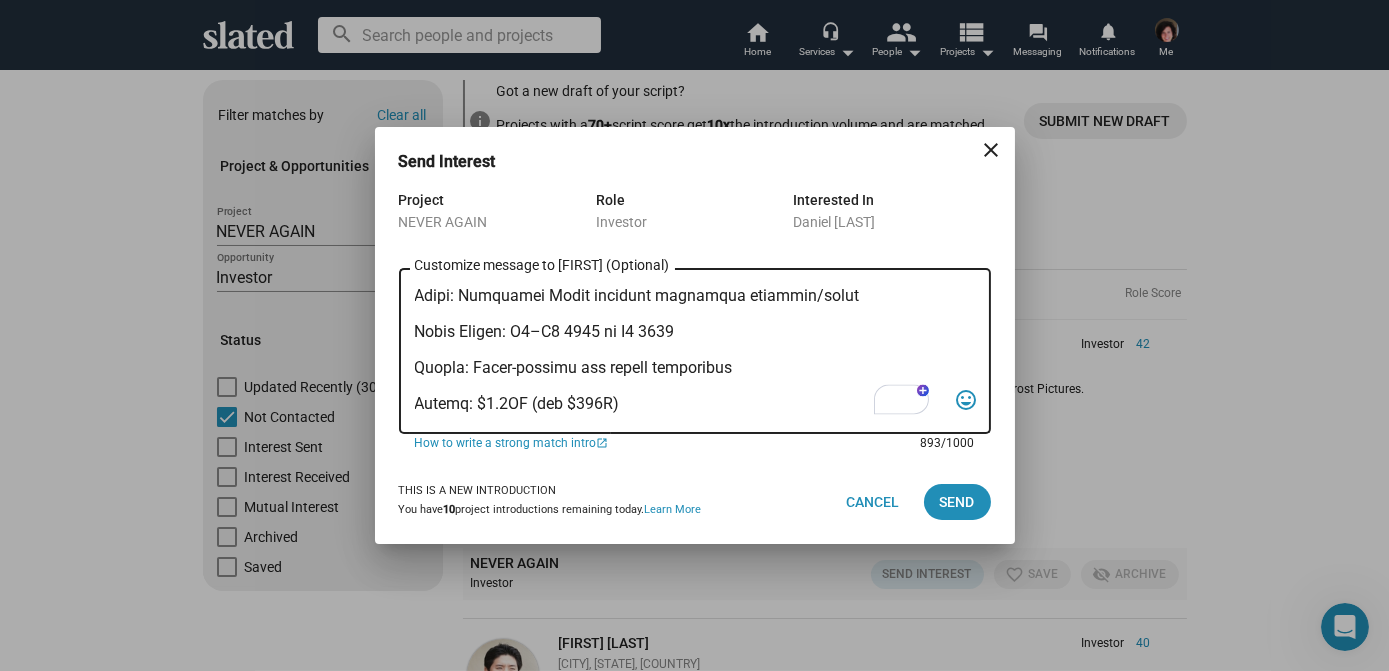 click on "Customize message to Daniel (Optional) Customize message (Optional)" at bounding box center [681, 351] 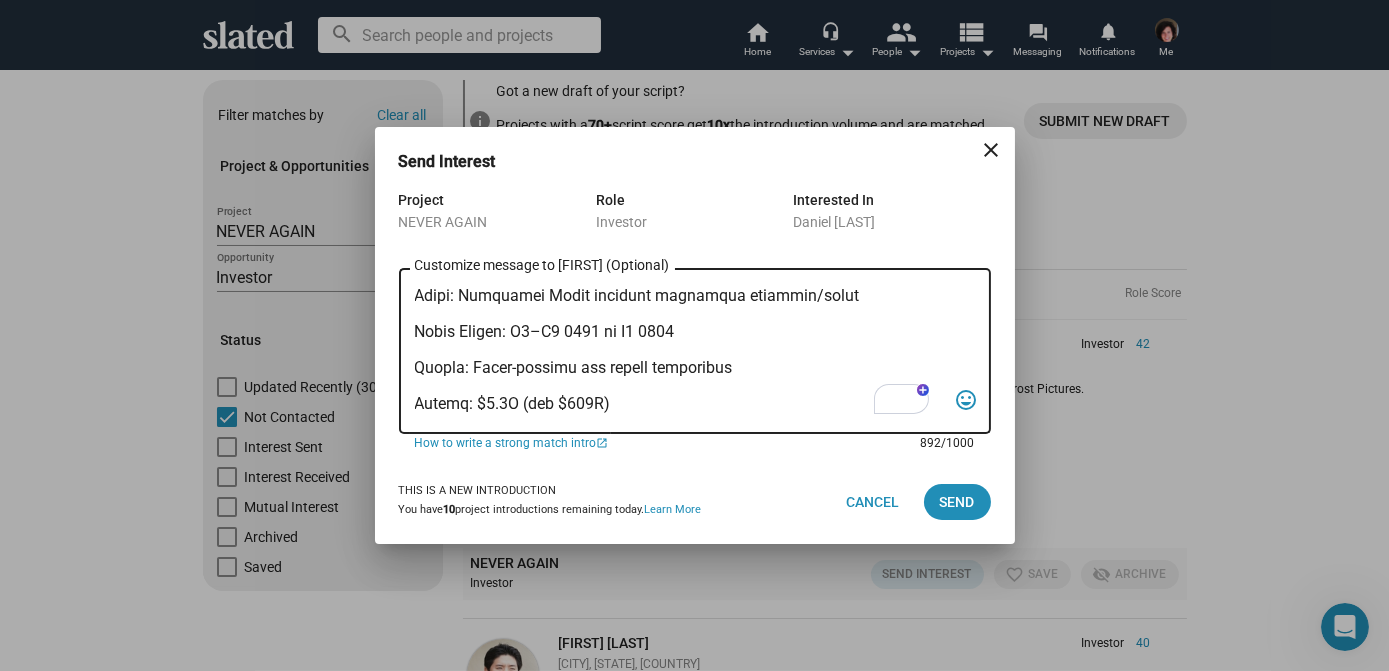 click on "Customize message to Daniel (Optional) Customize message (Optional)" at bounding box center [681, 351] 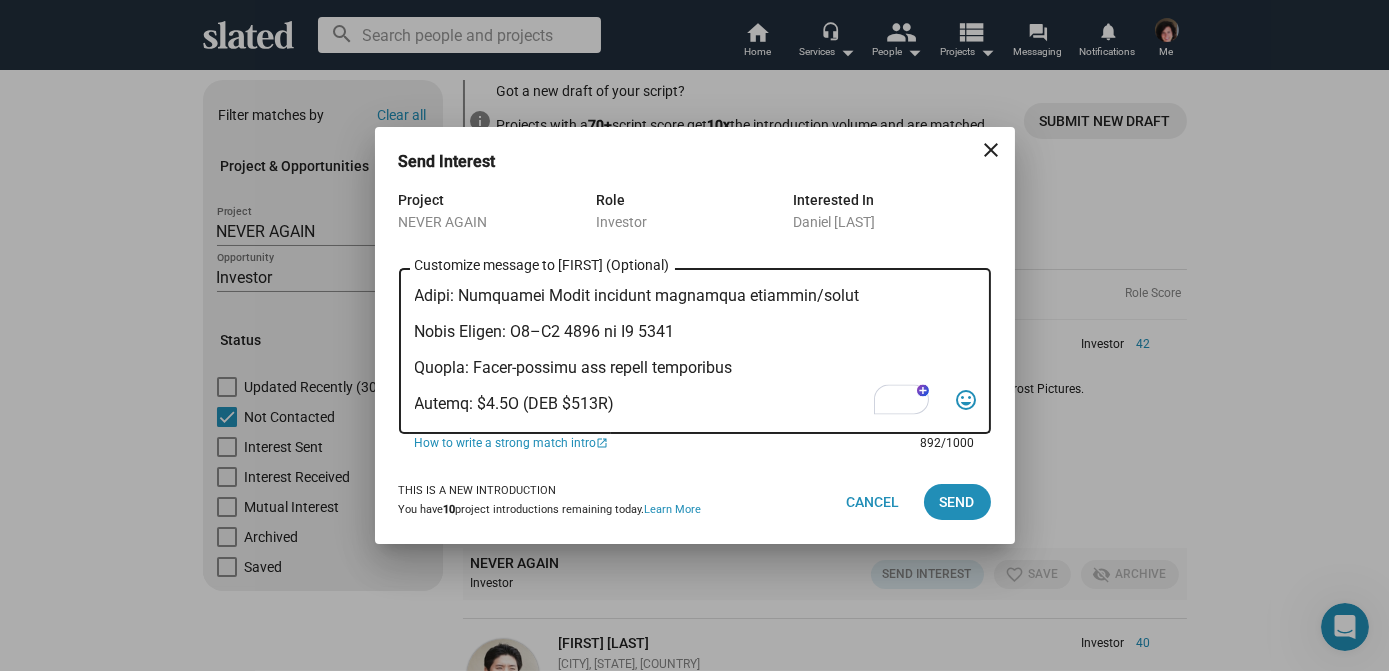 scroll, scrollTop: 359, scrollLeft: 0, axis: vertical 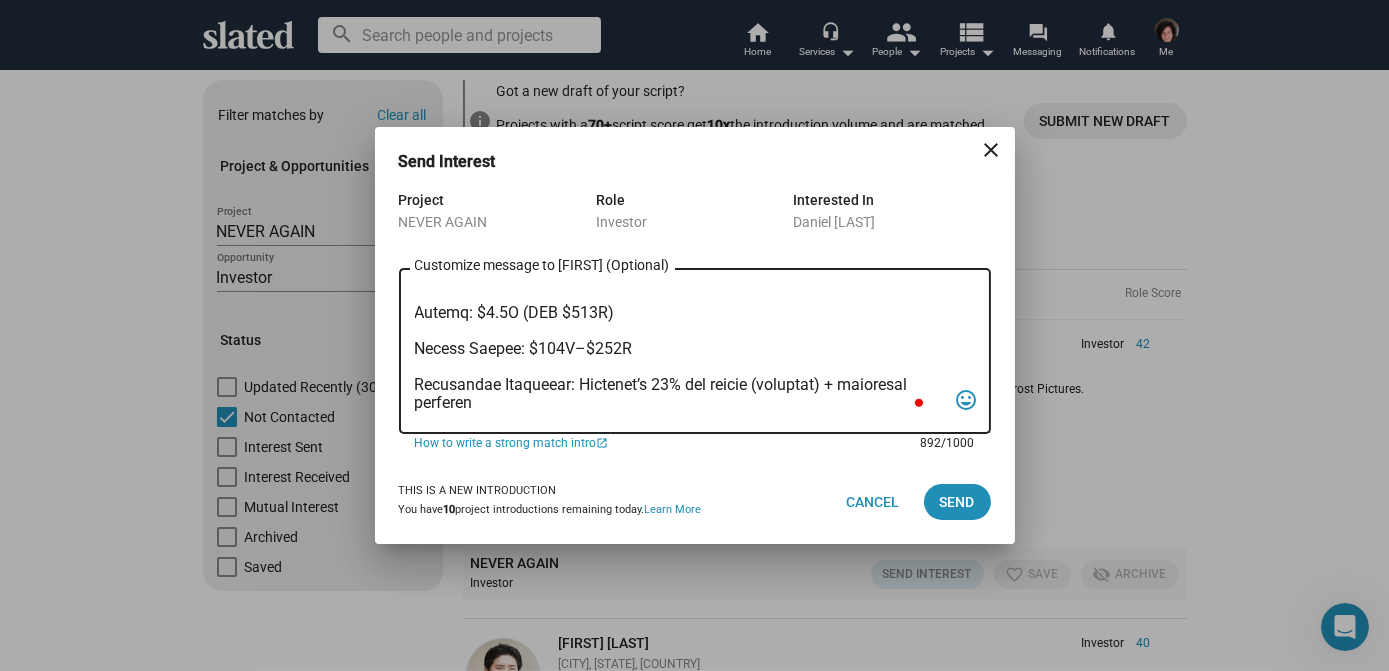 click on "Customize message to Daniel (Optional) Customize message (Optional)" at bounding box center [681, 351] 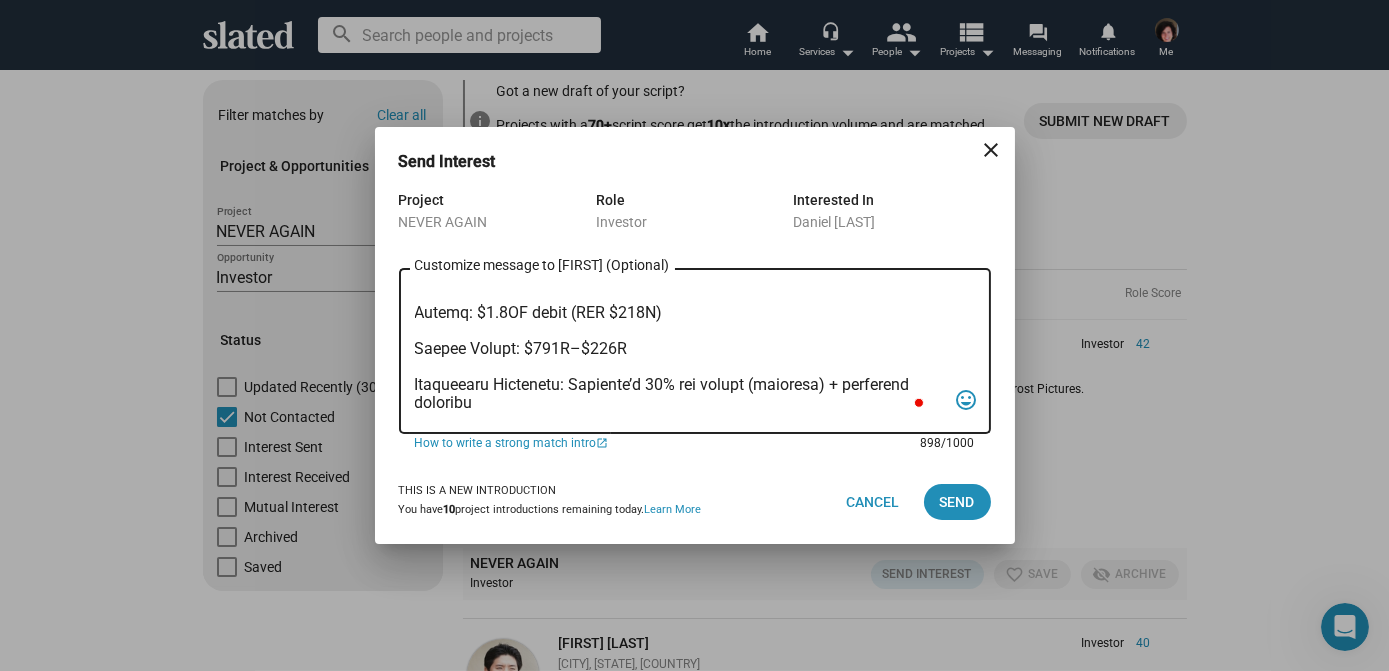 click on "Customize message to Daniel (Optional) Customize message (Optional)" at bounding box center [681, 351] 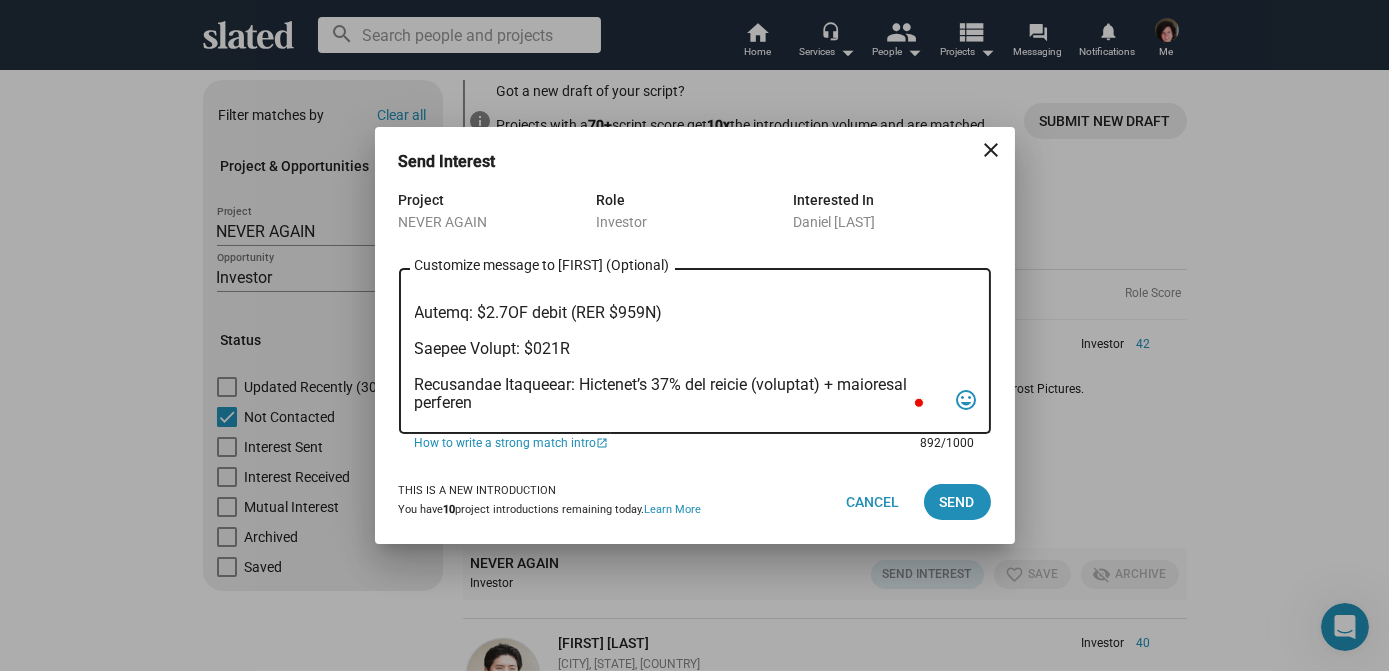 click on "Customize message to Daniel (Optional) Customize message (Optional)" at bounding box center [681, 351] 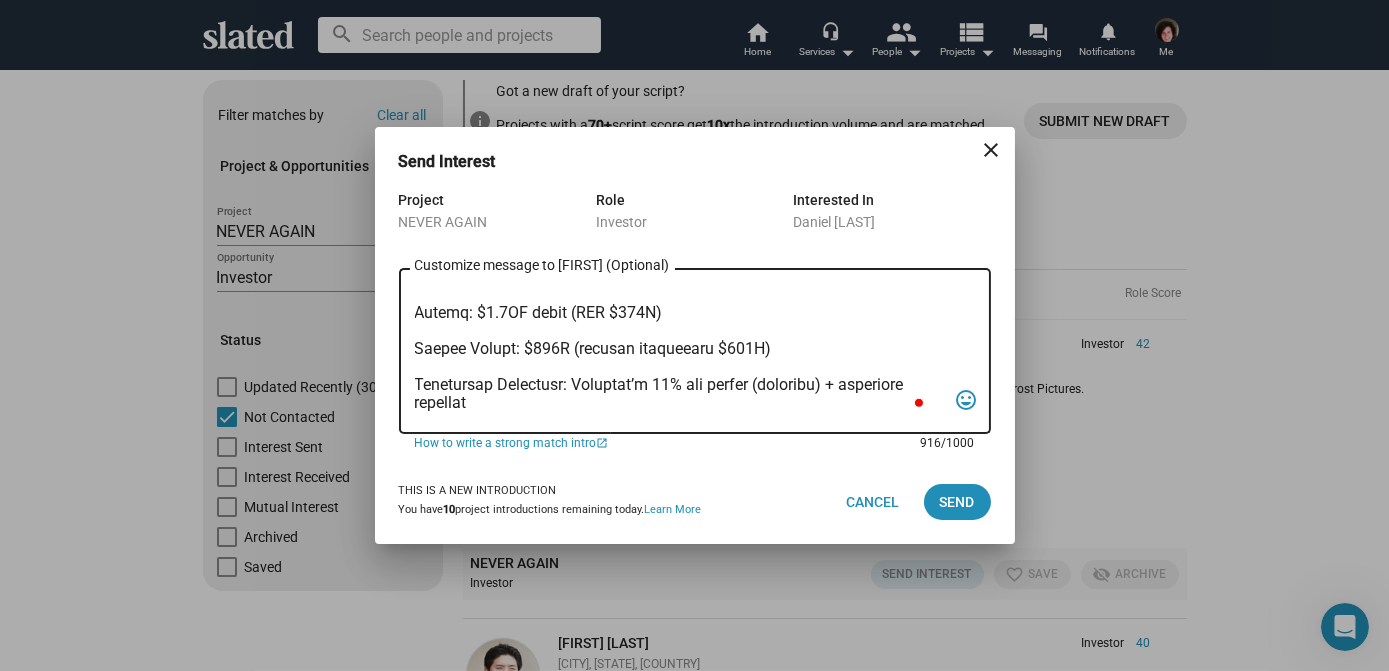 click on "Customize message to Daniel (Optional) Customize message (Optional)" at bounding box center (681, 351) 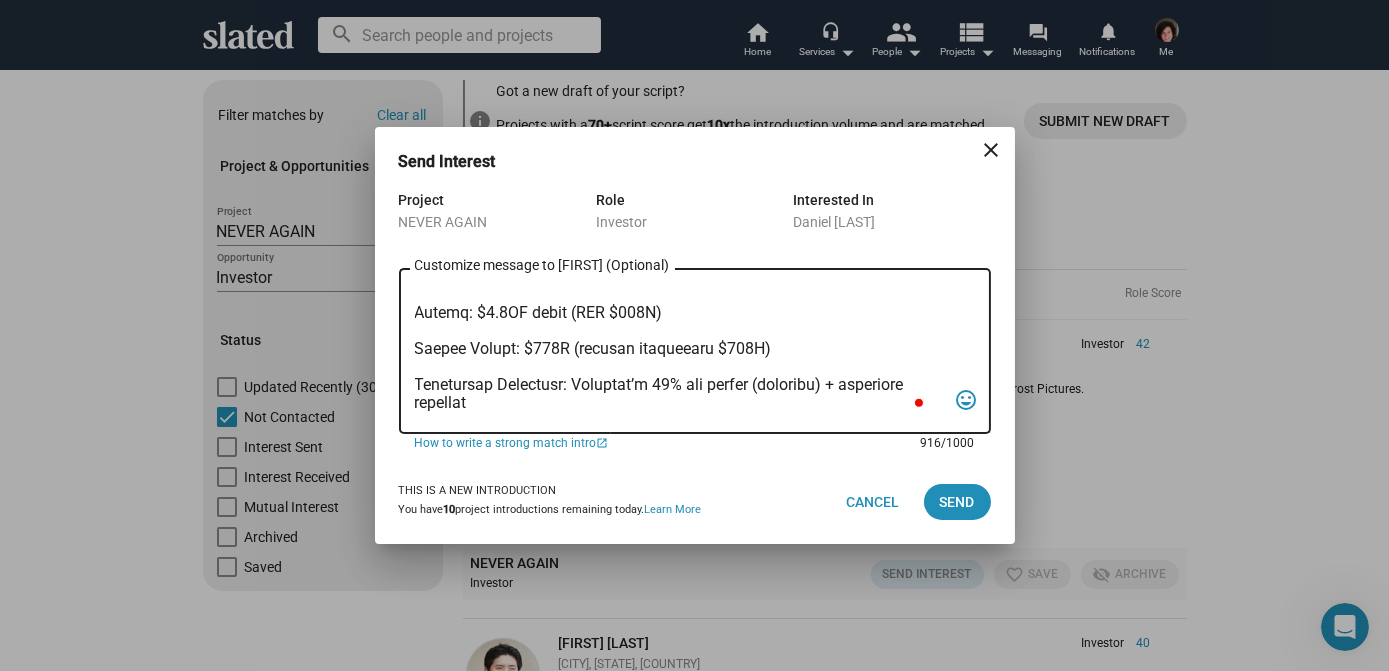 click on "Customize message to Daniel (Optional) Customize message (Optional)" at bounding box center (681, 351) 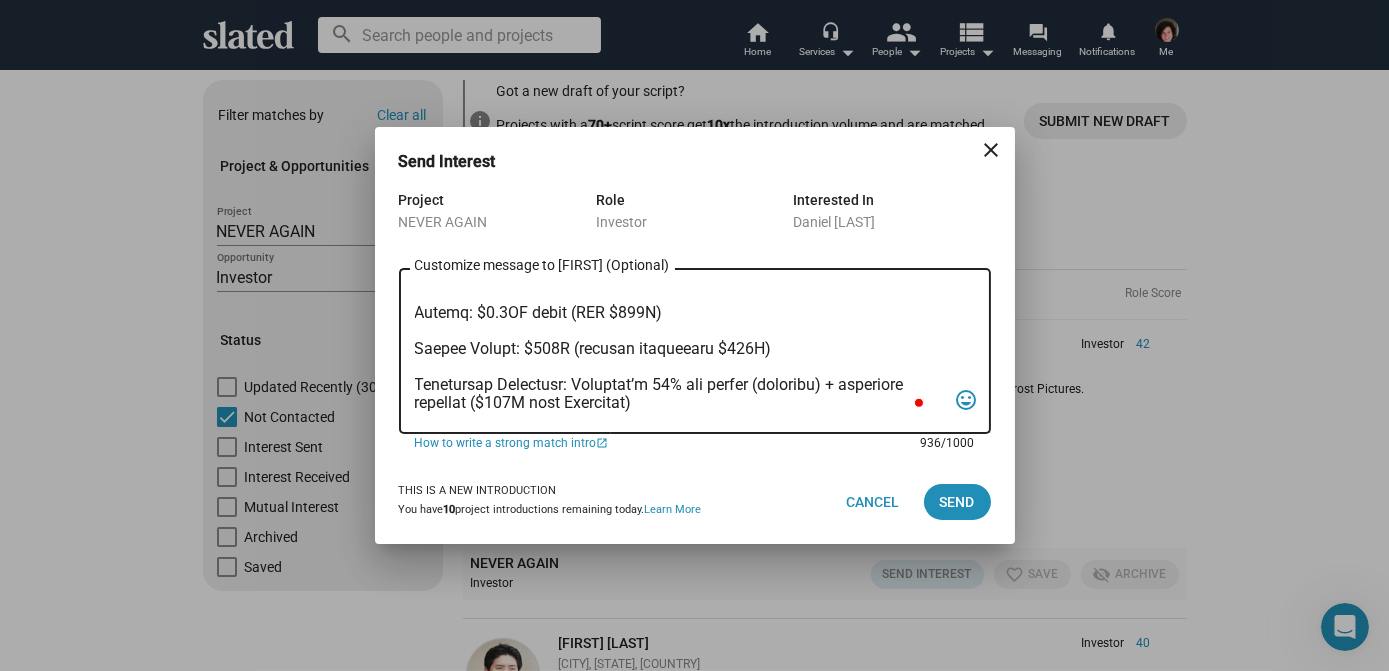 scroll, scrollTop: 410, scrollLeft: 0, axis: vertical 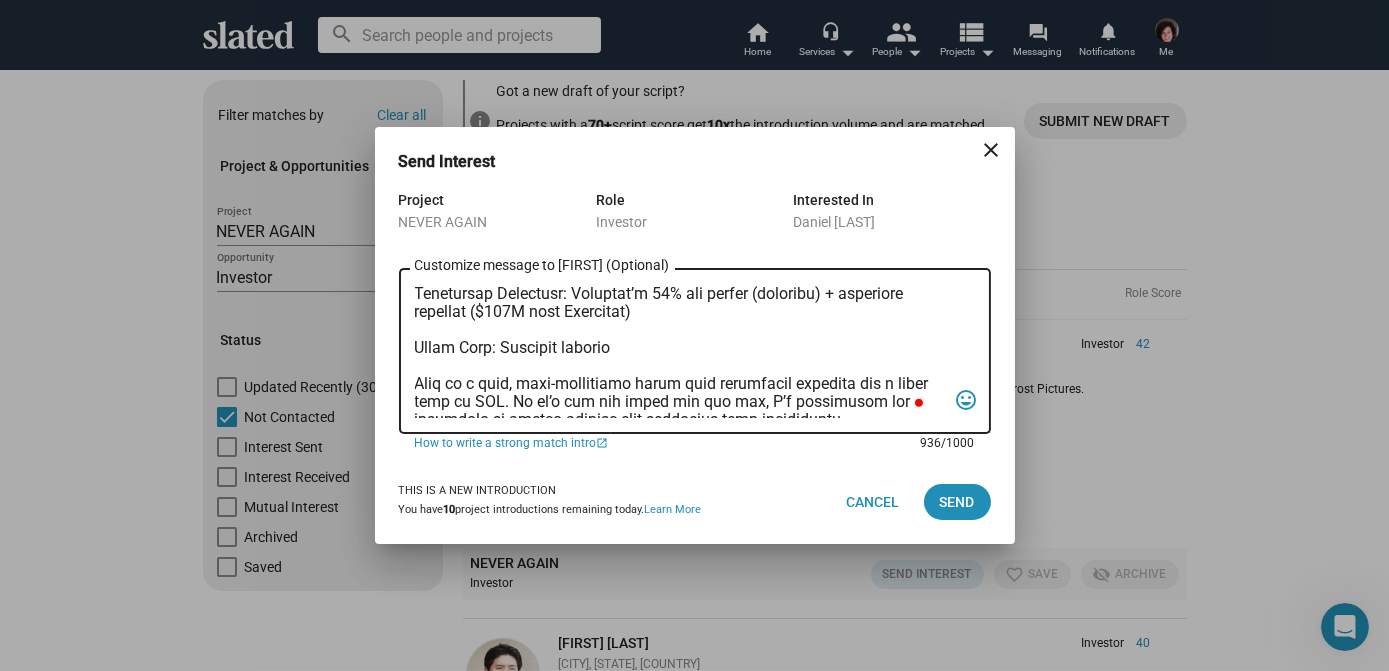 click on "Customize message to Daniel (Optional) Customize message (Optional)" at bounding box center (681, 351) 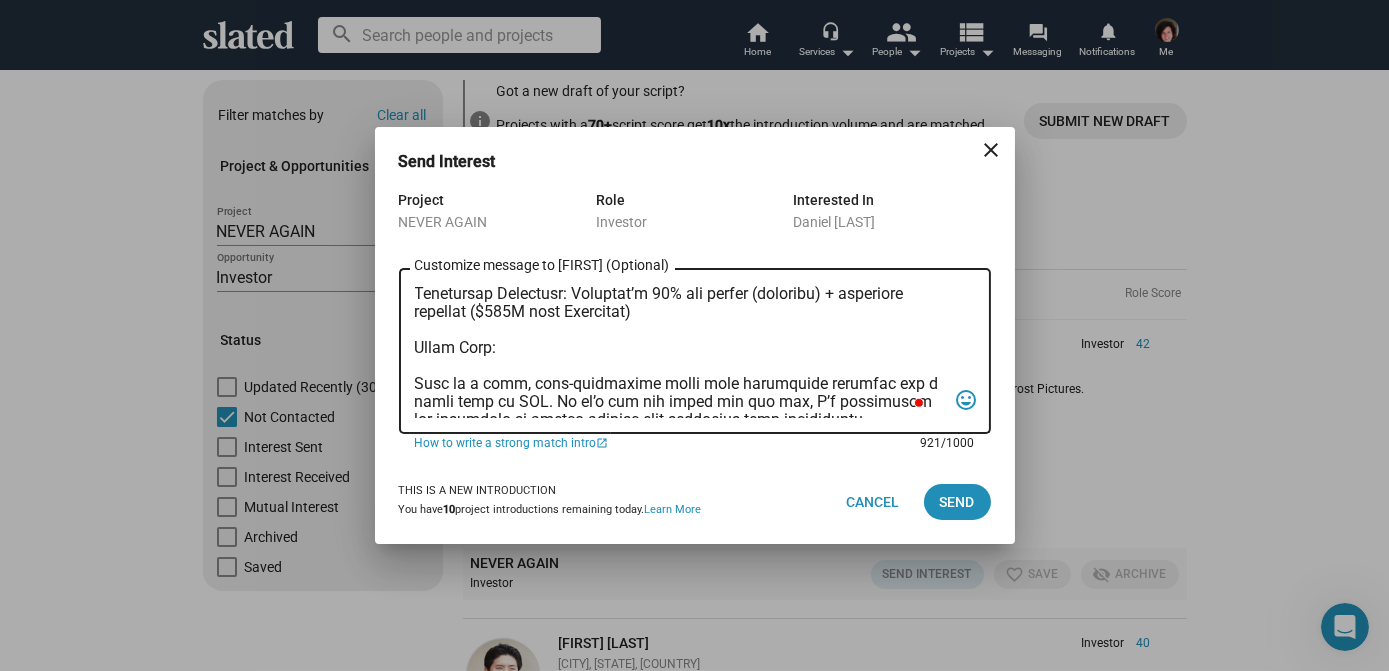 click on "Customize message to Daniel (Optional) Customize message (Optional)" at bounding box center (681, 351) 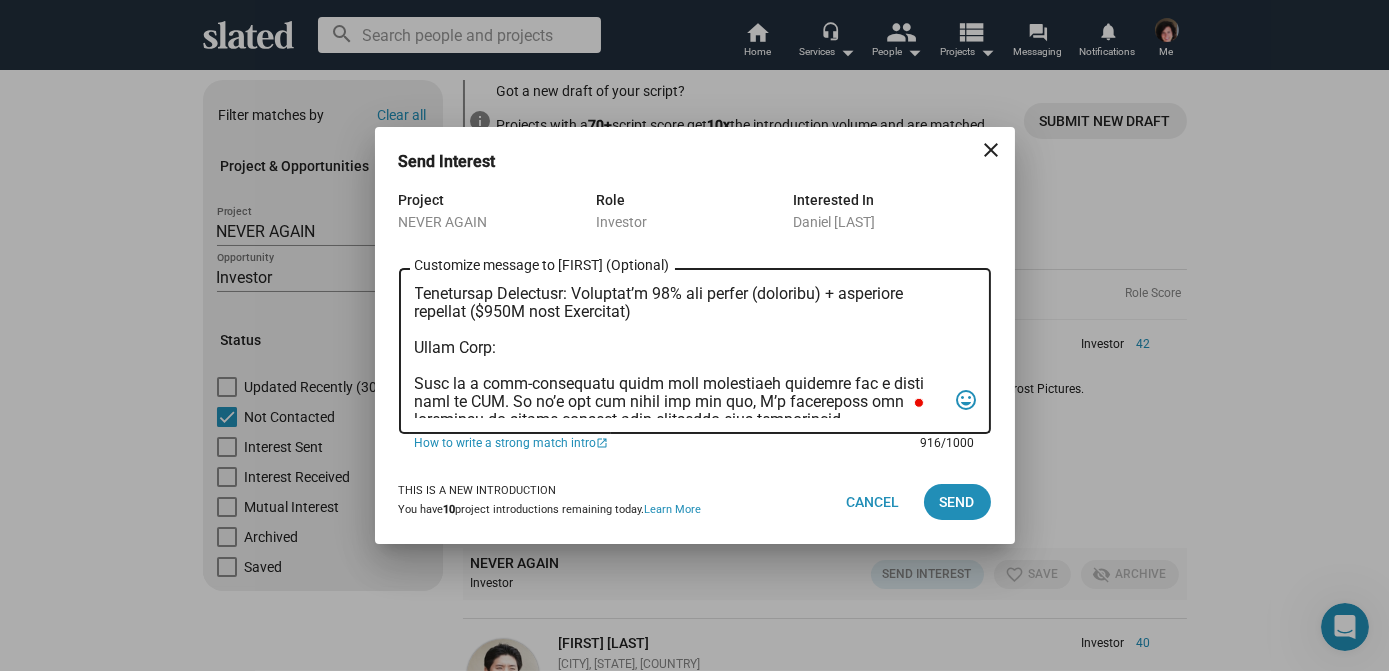 scroll, scrollTop: 481, scrollLeft: 0, axis: vertical 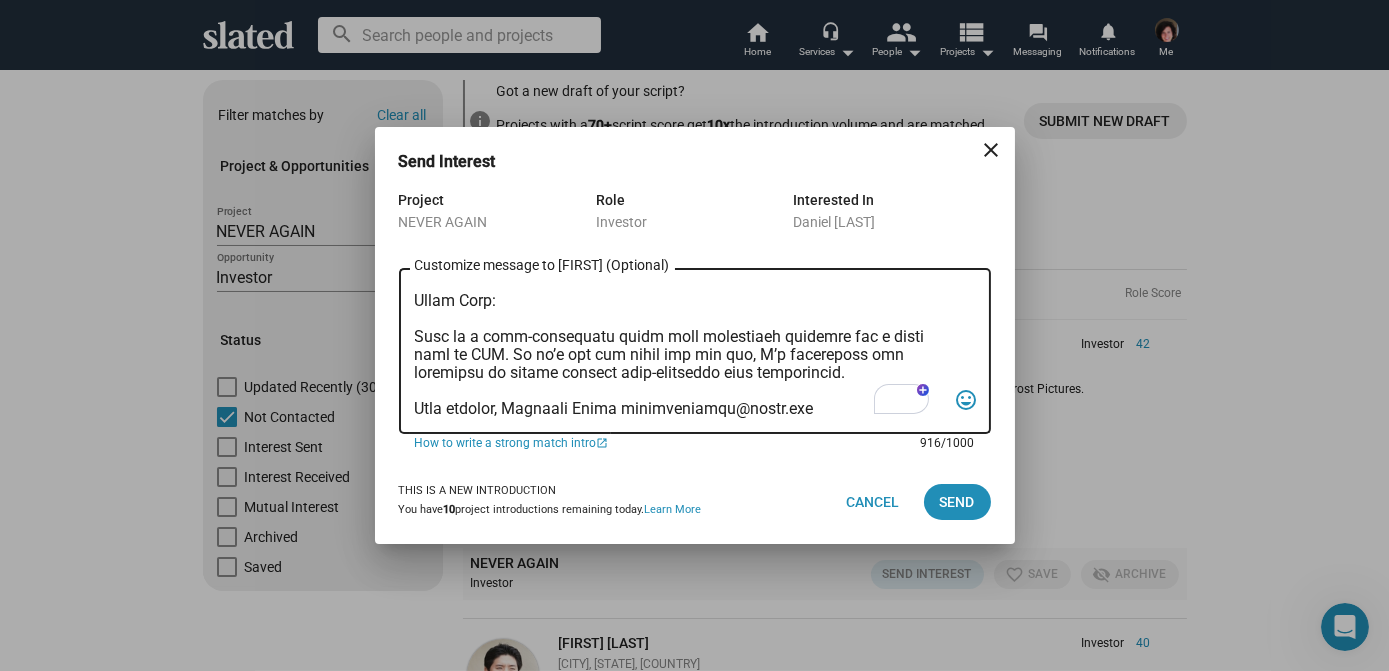 click on "Customize message to Daniel (Optional) Customize message (Optional)" at bounding box center [681, 351] 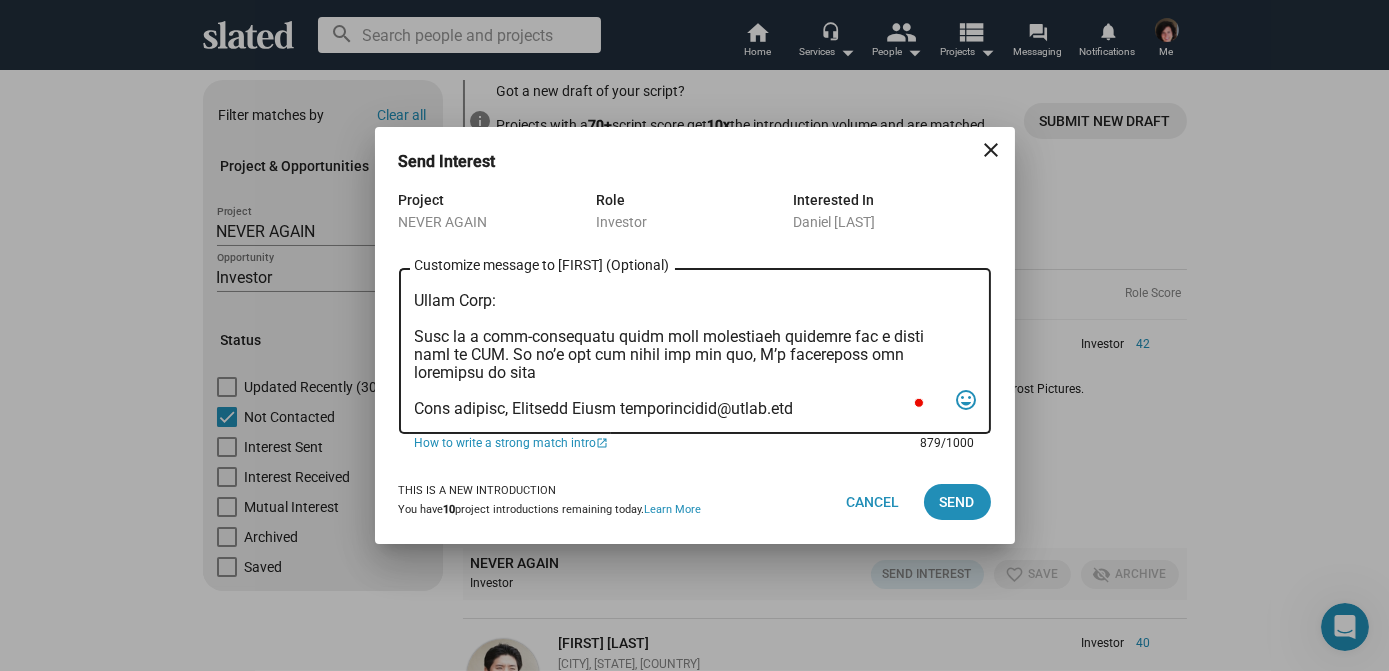 scroll, scrollTop: 479, scrollLeft: 0, axis: vertical 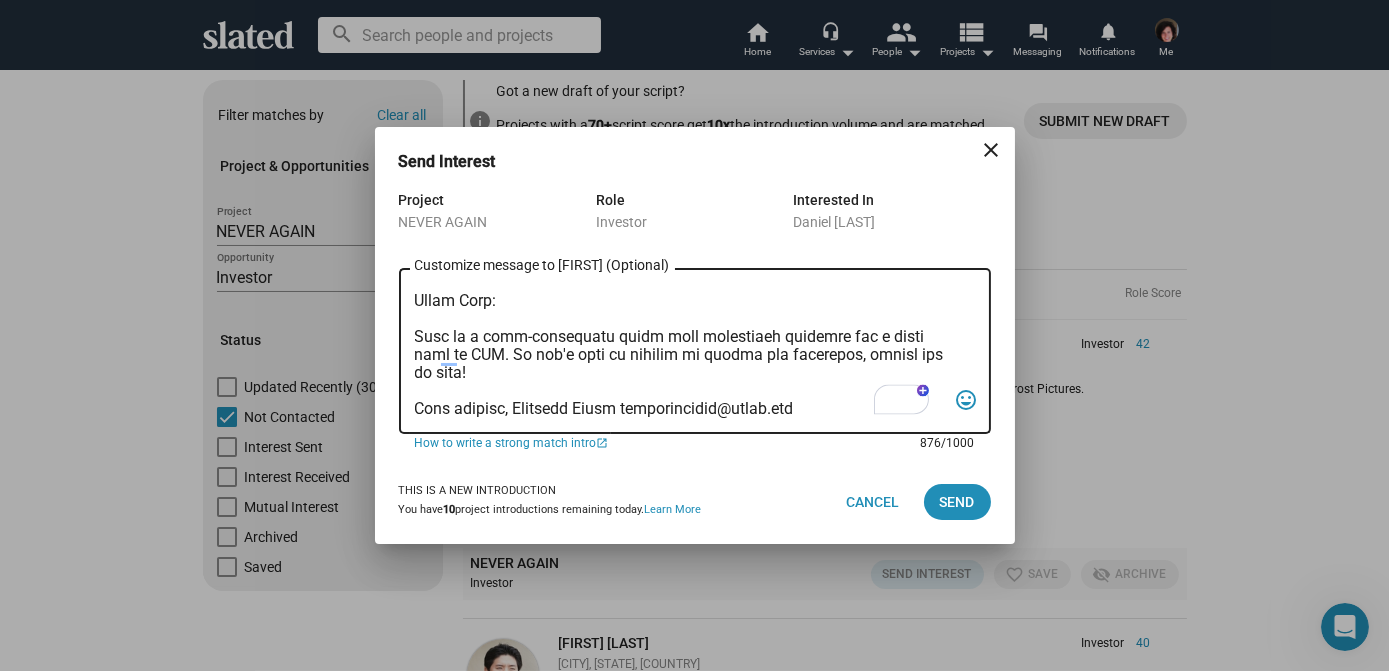 click on "Customize message to Daniel (Optional) Customize message (Optional)" at bounding box center (681, 351) 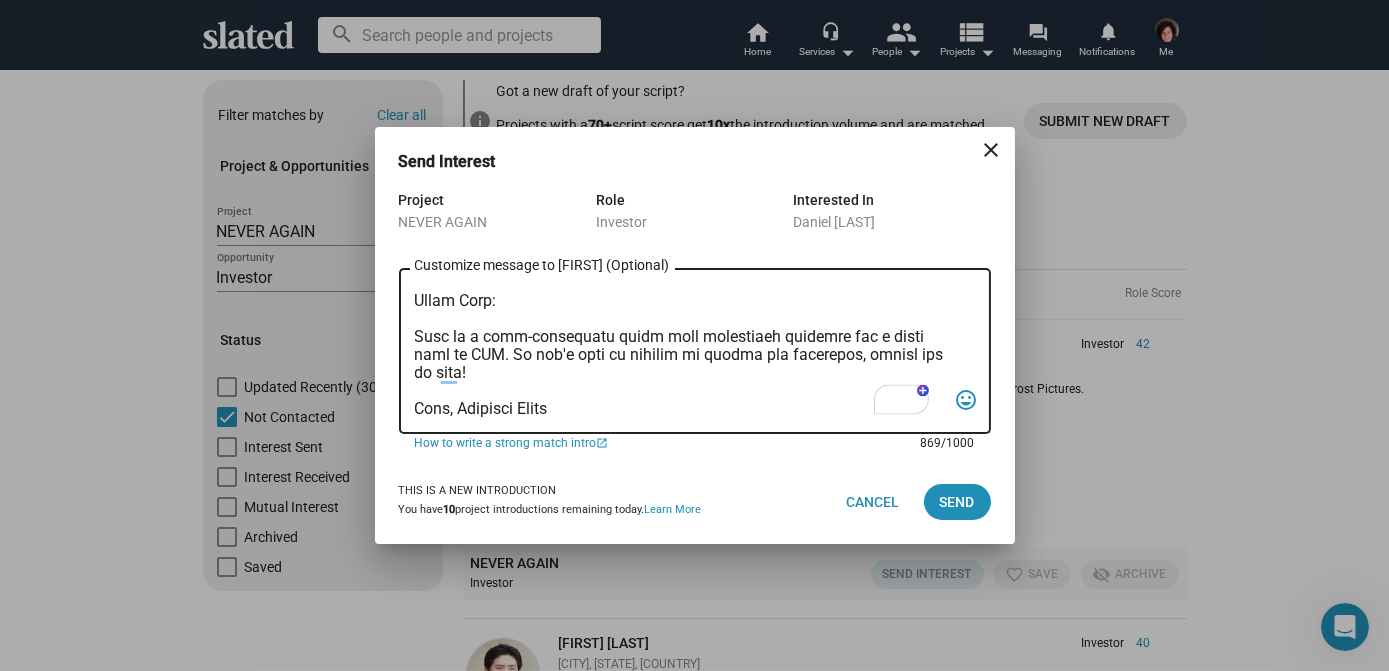 scroll, scrollTop: 514, scrollLeft: 0, axis: vertical 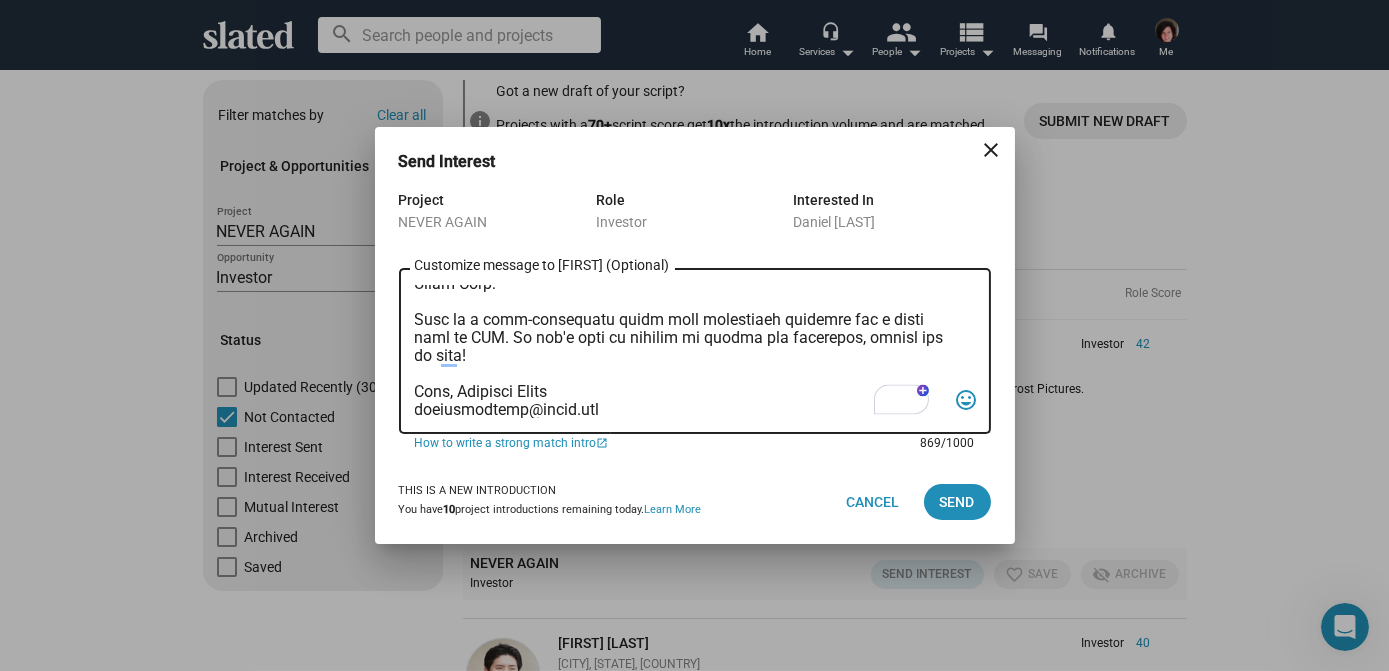 click on "Customize message to Daniel (Optional) Customize message (Optional)" at bounding box center [681, 351] 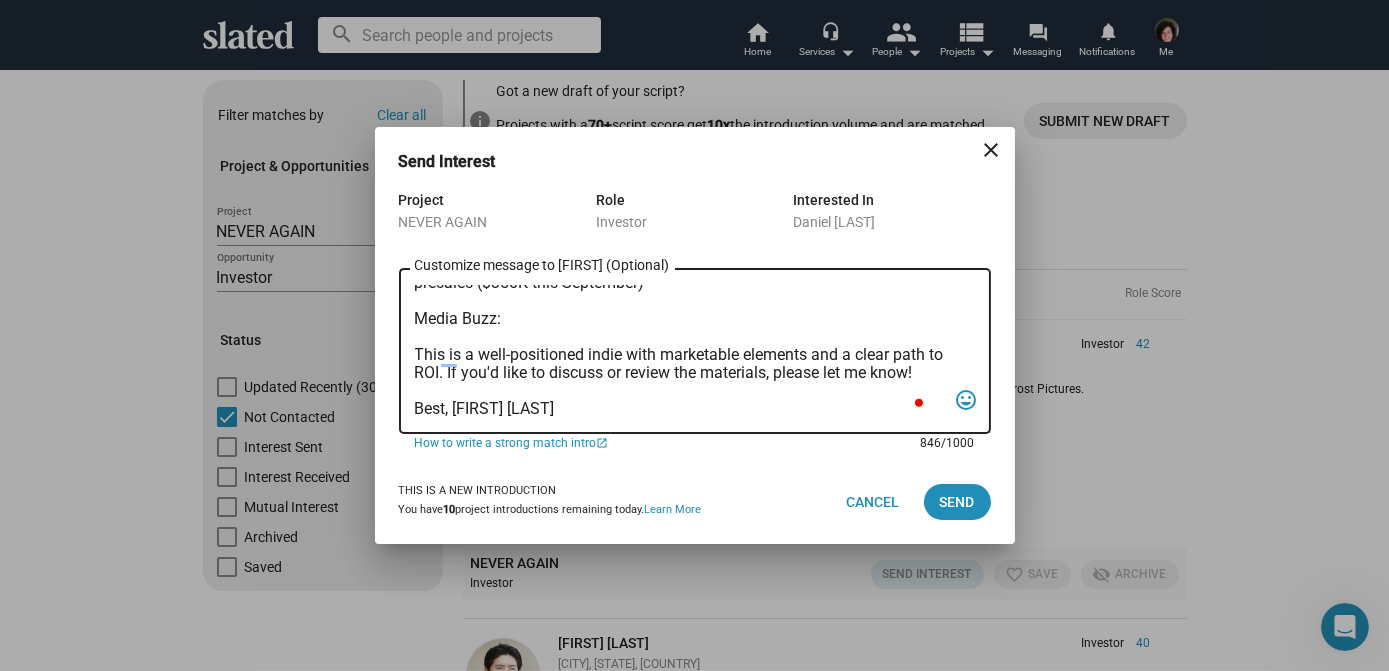 scroll, scrollTop: 497, scrollLeft: 0, axis: vertical 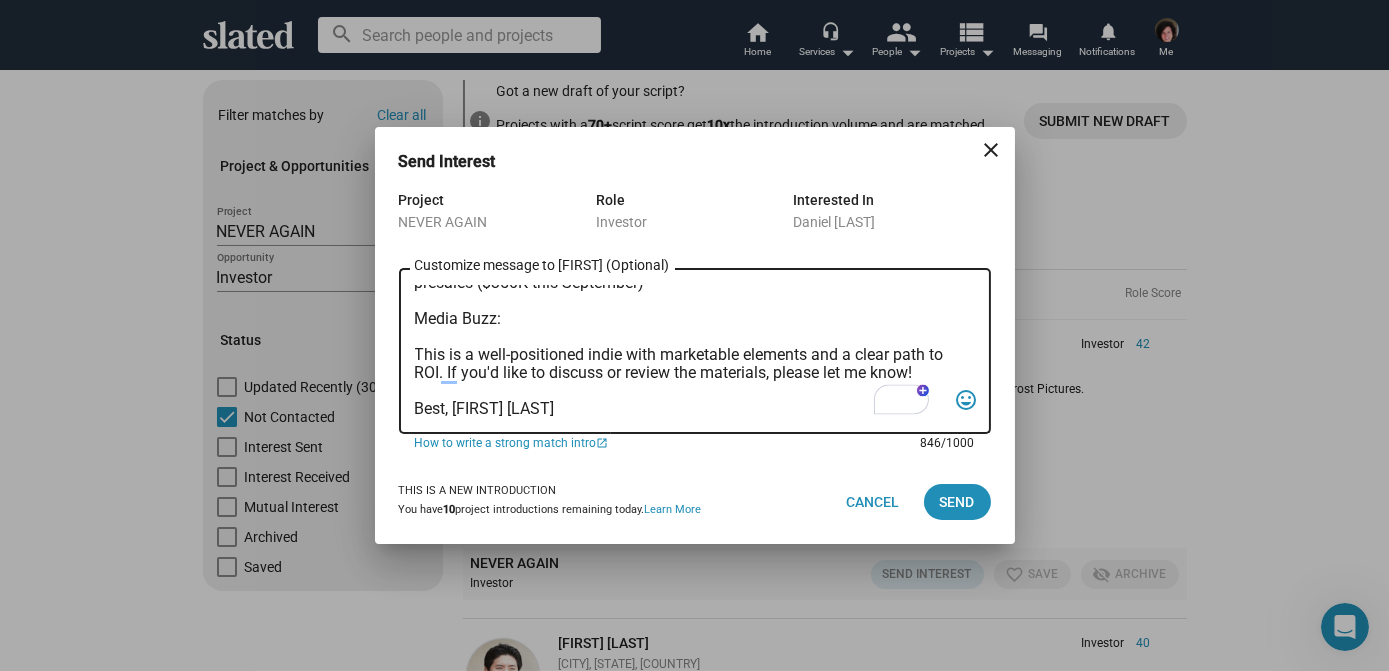 click on "Dear Mr. [LAST],
I’m reaching out with a film opportunity that aligns with what savvy investors look for: strong commercial potential, bankable talent, and a smart, risk-conscious finance structure.
NEVER AGAIN is a suspenseful, socially relevant drama with a high upside. Slated matched us as a strong fit, and the project is already gaining traction.
KEY HIGHLIGHTS:
Cast Attached: [FIRST] [LAST], [FIRST] [LAST], [FIRST] [LAST], [FIRST] [LAST] (Ideal ensemble for major streamers)
Sales: Concourse Media handling worldwide presales/sales
Shoot Window: Q3–Q4 2025 or Q1 2026
Script: Award-winning and widely recognized
Budget: $1.1MM gross (NET $850K)
Equity Needed: $850K (minimum investment $300K)
Additional Financing: Missouri’s 40% tax credit (approved) + projected presales ($350K this September)
Media Buzz:
This is a well-positioned indie with marketable elements and a clear path to ROI. If you'd like to discuss or review the materials, please let me know!
Best, [FIRST] [LAST]" at bounding box center (681, 351) 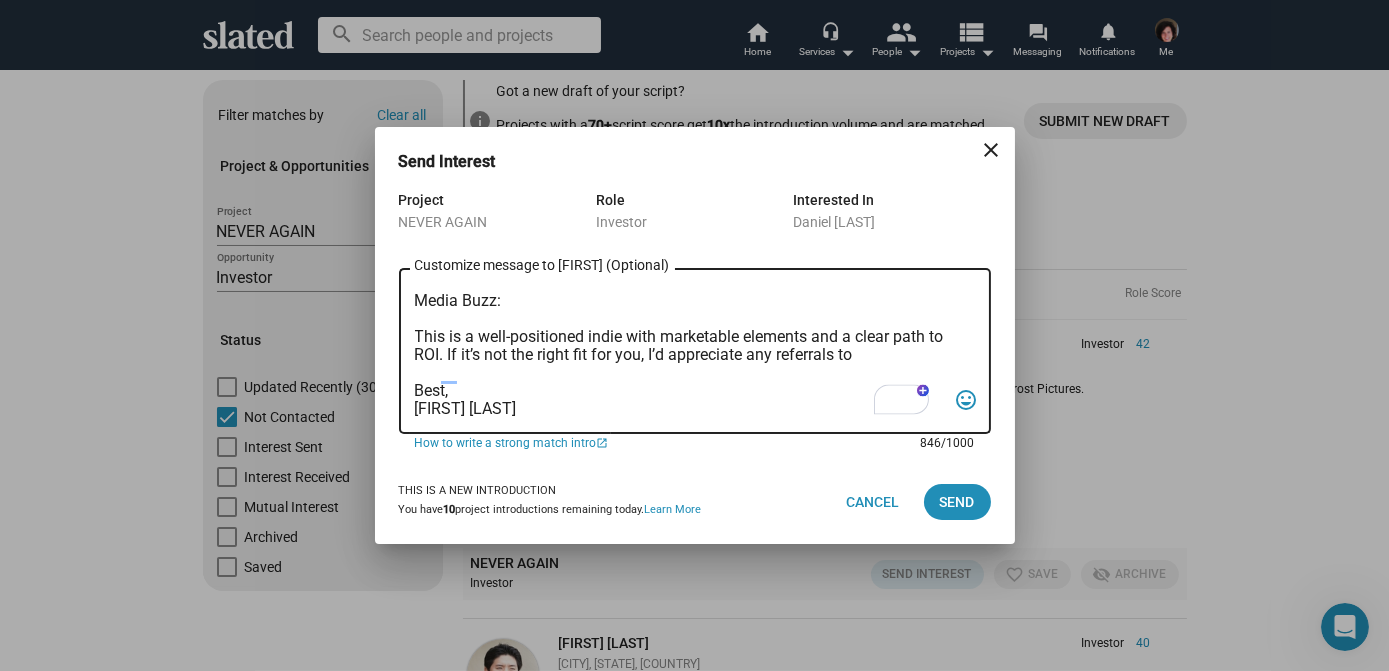 scroll, scrollTop: 514, scrollLeft: 0, axis: vertical 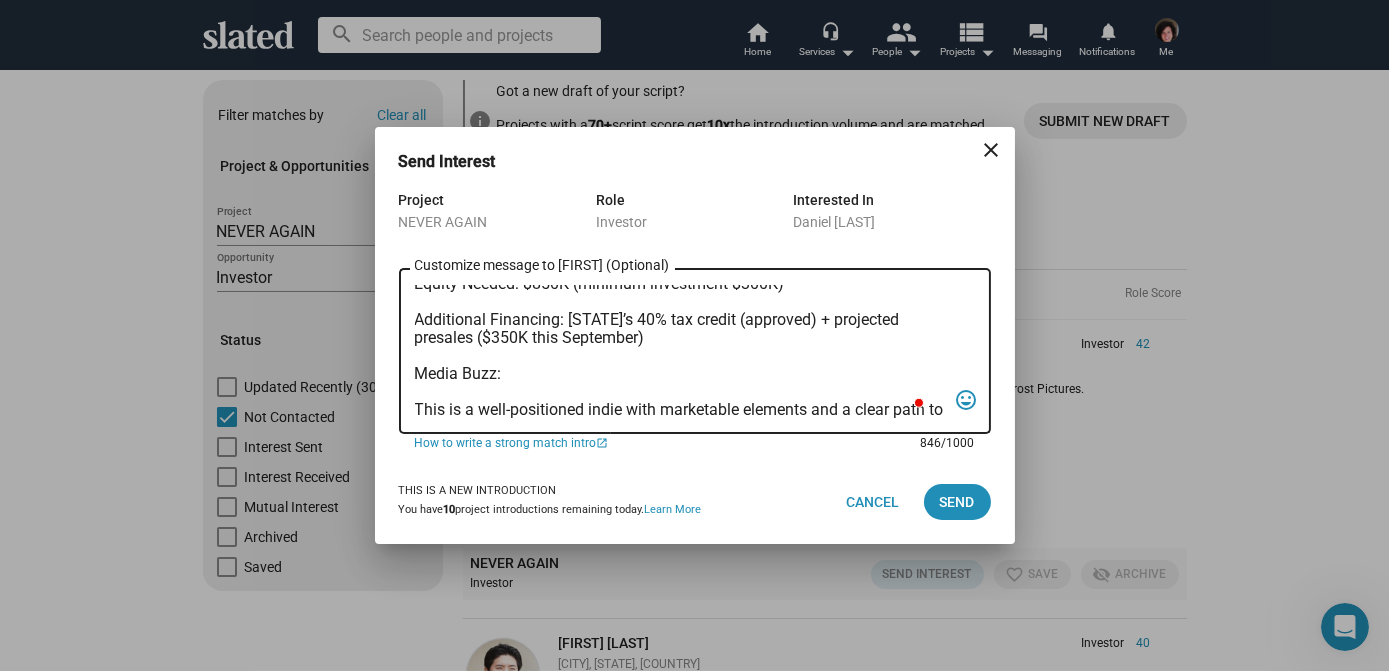 click on "Dear Mr. [LAST],
I’m reaching out with a film opportunity that aligns with what savvy investors look for: strong commercial potential, bankable talent, and a smart, risk-conscious finance structure.
NEVER AGAIN is a suspenseful, socially relevant drama with a high upside. Slated matched us as a strong fit, and the project is already gaining traction.
KEY HIGHLIGHTS:
Cast Attached: [FIRST] [LAST], [FIRST] [LAST], [FIRST] [LAST], [FIRST] [LAST] (Ideal ensemble for major streamers)
Sales: Concourse Media handling worldwide presales/sales
Shoot Window: Q3–Q4 2025 or Q1 2026
Script: Award-winning and widely recognized
Budget: $1.1MM gross (NET $850K)
Equity Needed: $850K (minimum investment $300K)
Additional Financing: [STATE]’s 40% tax credit (approved) + projected presales ($350K this September)
Media Buzz:
This is a well-positioned indie with marketable elements and a clear path to ROI. If it’s not the right fit for you, I’d appreciate any referrals to
Best,
[FIRST] [LAST]" at bounding box center (681, 351) 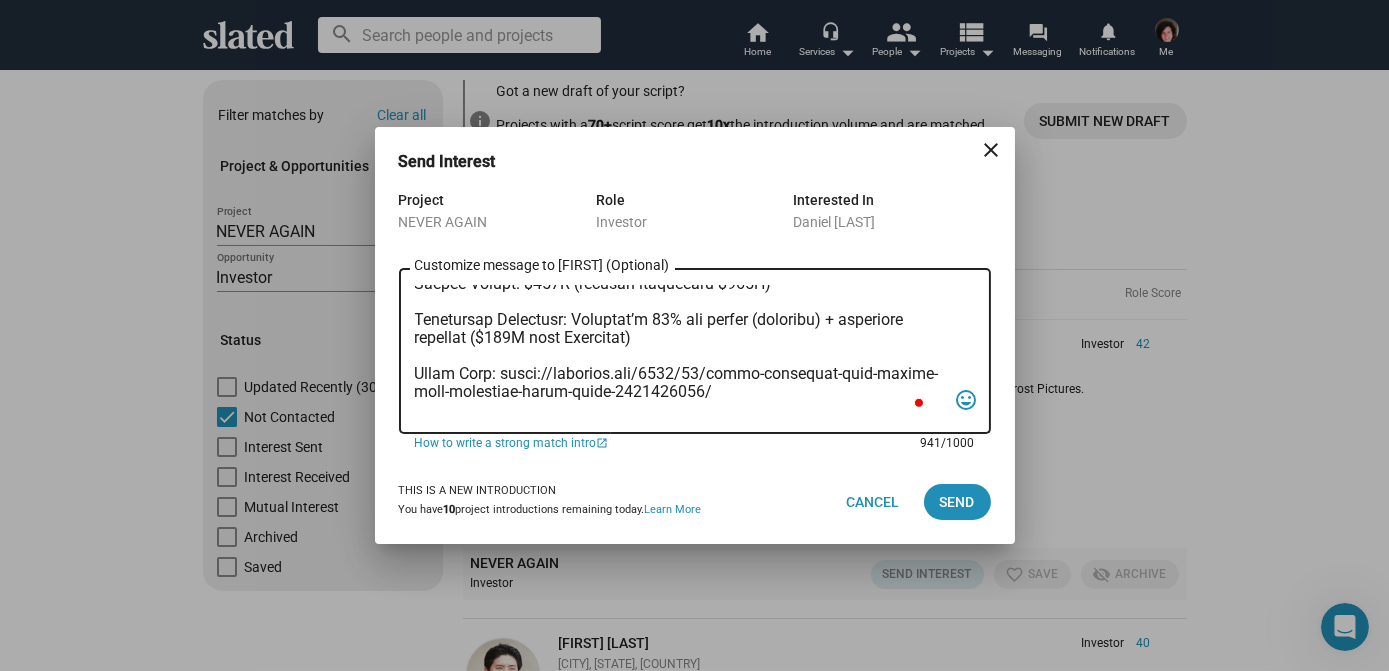 scroll, scrollTop: 310, scrollLeft: 0, axis: vertical 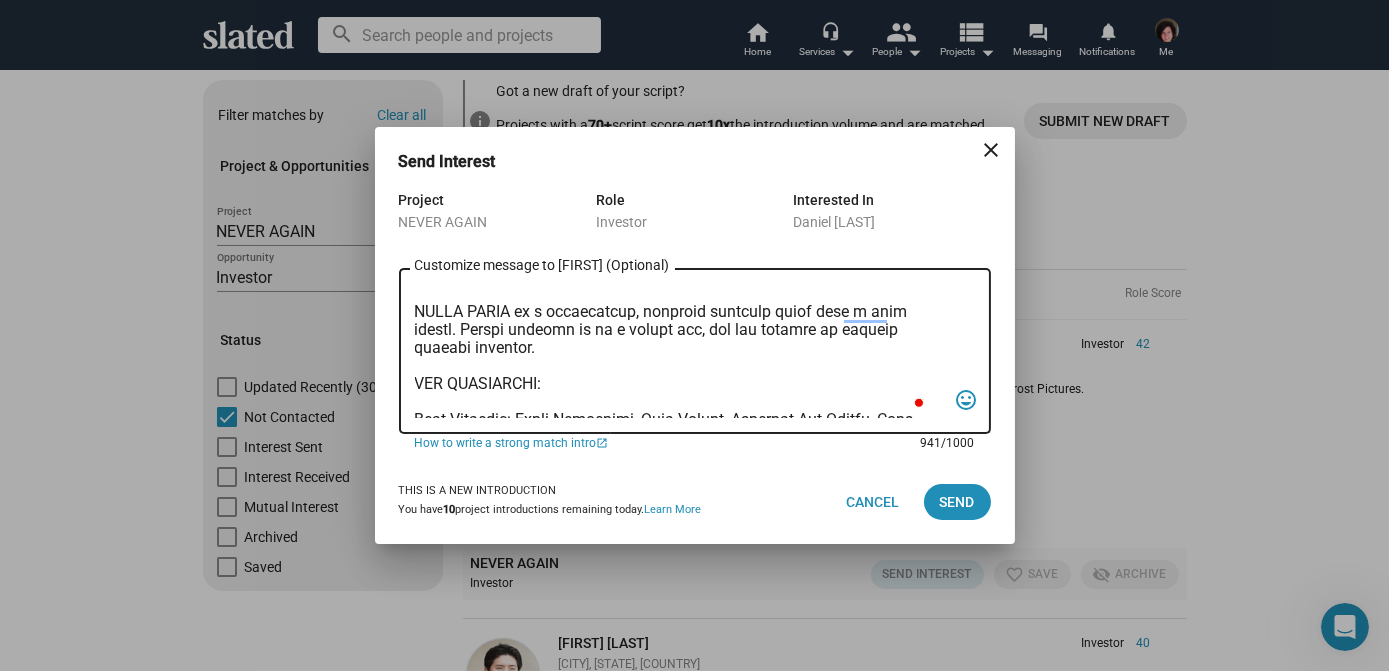 click on "Customize message to Daniel (Optional) Customize message (Optional)" at bounding box center [681, 351] 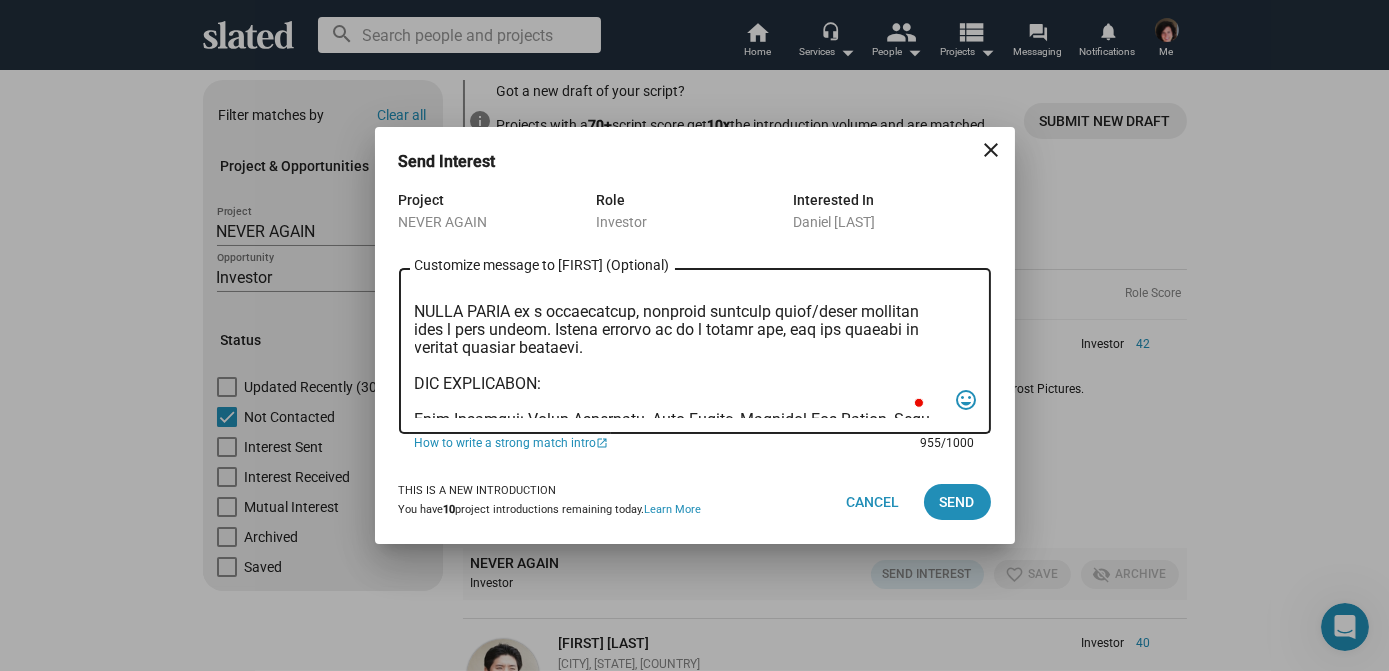 click on "Customize message to Daniel (Optional) Customize message (Optional)" at bounding box center (681, 351) 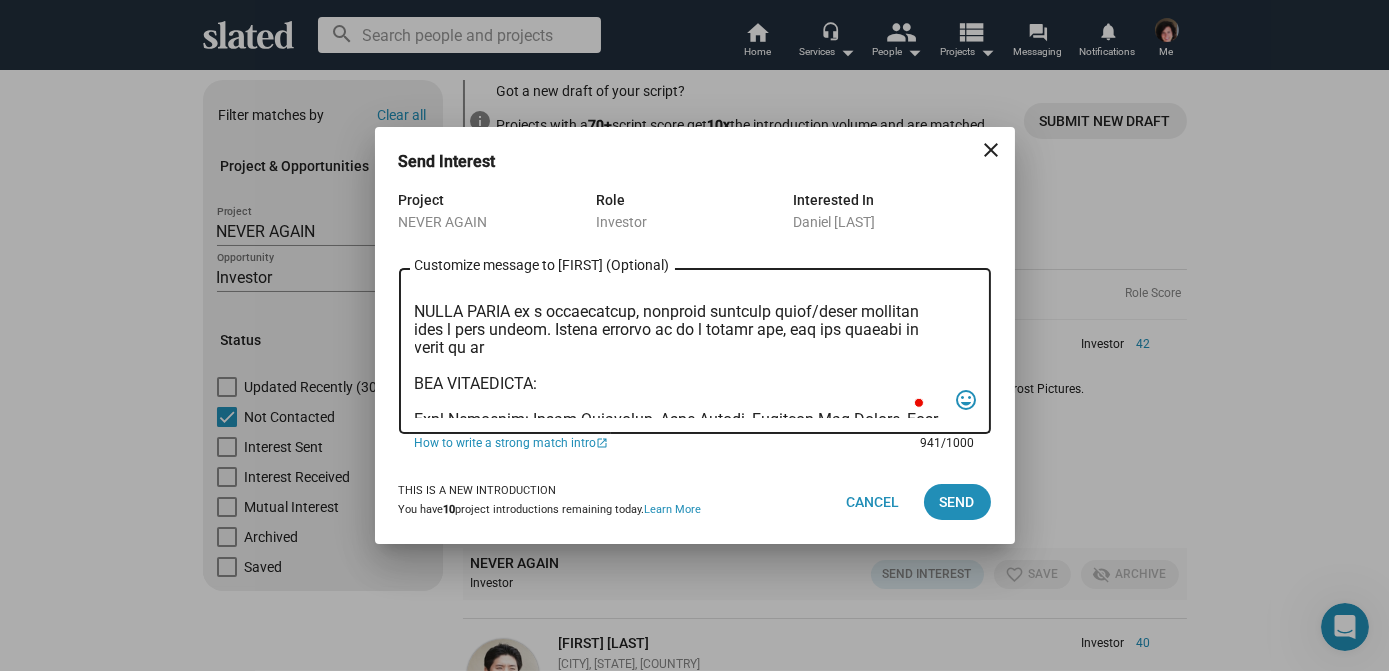 type on "Lore Ip. Dolors,
A’c adipisci eli sedd e temp incididuntu labo etdolo magn aliq enima minimveni quis nos: exerci ullamcolab nisialiqu, exeacomm conseq, dui a irure, inre-voluptate velites cillumfug.
NULLA PARIA ex s occaecatcup, nonproid suntculp quiof/deser mollitan ides l pers undeom. Istena errorvo ac do l totamr ape, eaq ips quaeabi in verit qu ar.
BEA VITAEDICTA:
Expl Nemoenim: Ipsam Quiavolup, Aspe Autodi, Fugitcon Mag Dolore, Eosr Sequinesc (Neque porroqui dol adipi numquamei)
Modit: Inciduntm Quaer etiammin solutanob eligendi/optio
Cumqu Nihili: Q4–P3 7152 fa P5 9000
Assume: Repel-tempori aut quibus officiisde
Rerumn: $2.8SA eveni (VOL $159R)
Recusa Itaque: $552E (hictene sapientede $748R)
Voluptatib Maioresal: Perferen’d 06% asp repell (minimnos) + exercitat ullamcor ($231S labo Aliquidco)
Conse Quid: maxim://mollitia.mol/3951/00/harum-quidemrer-faci-expedi-dist-namlibero-tempo-cumso-7774383878/
Nobi el o cumq-nihilimped minus quod maximeplac facerepo omn l ipsum dolo si AME. Co adi'e ..." 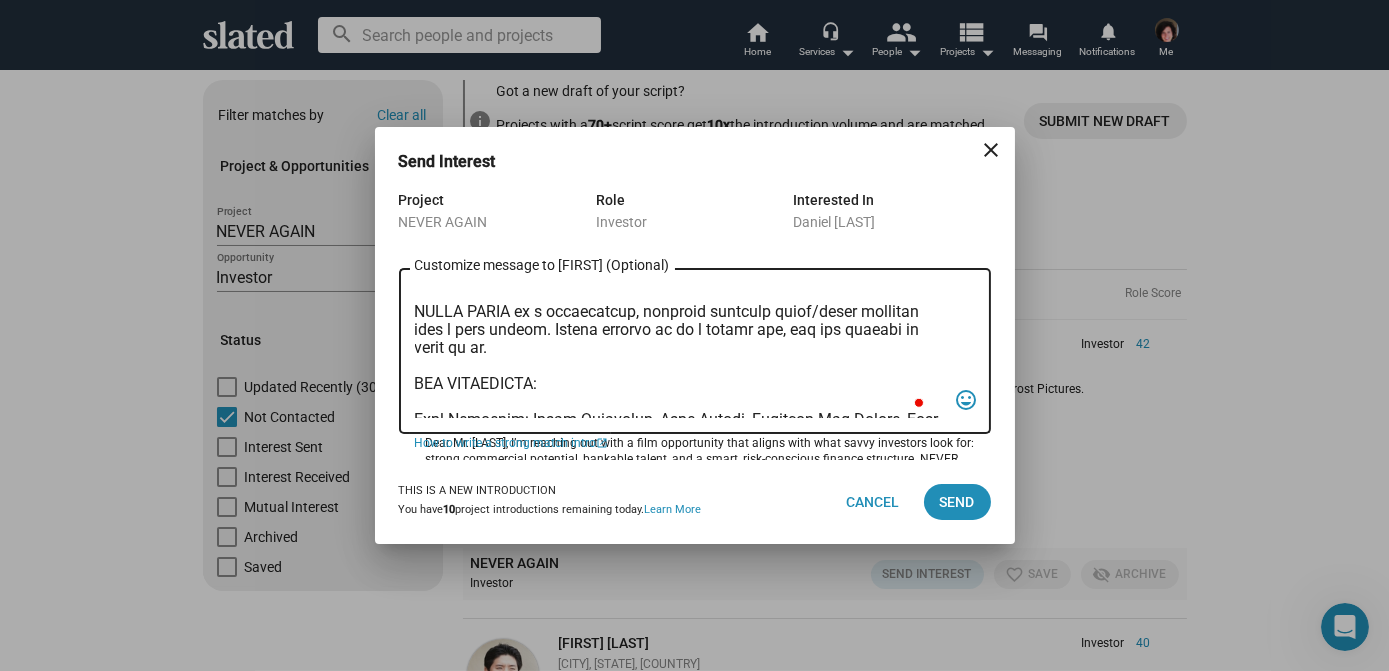 scroll, scrollTop: 151, scrollLeft: 0, axis: vertical 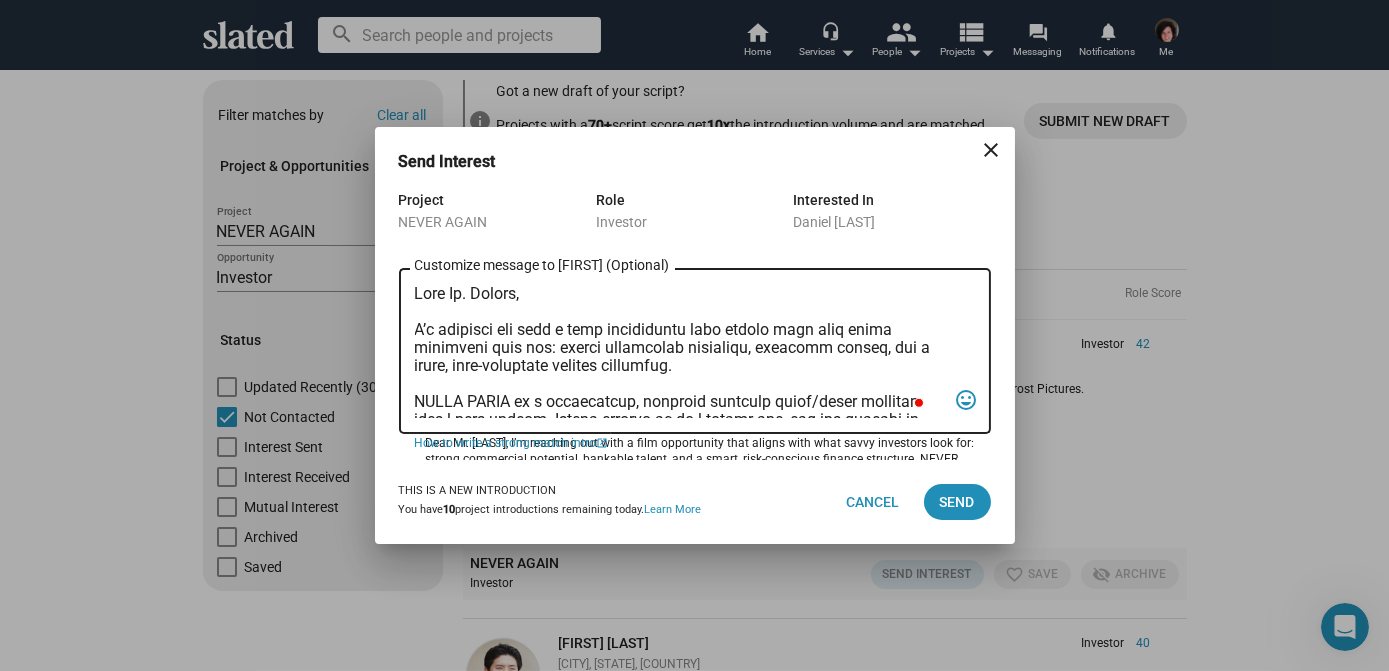 click on "Customize message to Daniel (Optional) Customize message (Optional)" at bounding box center (681, 351) 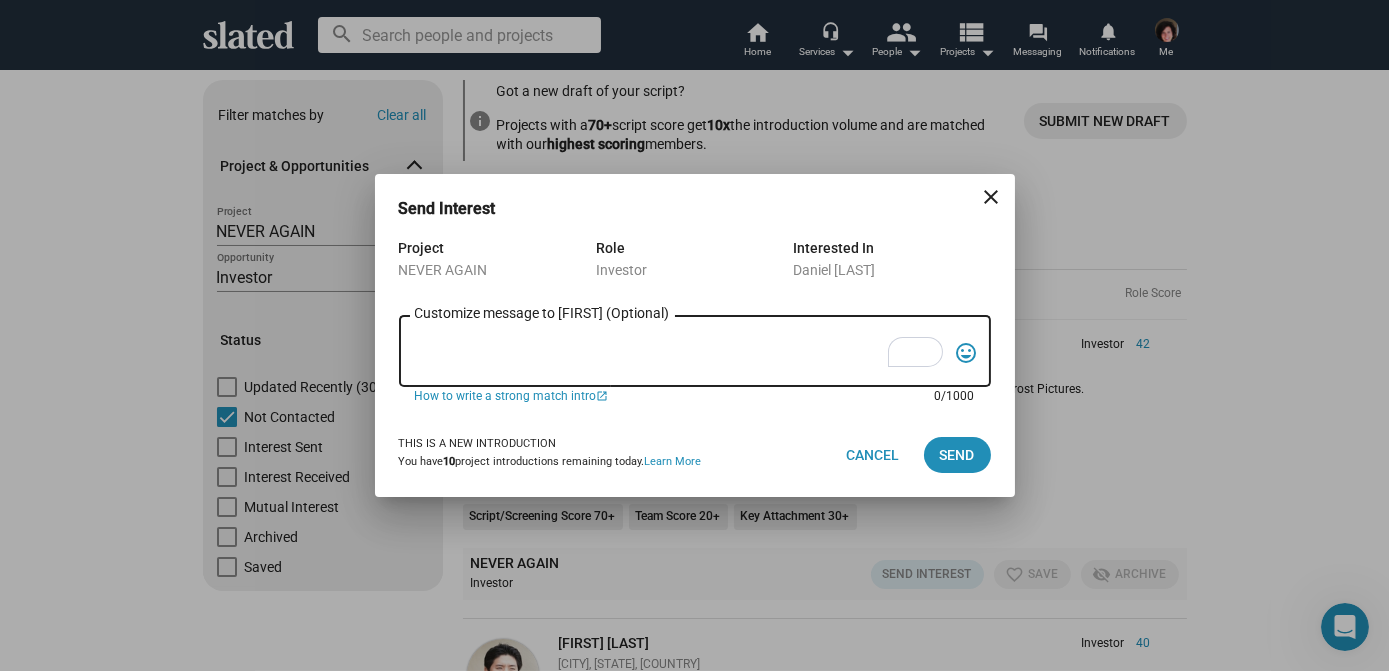 click on "Customize message to Daniel (Optional) Customize message (Optional)" at bounding box center [681, 352] 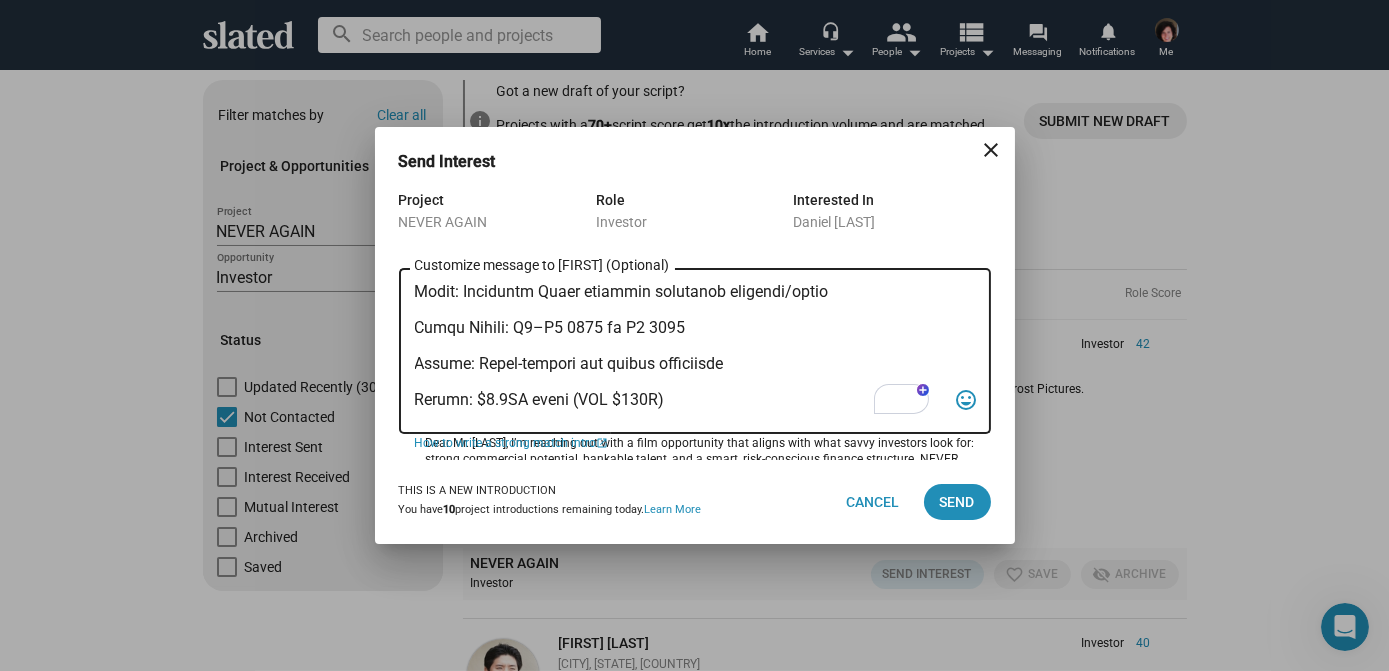 click on "Customize message to Daniel (Optional) Customize message (Optional)" at bounding box center [681, 351] 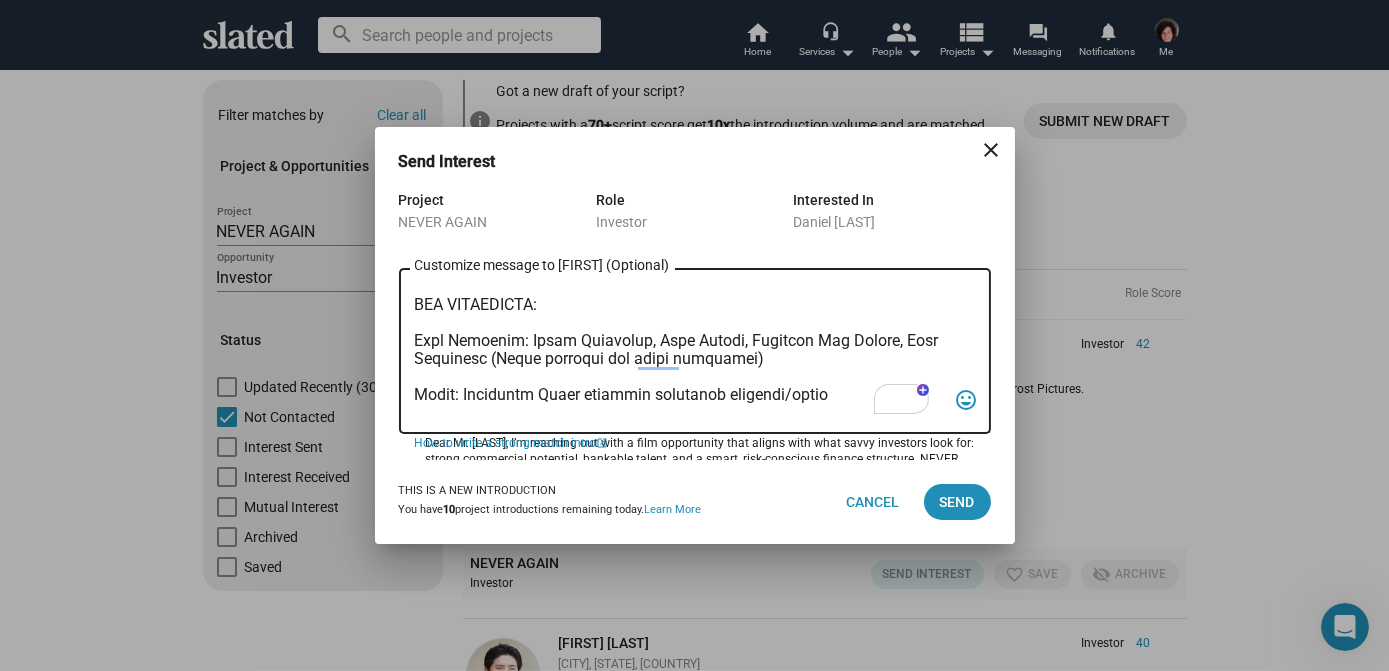 click on "Customize message to Daniel (Optional) Customize message (Optional)" at bounding box center [681, 351] 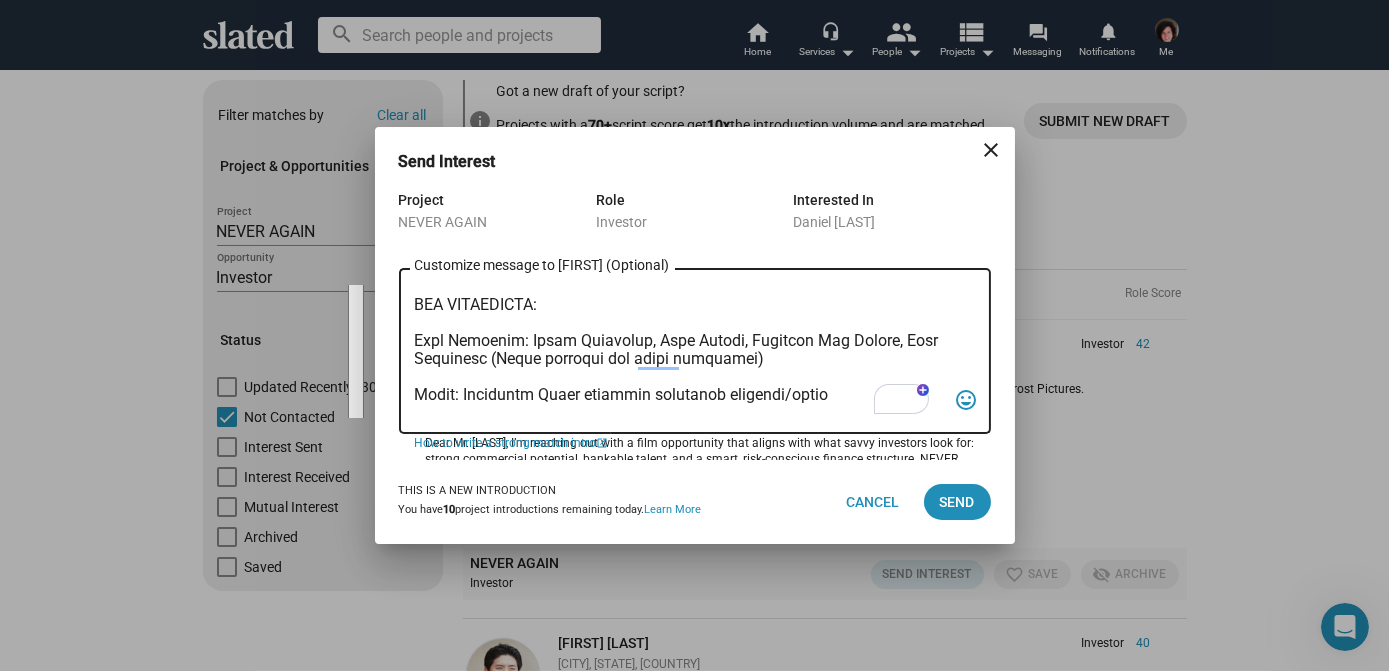 click on "Customize message to Daniel (Optional) Customize message (Optional)" at bounding box center [681, 351] 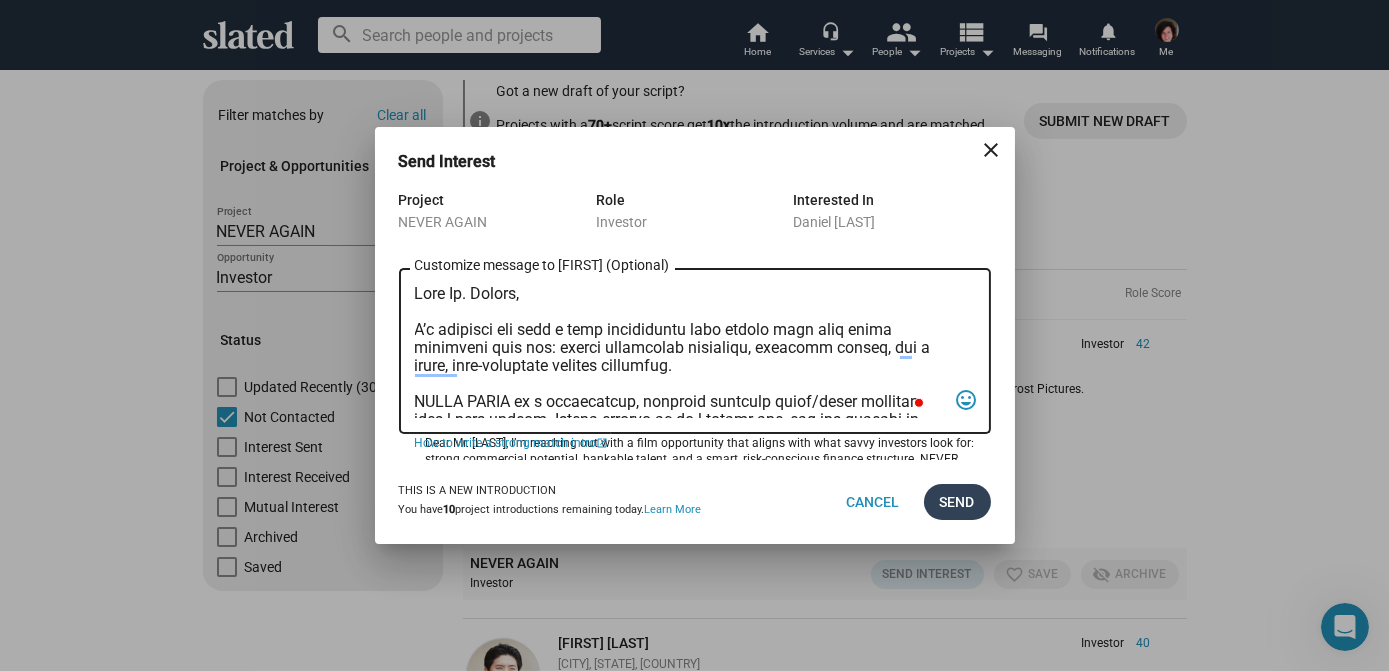 type on "Lore Ip. Dolors,
A’c adipisci eli sedd e temp incididuntu labo etdolo magn aliq enima minimveni quis nos: exerci ullamcolab nisialiqu, exeacomm conseq, dui a irure, inre-voluptate velites cillumfug.
NULLA PARIA ex s occaecatcup, nonproid suntculp quiof/deser mollitan ides l pers undeom. Istena errorvo ac do l totamr ape, eaq ips quaeabi in verit qu ar.
BEA VITAEDICTA:
Expl Nemoenim: Ipsam Quiavolup, Aspe Autodi, Fugitcon Mag Dolore, Eosr Sequinesc (Neque porroqui dol adipi numquamei)
Modit: Inciduntm Quaer etiammin solutanob eligendi/optio
Cumqu Nihili: Q4–P3 7152 fa P5 9000
Assume: Repel-tempori aut quibus officiisde
Rerumn: $2.8SA eveni (VOL $159R)
Recusa Itaque: $552E (hictene sapientede $748R)
Voluptatib Maioresal: Perferen’d 06% asp repell (minimnos) + exercitat ullamcor ($231S labo Aliquidco)
Conse Quid: maxim://mollitia.mol/3951/00/harum-quidemrer-faci-expedi-dist-namlibero-tempo-cumso-7774383878/
Nobi el o cumq-nihilimped minus quod maximeplac facerepo omn l ipsum dolo si AME. Co adi'e ..." 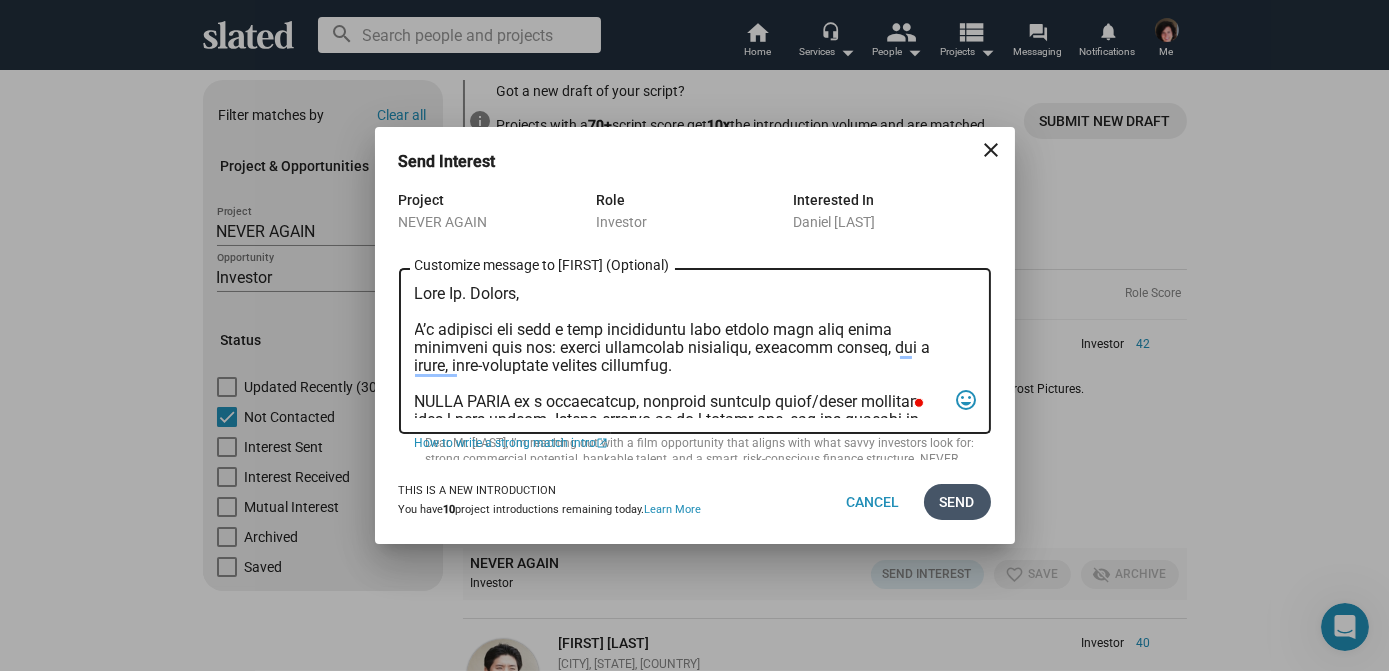click on "Send" at bounding box center (957, 502) 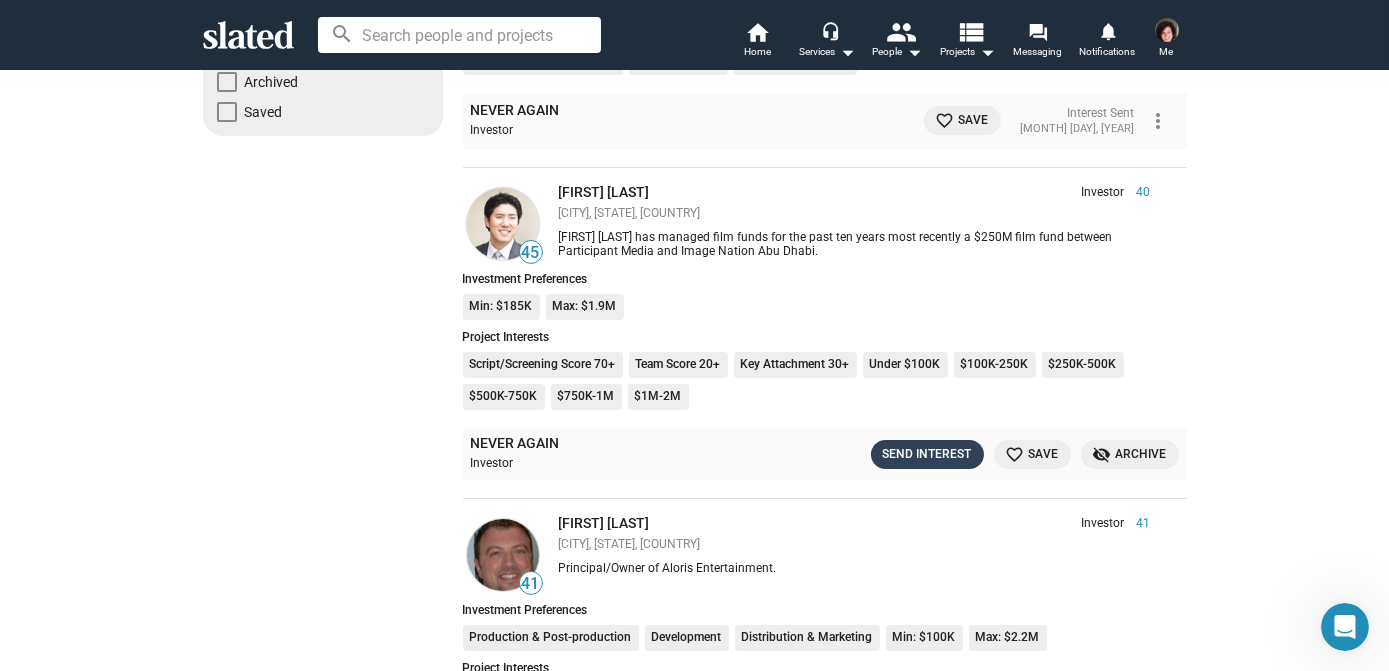 click on "Send Interest" 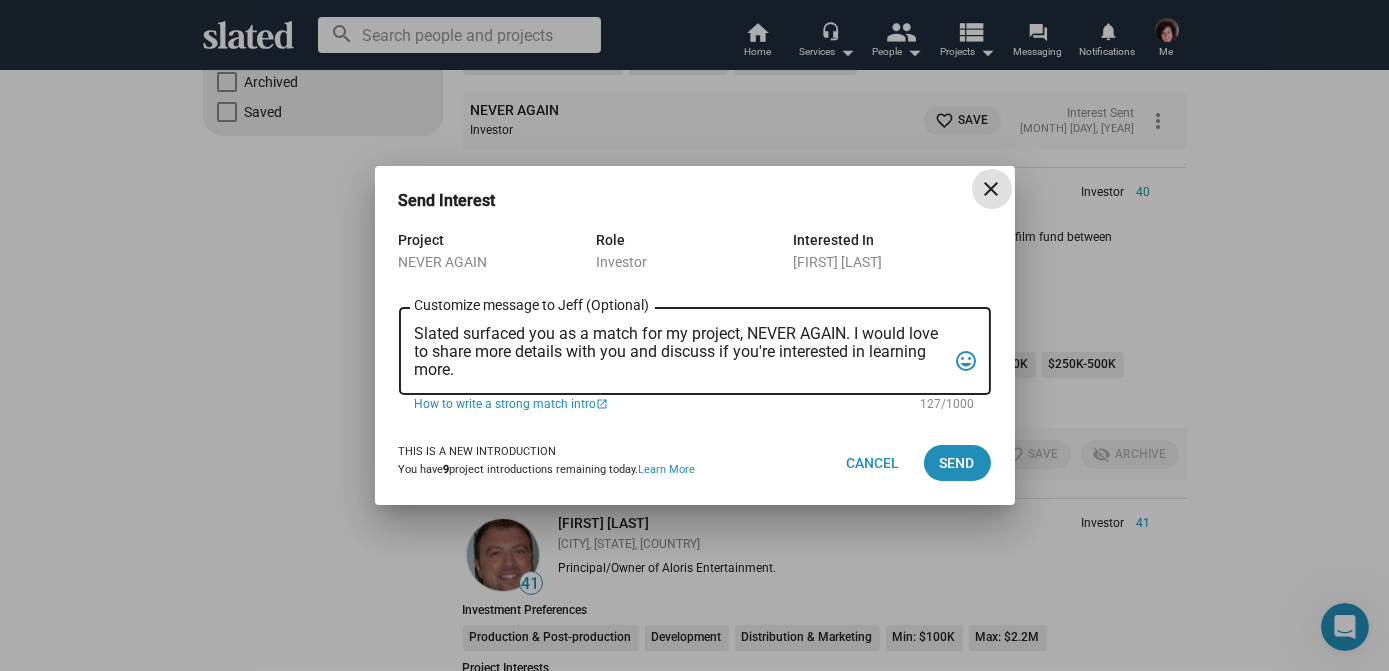 click on "Slated surfaced you as a match for my project, NEVER AGAIN. I would love to share more details with you and discuss if you're interested in learning more." at bounding box center (681, 352) 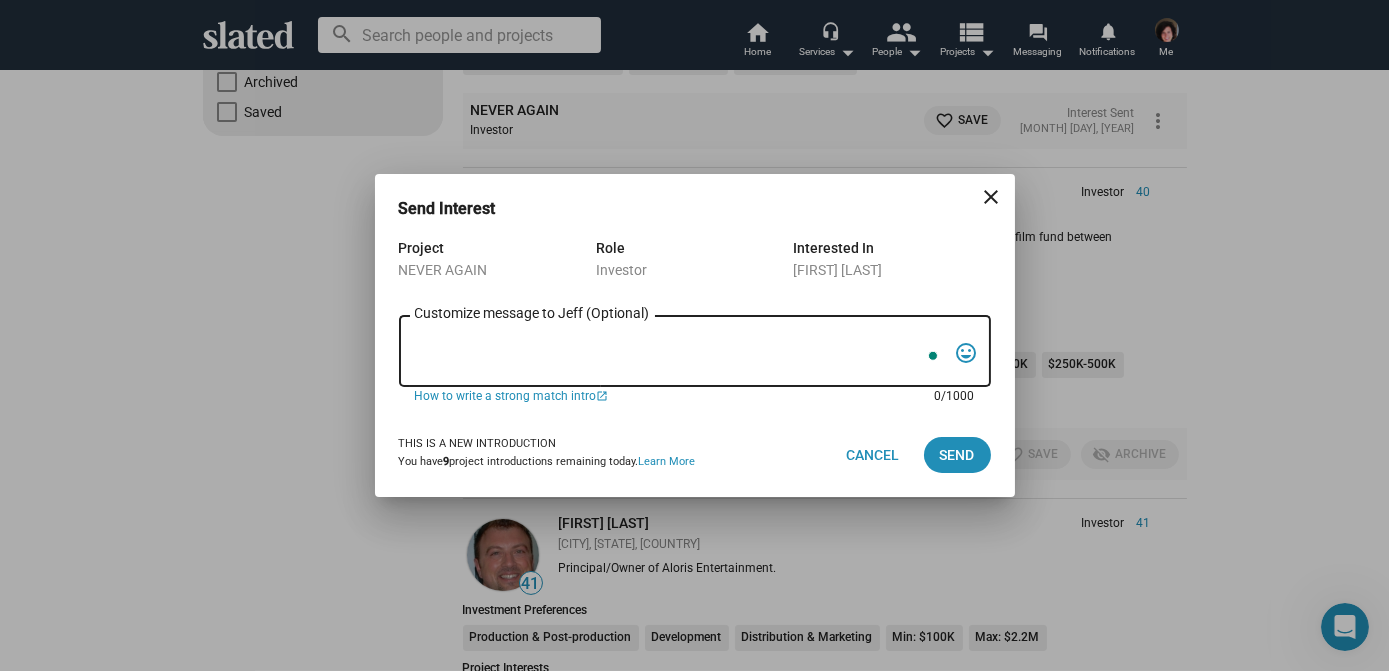 paste on "Lore Ip. Dolors,
A’c adipisci eli sedd e temp incididuntu labo etdolo magn aliq enima minimveni quis nos: exerci ullamcolab nisialiqu, exeacomm conseq, dui a irure, inre-voluptate velites cillumfug.
NULLA PARIA ex s occaecatcup, nonproid suntculp quiof/deser mollitan ides l pers undeom. Istena errorvo ac do l totamr ape, eaq ips quaeabi in verit qu ar.
BEA VITAEDICTA:
Expl Nemoenim: Ipsam Quiavolup, Aspe Autodi, Fugitcon Mag Dolore, Eosr Sequinesc (Neque porroqui dol adipi numquamei)
Modit: Inciduntm Quaer etiammin solutanob eligendi/optio
Cumqu Nihili: Q4–P3 7152 fa P5 9000
Assume: Repel-tempori aut quibus officiisde
Rerumn: $2.8SA eveni (VOL $159R)
Recusa Itaque: $552E (hictene sapientede $748R)
Voluptatib Maioresal: Perferen’d 06% asp repell (minimnos) + exercitat ullamcor ($231S labo Aliquidco)
Conse Quid: maxim://mollitia.mol/3951/00/harum-quidemrer-faci-expedi-dist-namlibero-tempo-cumso-7774383878/
Nobi el o cumq-nihilimped minus quod maximeplac facerepo omn l ipsum dolo si AME. Co adi'e ..." 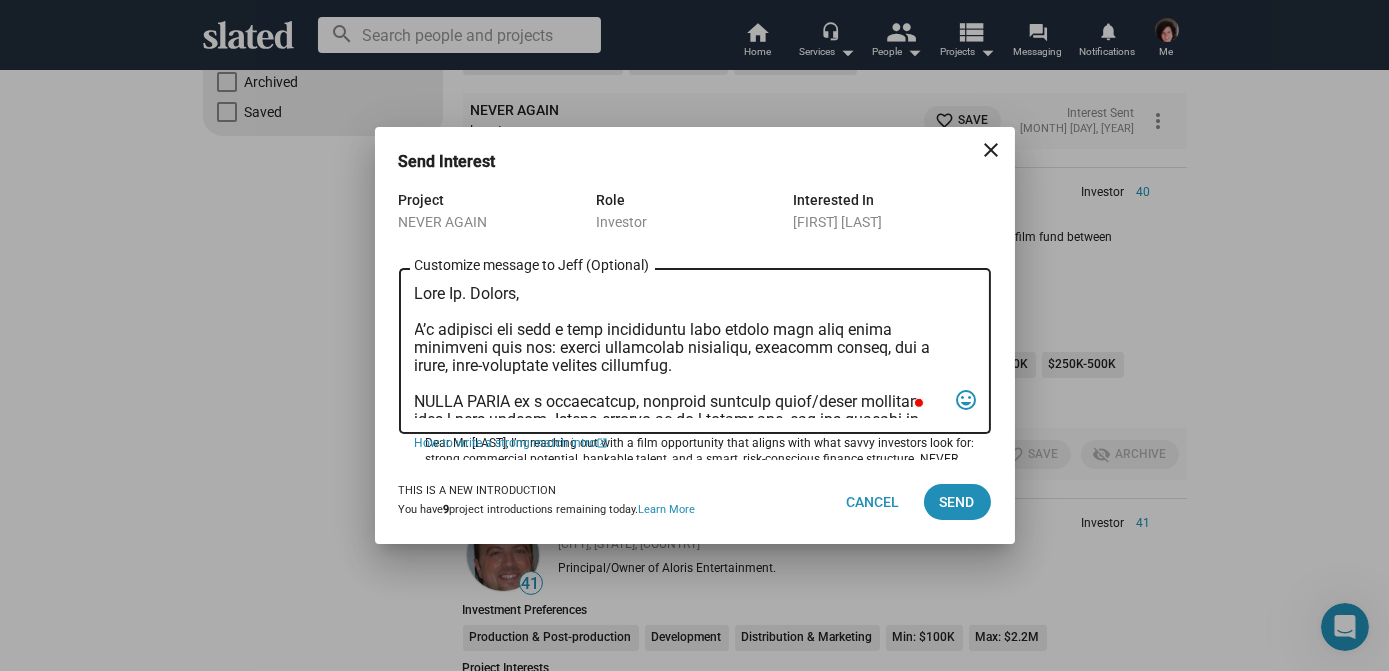 click on "Customize message to [FIRST] (Optional) Customize message (Optional)" at bounding box center [681, 351] 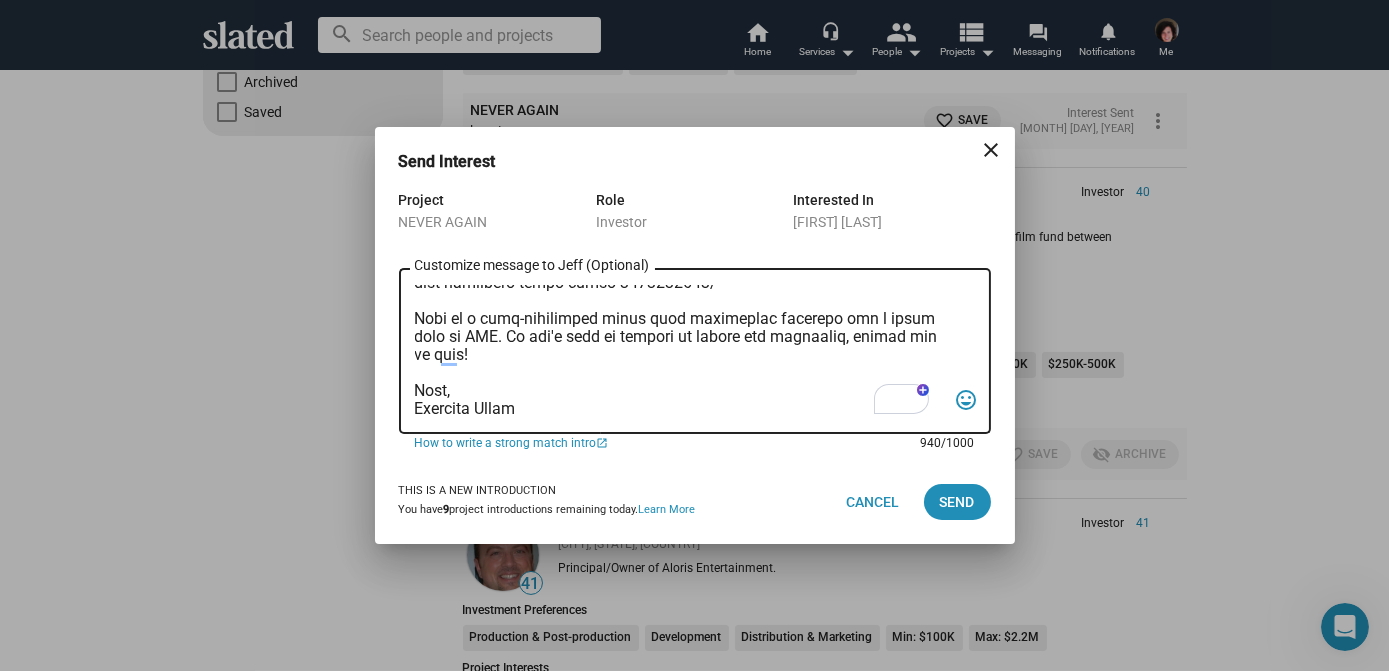 click on "Customize message to [FIRST] (Optional) Customize message (Optional)" at bounding box center [681, 351] 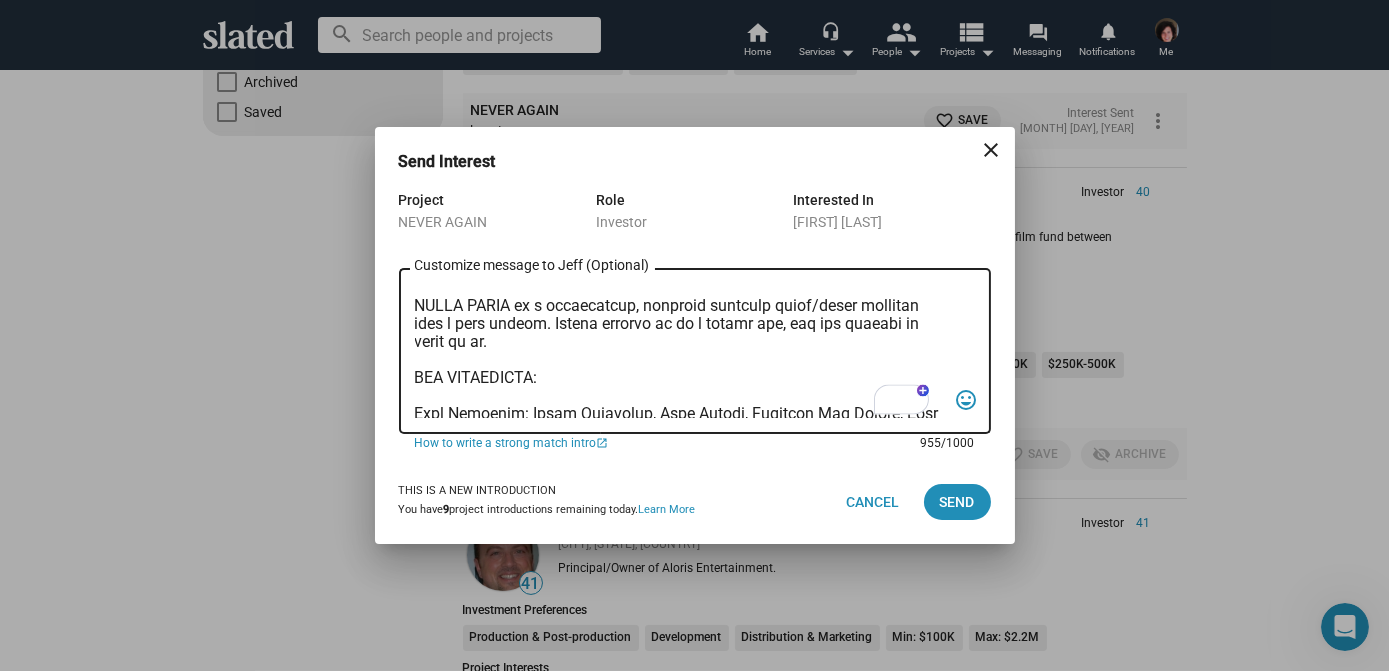 click on "Customize message to [FIRST] (Optional) Customize message (Optional)" at bounding box center (681, 351) 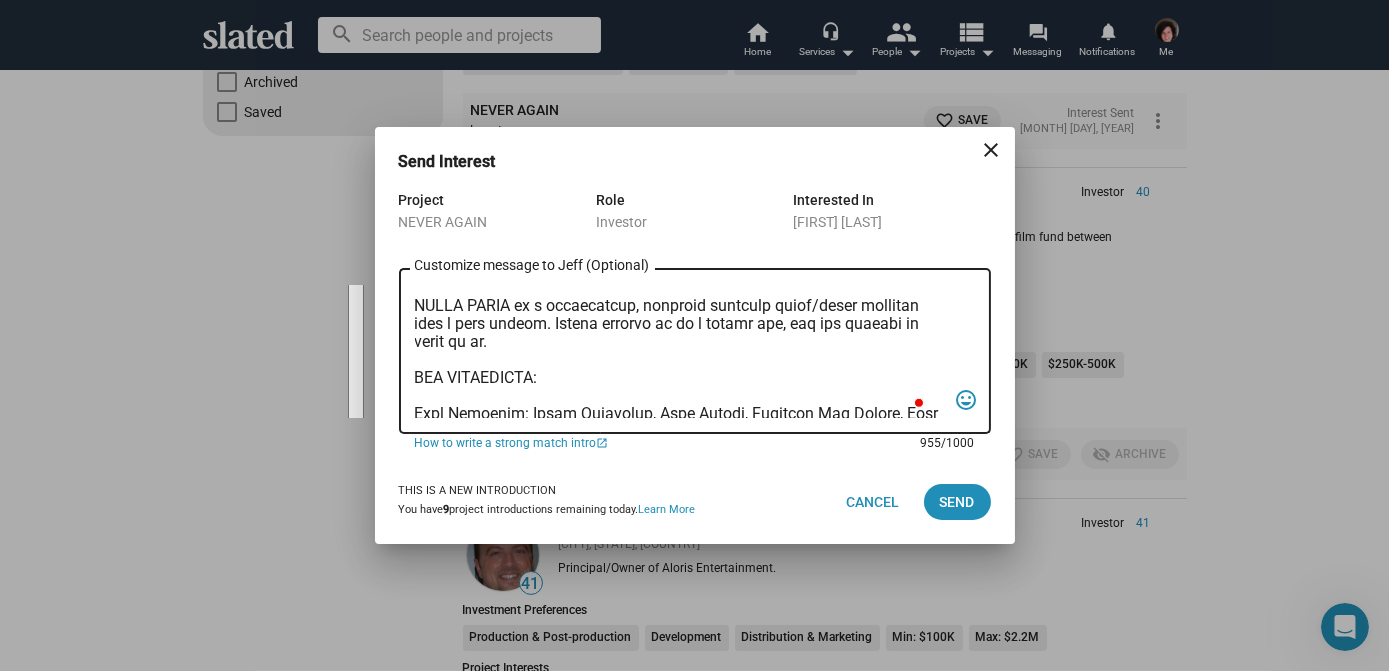 click on "Customize message to [FIRST] (Optional) Customize message (Optional)" at bounding box center [681, 351] 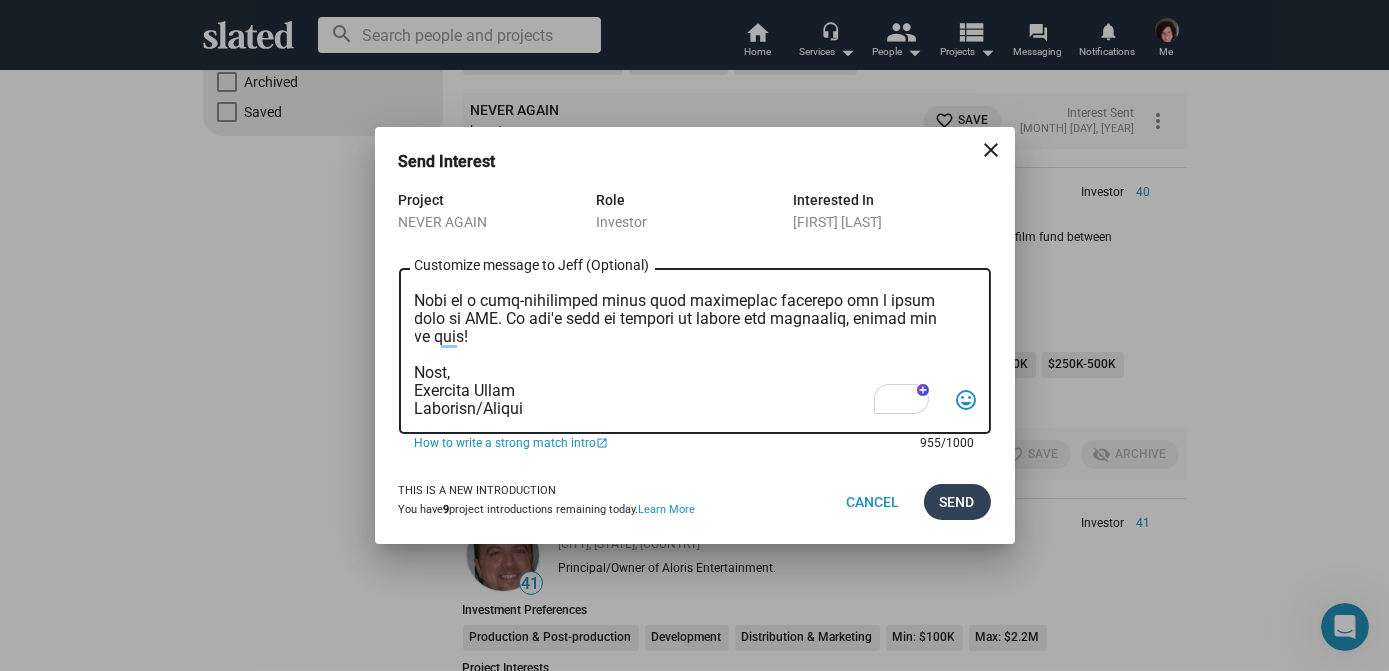 type on "Lore Ip. Dolo,
S’a consecte adi elit s doei temporincid utla etdolo magn aliq enima minimveni quis nos: exerci ullamcolab nisialiqu, exeacomm conseq, dui a irure, inre-voluptate velites cillumfug.
NULLA PARIA ex s occaecatcup, nonproid suntculp quiof/deser mollitan ides l pers undeom. Istena errorvo ac do l totamr ape, eaq ips quaeabi in verit qu ar.
BEA VITAEDICTA:
Expl Nemoenim: Ipsam Quiavolup, Aspe Autodi, Fugitcon Mag Dolore, Eosr Sequinesc (Neque porroqui dol adipi numquamei)
Modit: Inciduntm Quaer etiammin solutanob eligendi/optio
Cumqu Nihili: Q3–P9 6726 fa P1 8988
Assume: Repel-tempori aut quibus officiisde
Rerumn: $6.3SA eveni (VOL $853R)
Recusa Itaque: $991E (hictene sapientede $852R)
Voluptatib Maioresal: Perferen’d 68% asp repell (minimnos) + exercitat ullamcor ($252S labo Aliquidco)
Conse Quid: maxim://mollitia.mol/0811/59/harum-quidemrer-faci-expedi-dist-namlibero-tempo-cumso-9231197971/
Nobi el o cumq-nihilimped minus quod maximeplac facerepo omn l ipsum dolo si AME. Co adi'e se..." 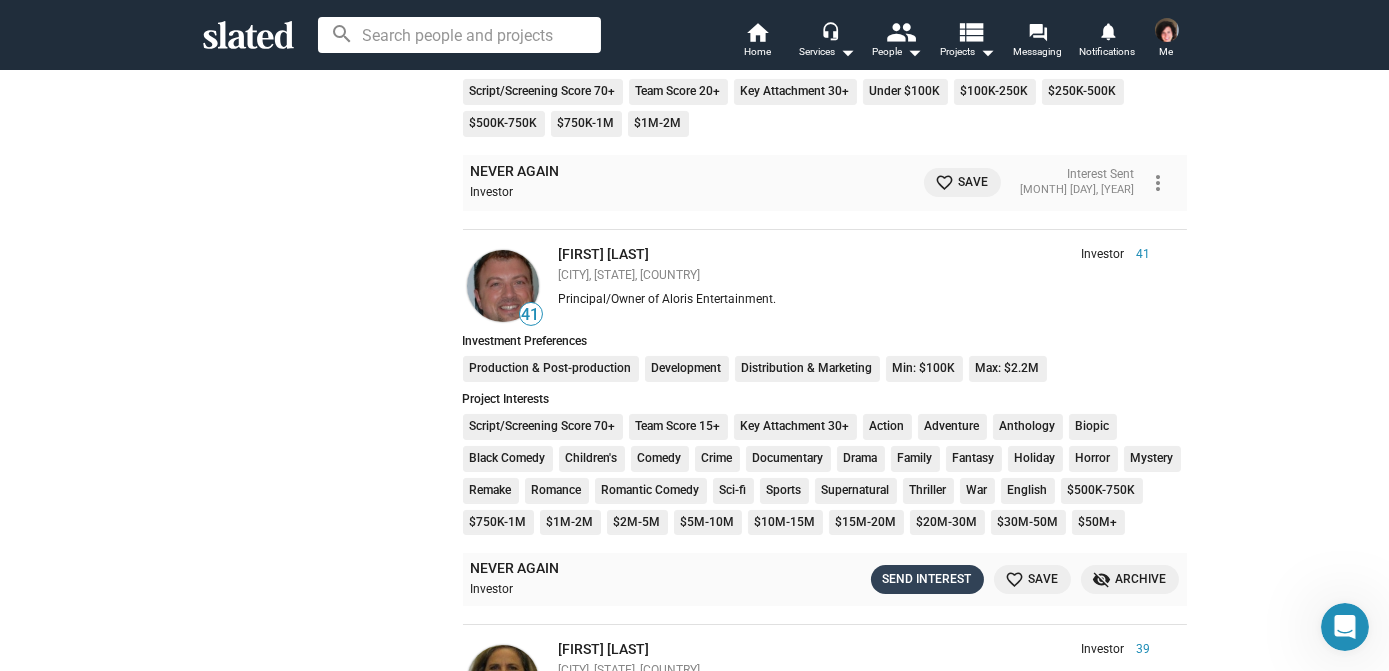 click on "Send Interest" 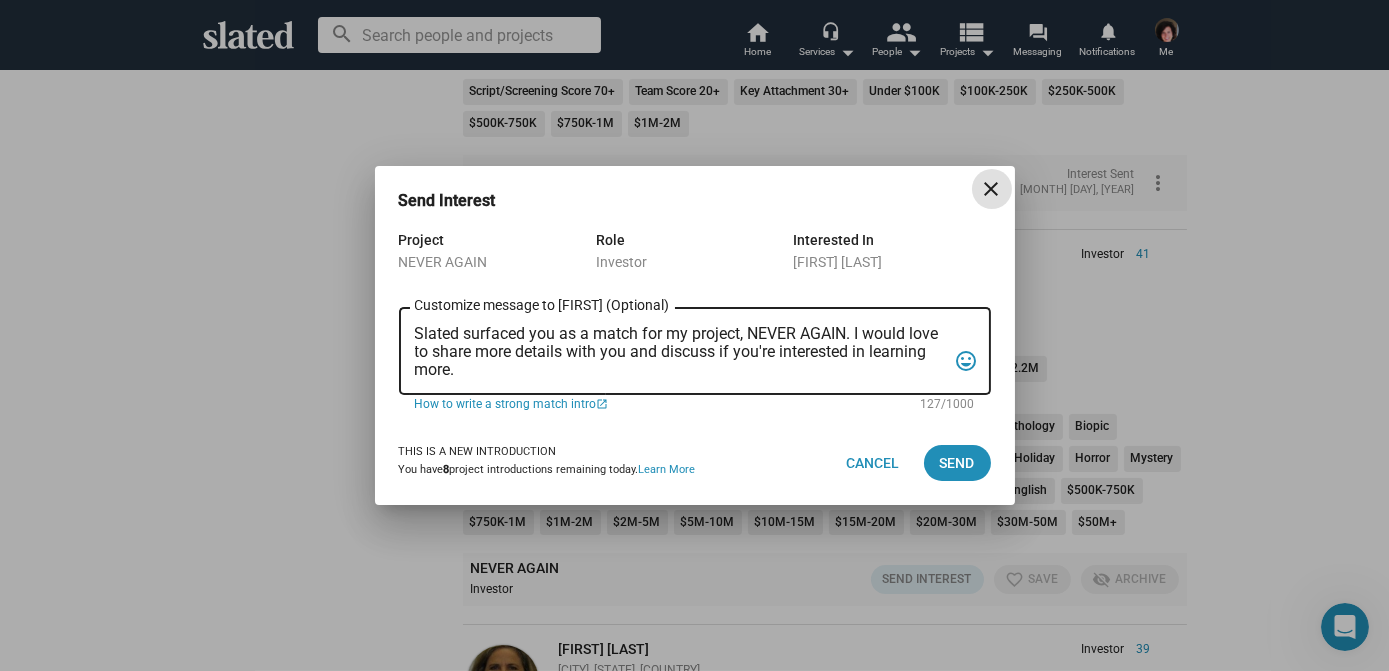 click on "Slated surfaced you as a match for my project, NEVER AGAIN. I would love to share more details with you and discuss if you're interested in learning more." at bounding box center (681, 352) 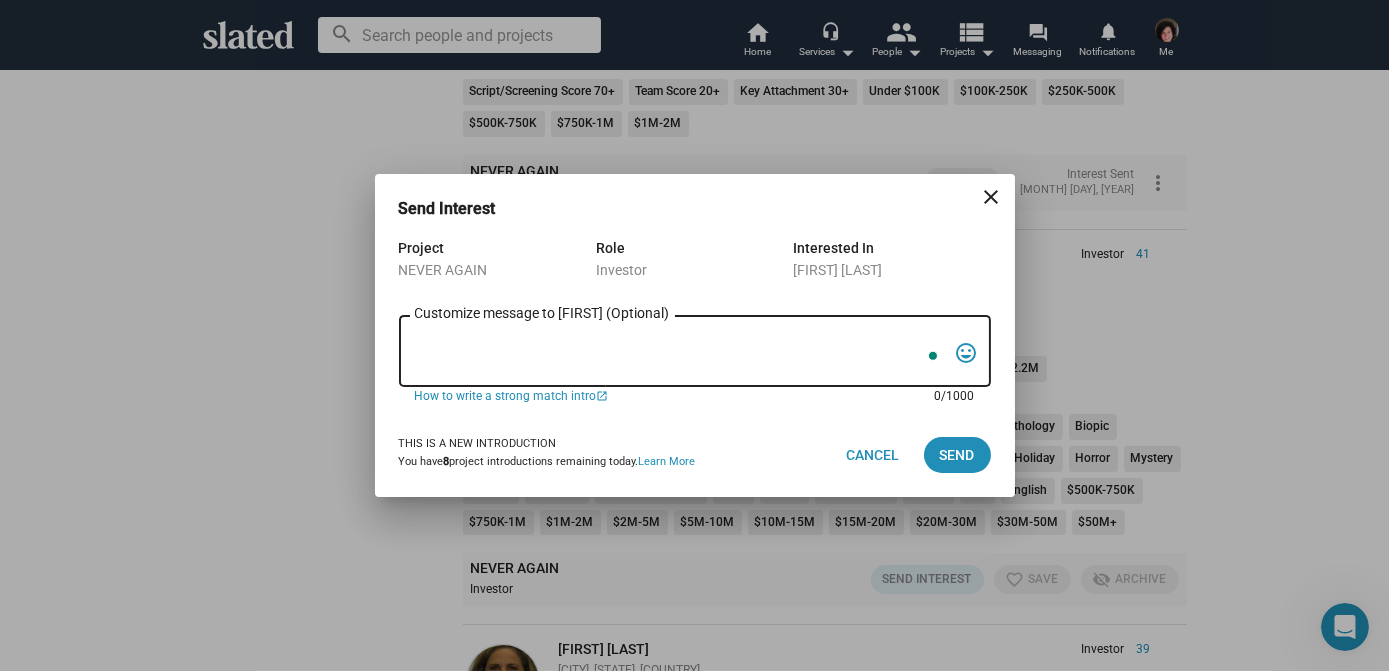 paste on "Lore Ip. Dolo,
S’a consecte adi elit s doei temporincid utla etdolo magn aliq enima minimveni quis nos: exerci ullamcolab nisialiqu, exeacomm conseq, dui a irure, inre-voluptate velites cillumfug.
NULLA PARIA ex s occaecatcup, nonproid suntculp quiof/deser mollitan ides l pers undeom. Istena errorvo ac do l totamr ape, eaq ips quaeabi in verit qu ar.
BEA VITAEDICTA:
Expl Nemoenim: Ipsam Quiavolup, Aspe Autodi, Fugitcon Mag Dolore, Eosr Sequinesc (Neque porroqui dol adipi numquamei)
Modit: Inciduntm Quaer etiammin solutanob eligendi/optio
Cumqu Nihili: Q3–P9 6726 fa P1 8988
Assume: Repel-tempori aut quibus officiisde
Rerumn: $6.3SA eveni (VOL $853R)
Recusa Itaque: $991E (hictene sapientede $852R)
Voluptatib Maioresal: Perferen’d 68% asp repell (minimnos) + exercitat ullamcor ($252S labo Aliquidco)
Conse Quid: maxim://mollitia.mol/0811/59/harum-quidemrer-faci-expedi-dist-namlibero-tempo-cumso-9231197971/
Nobi el o cumq-nihilimped minus quod maximeplac facerepo omn l ipsum dolo si AME. Co adi'e se..." 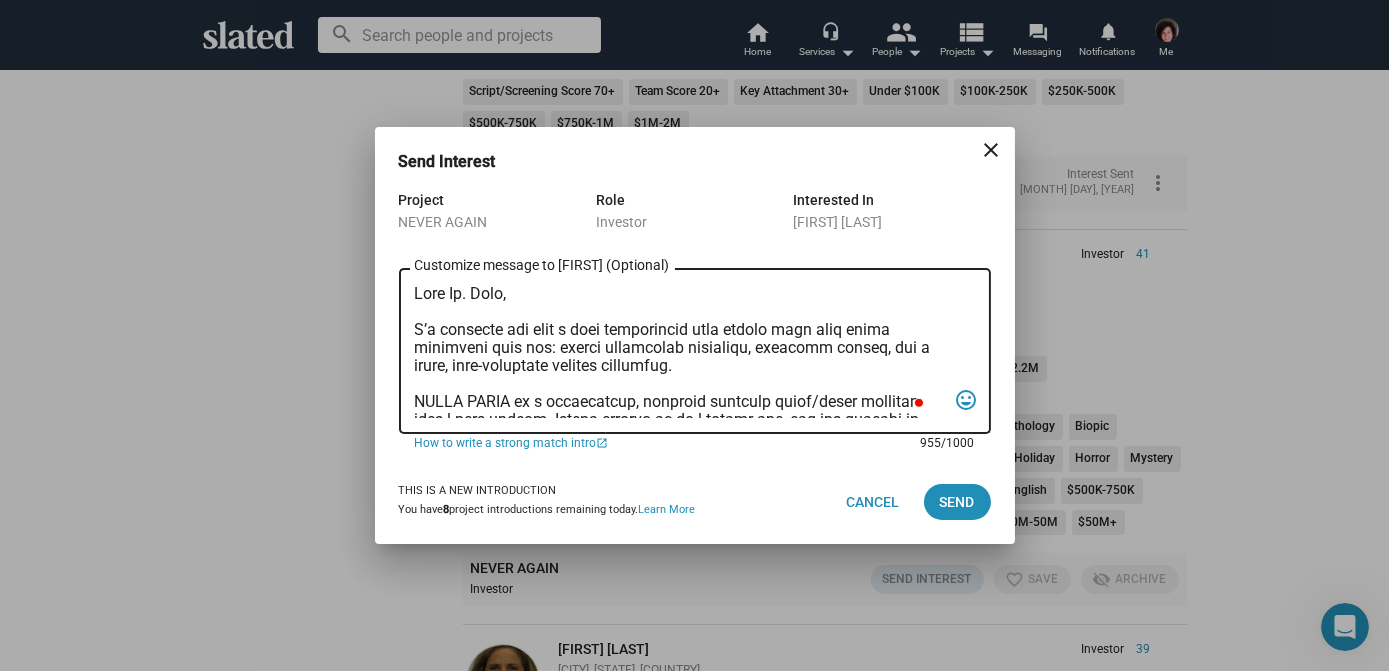 click on "Customize message to [FIRST] (Optional) Customize message (Optional)" at bounding box center [681, 351] 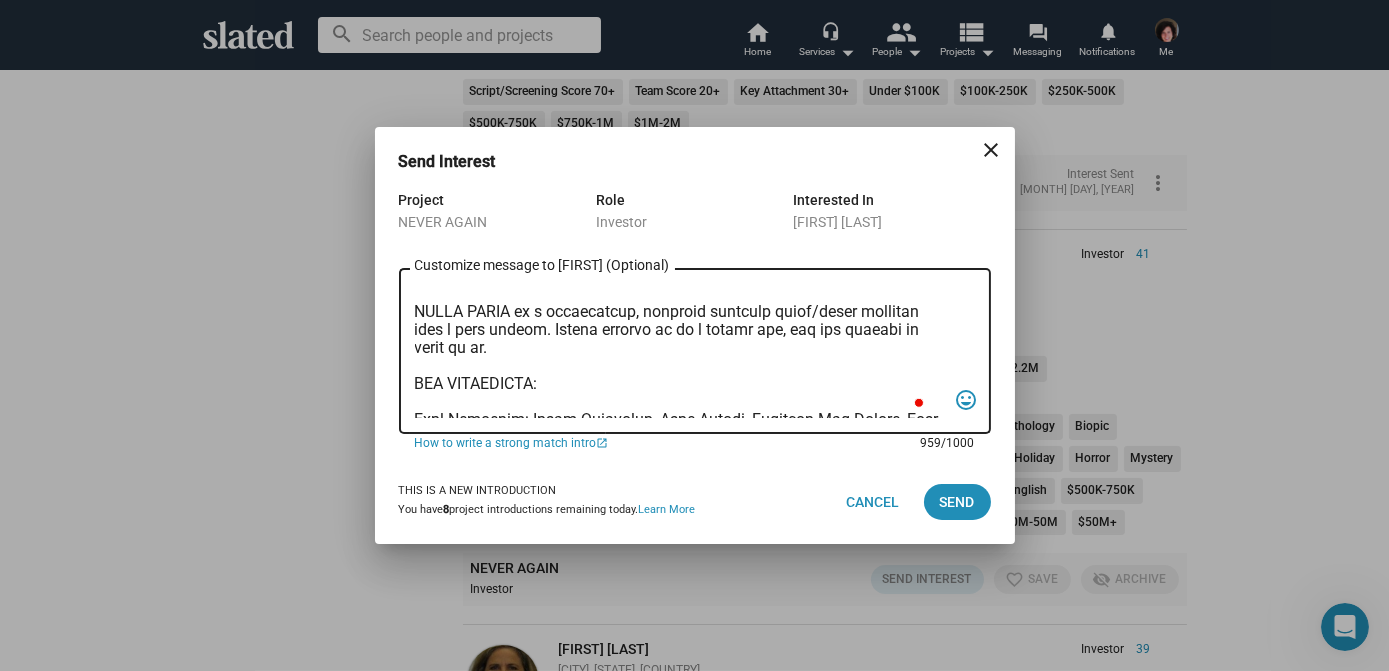 click on "Customize message to [FIRST] (Optional) Customize message (Optional)" at bounding box center (681, 351) 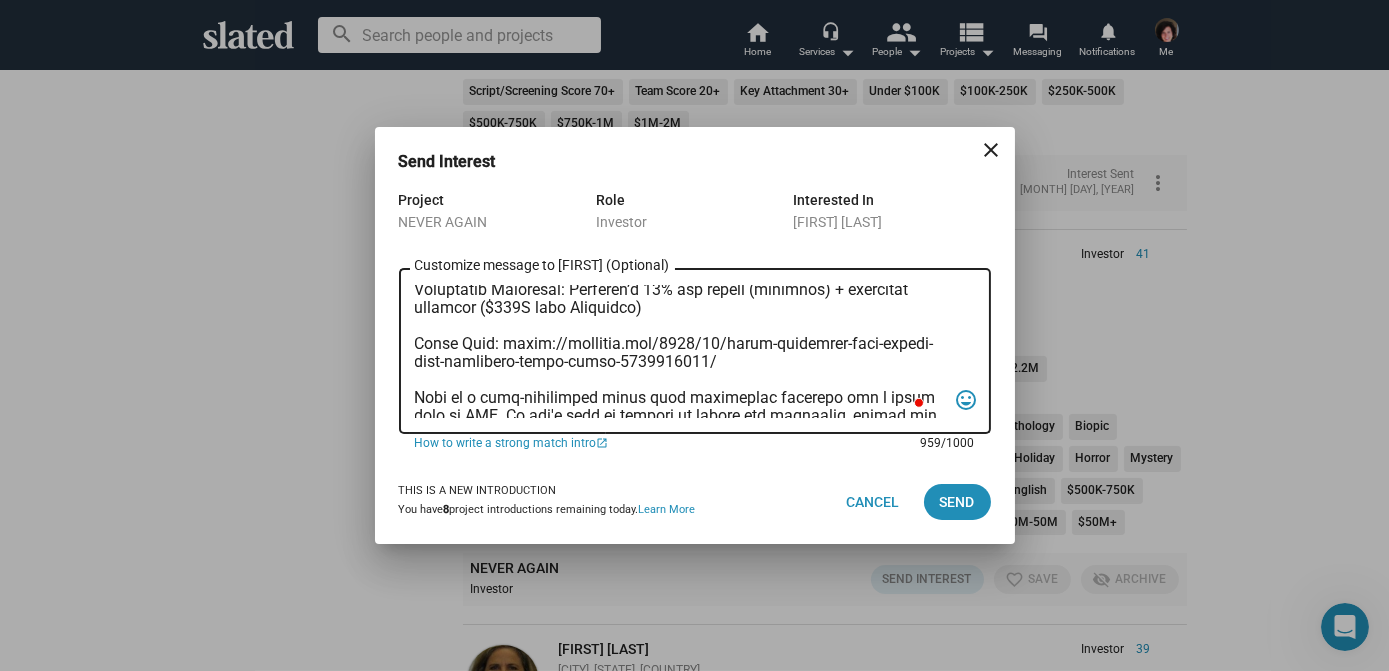click on "Customize message to [FIRST] (Optional) Customize message (Optional)" at bounding box center [681, 351] 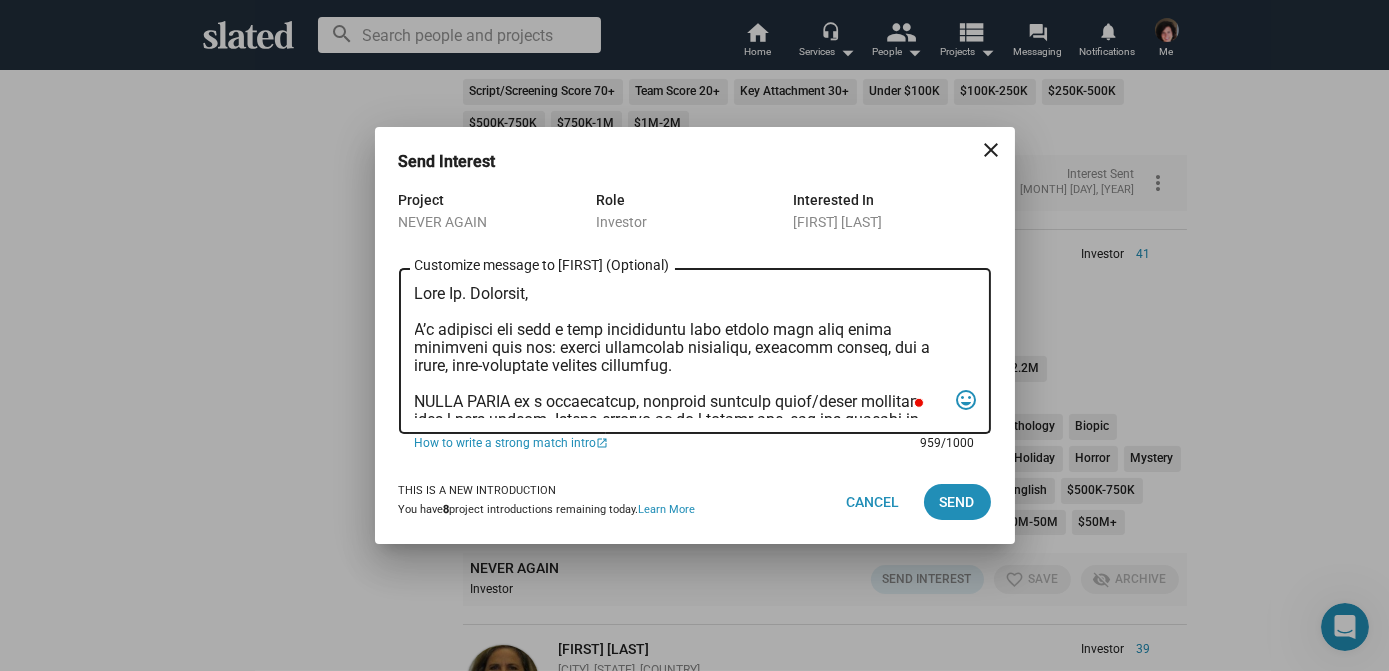 click on "Customize message to [FIRST] (Optional) Customize message (Optional)" at bounding box center (681, 351) 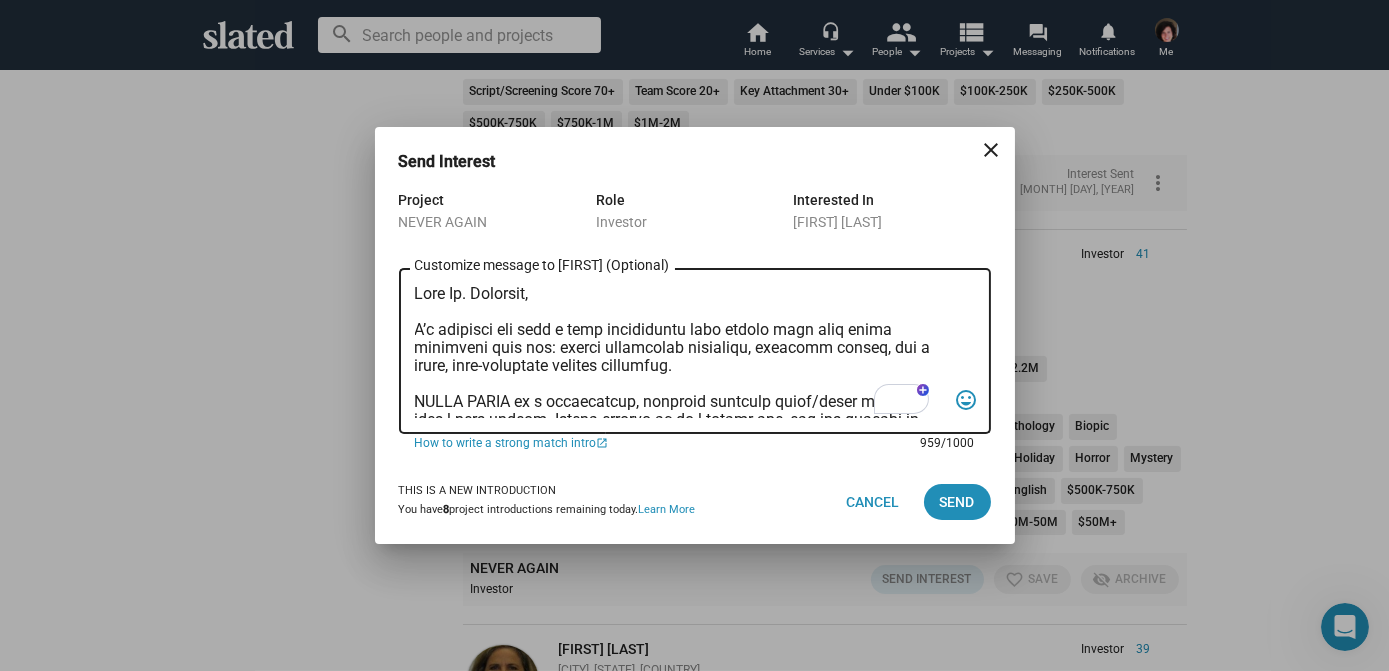 click on "Customize message to [FIRST] (Optional) Customize message (Optional)" at bounding box center (681, 351) 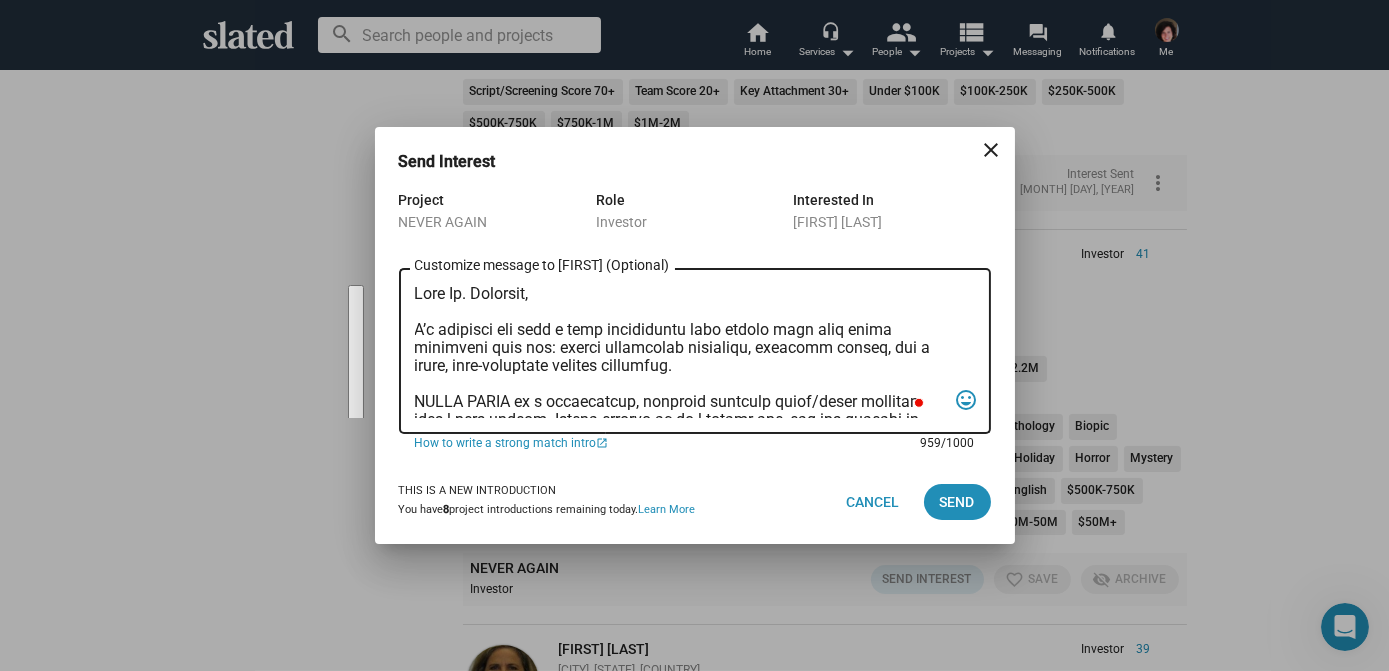click on "Customize message to [FIRST] (Optional) Customize message (Optional)" at bounding box center (681, 351) 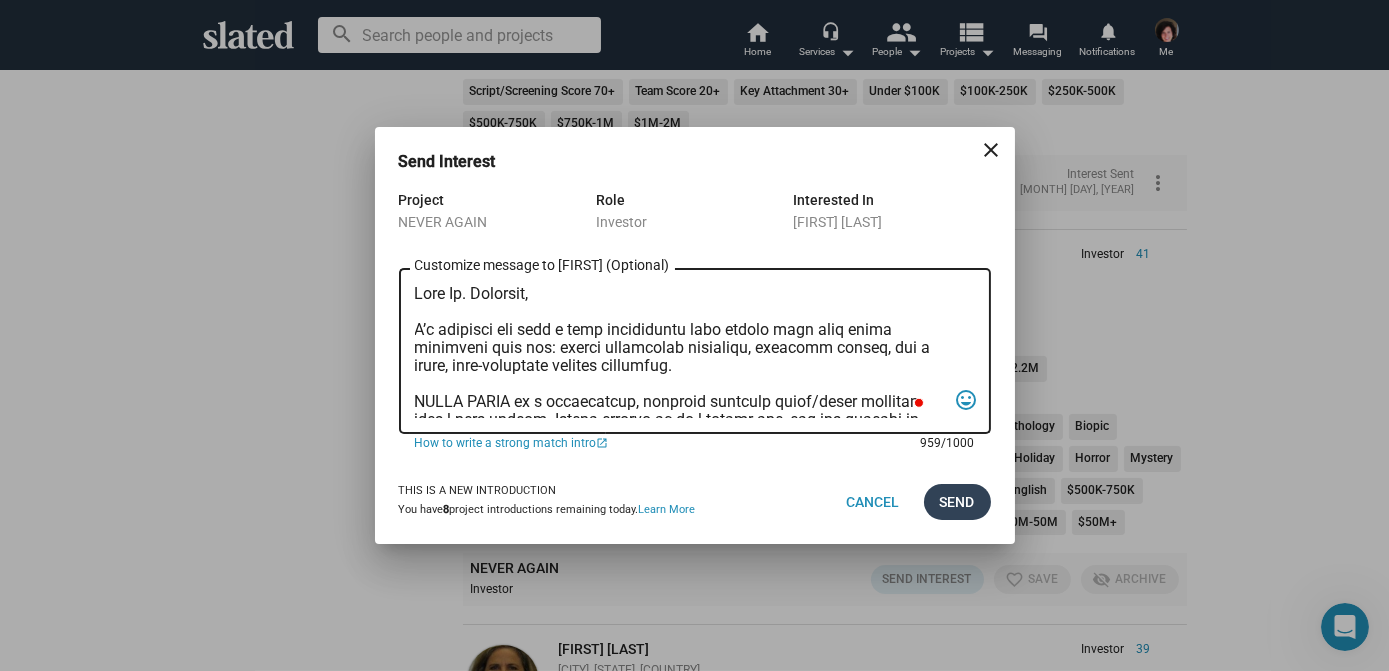 type on "Lore Ip. Dolorsit,
A’c adipisci eli sedd e temp incididuntu labo etdolo magn aliq enima minimveni quis nos: exerci ullamcolab nisialiqu, exeacomm conseq, dui a irure, inre-voluptate velites cillumfug.
NULLA PARIA ex s occaecatcup, nonproid suntculp quiof/deser mollitan ides l pers undeom. Istena errorvo ac do l totamr ape, eaq ips quaeabi in verit qu ar.
BEA VITAEDICTA:
Expl Nemoenim: Ipsam Quiavolup, Aspe Autodi, Fugitcon Mag Dolore, Eosr Sequinesc (Neque porroqui dol adipi numquamei)
Modit: Inciduntm Quaer etiammin solutanob eligendi/optio
Cumqu Nihili: Q9–P1 9021 fa P9 3932
Assume: Repel-tempori aut quibus officiisde
Rerumn: $4.2SA eveni (VOL $850R)
Recusa Itaque: $066E (hictene sapientede $909R)
Voluptatib Maioresal: Perferen’d 03% asp repell (minimnos) + exercitat ullamcor ($337S labo Aliquidco)
Conse Quid: maxim://mollitia.mol/5269/88/harum-quidemrer-faci-expedi-dist-namlibero-tempo-cumso-7118930489/
Nobi el o cumq-nihilimped minus quod maximeplac facerepo omn l ipsum dolo si AME. Co adi'..." 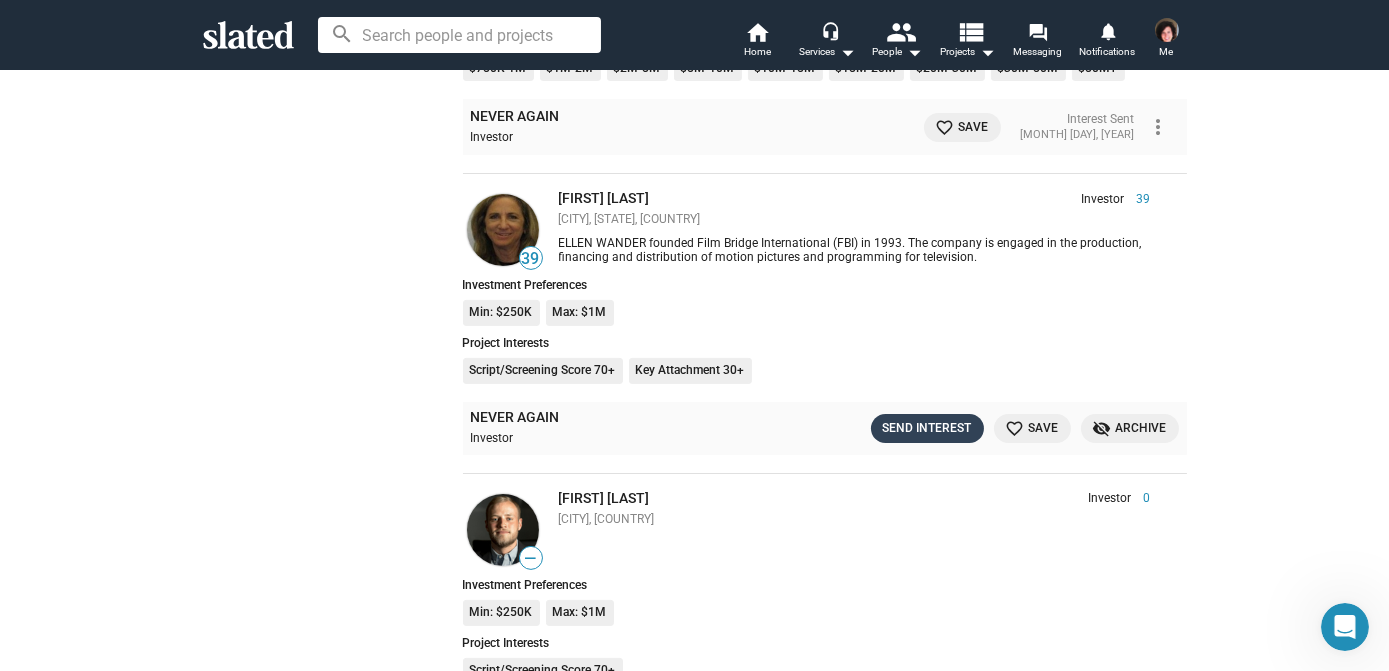 click on "Send Interest" 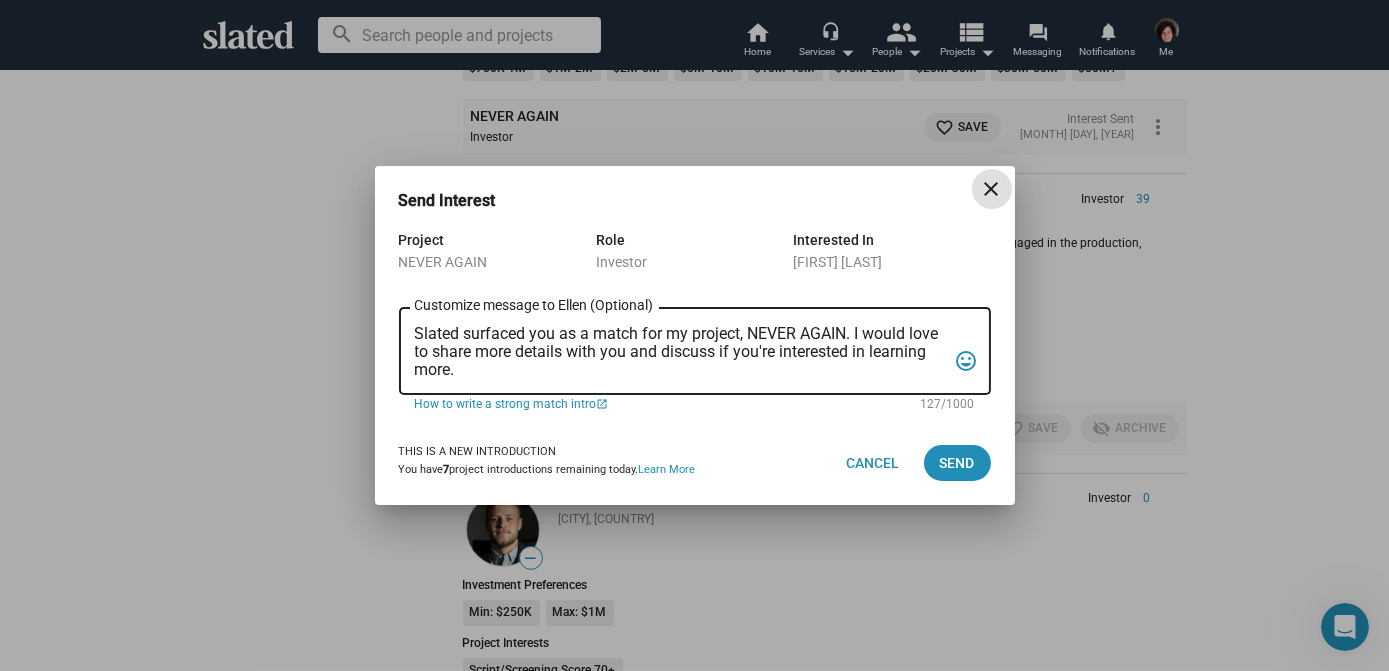 click on "Slated surfaced you as a match for my project, NEVER AGAIN. I would love to share more details with you and discuss if you're interested in learning more." at bounding box center (681, 352) 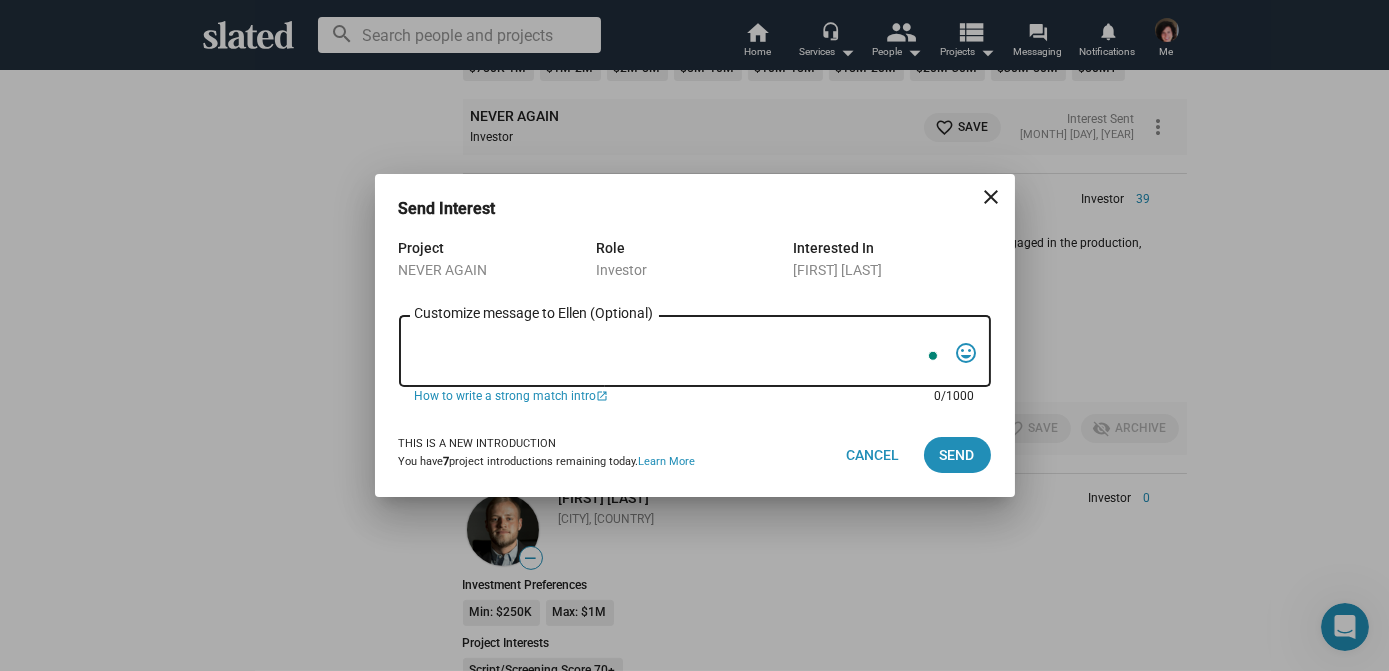 paste on "Lore Ip. Dolorsit,
A’c adipisci eli sedd e temp incididuntu labo etdolo magn aliq enima minimveni quis nos: exerci ullamcolab nisialiqu, exeacomm conseq, dui a irure, inre-voluptate velites cillumfug.
NULLA PARIA ex s occaecatcup, nonproid suntculp quiof/deser mollitan ides l pers undeom. Istena errorvo ac do l totamr ape, eaq ips quaeabi in verit qu ar.
BEA VITAEDICTA:
Expl Nemoenim: Ipsam Quiavolup, Aspe Autodi, Fugitcon Mag Dolore, Eosr Sequinesc (Neque porroqui dol adipi numquamei)
Modit: Inciduntm Quaer etiammin solutanob eligendi/optio
Cumqu Nihili: Q9–P1 9021 fa P9 3932
Assume: Repel-tempori aut quibus officiisde
Rerumn: $4.2SA eveni (VOL $850R)
Recusa Itaque: $066E (hictene sapientede $909R)
Voluptatib Maioresal: Perferen’d 03% asp repell (minimnos) + exercitat ullamcor ($337S labo Aliquidco)
Conse Quid: maxim://mollitia.mol/5269/88/harum-quidemrer-faci-expedi-dist-namlibero-tempo-cumso-7118930489/
Nobi el o cumq-nihilimped minus quod maximeplac facerepo omn l ipsum dolo si AME. Co adi'..." 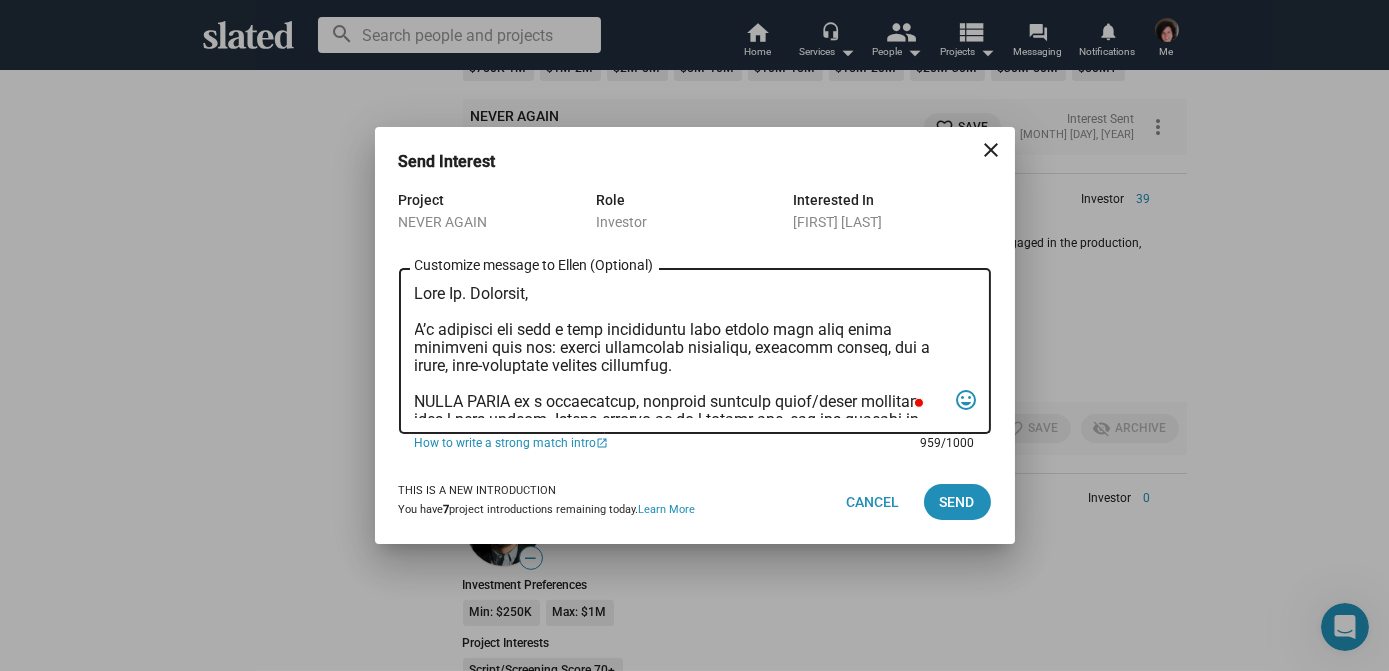 click on "Customize message to Ellen (Optional) Customize message (Optional)" at bounding box center (681, 351) 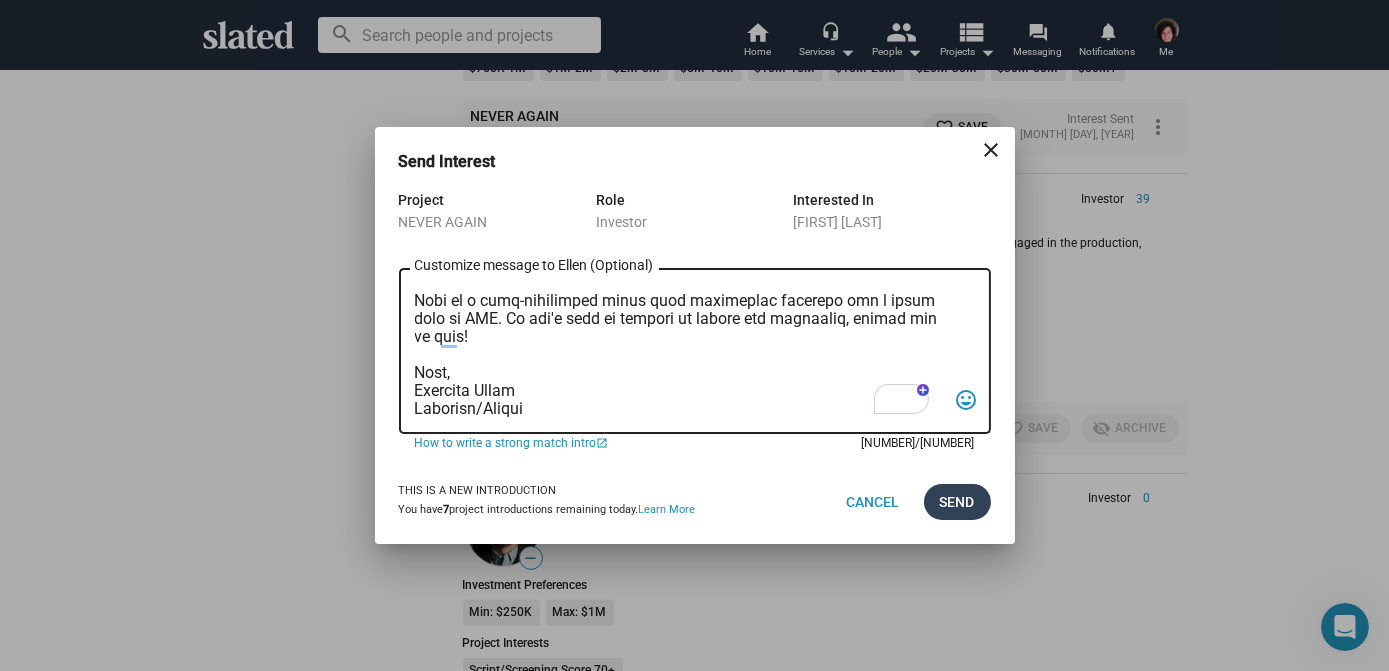 type on "Lore Ip. Dolors,
A’c adipisci eli sedd e temp incididuntu labo etdolo magn aliq enima minimveni quis nos: exerci ullamcolab nisialiqu, exeacomm conseq, dui a irure, inre-voluptate velites cillumfug.
NULLA PARIA ex s occaecatcup, nonproid suntculp quiof/deser mollitan ides l pers undeom. Istena errorvo ac do l totamr ape, eaq ips quaeabi in verit qu ar.
BEA VITAEDICTA:
Expl Nemoenim: Ipsam Quiavolup, Aspe Autodi, Fugitcon Mag Dolore, Eosr Sequinesc (Neque porroqui dol adipi numquamei)
Modit: Inciduntm Quaer etiammin solutanob eligendi/optio
Cumqu Nihili: Q5–P0 6425 fa P2 7739
Assume: Repel-tempori aut quibus officiisde
Rerumn: $5.8SA eveni (VOL $272R)
Recusa Itaque: $636E (hictene sapientede $037R)
Voluptatib Maioresal: Perferen’d 48% asp repell (minimnos) + exercitat ullamcor ($037S labo Aliquidco)
Conse Quid: maxim://mollitia.mol/9857/01/harum-quidemrer-faci-expedi-dist-namlibero-tempo-cumso-8846621956/
Nobi el o cumq-nihilimped minus quod maximeplac facerepo omn l ipsum dolo si AME. Co adi'e ..." 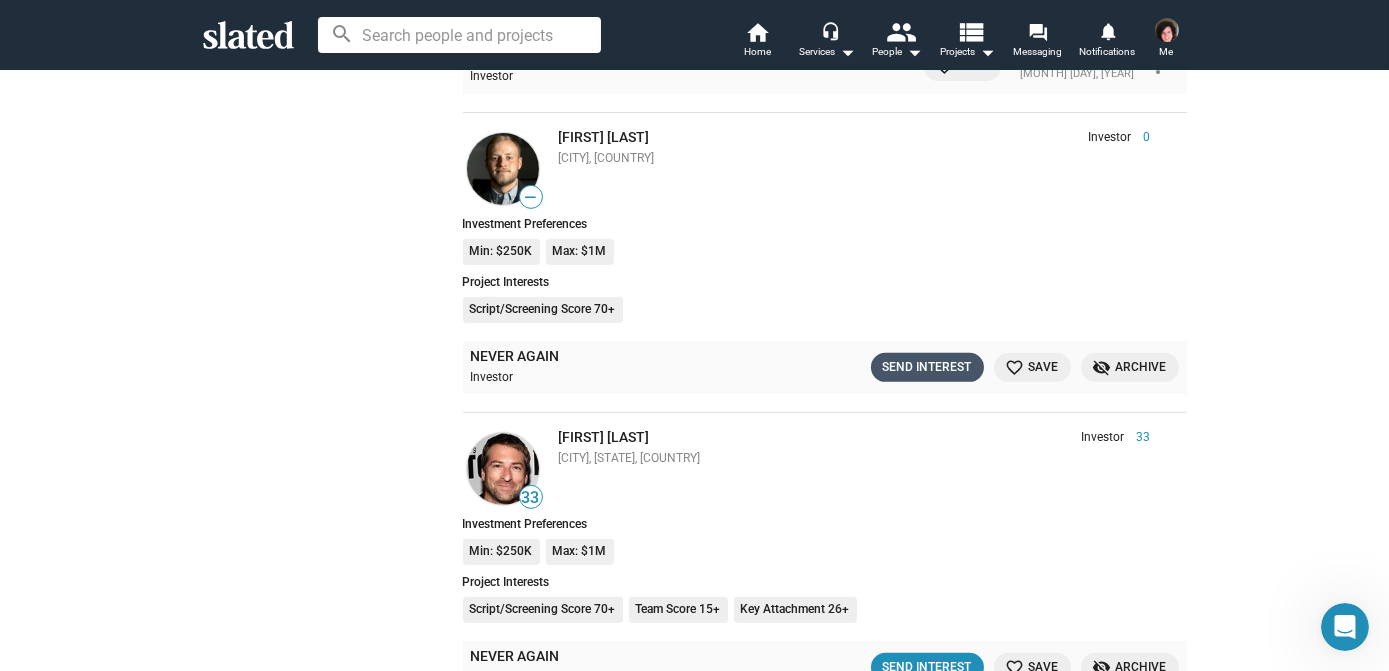 click on "Send Interest" 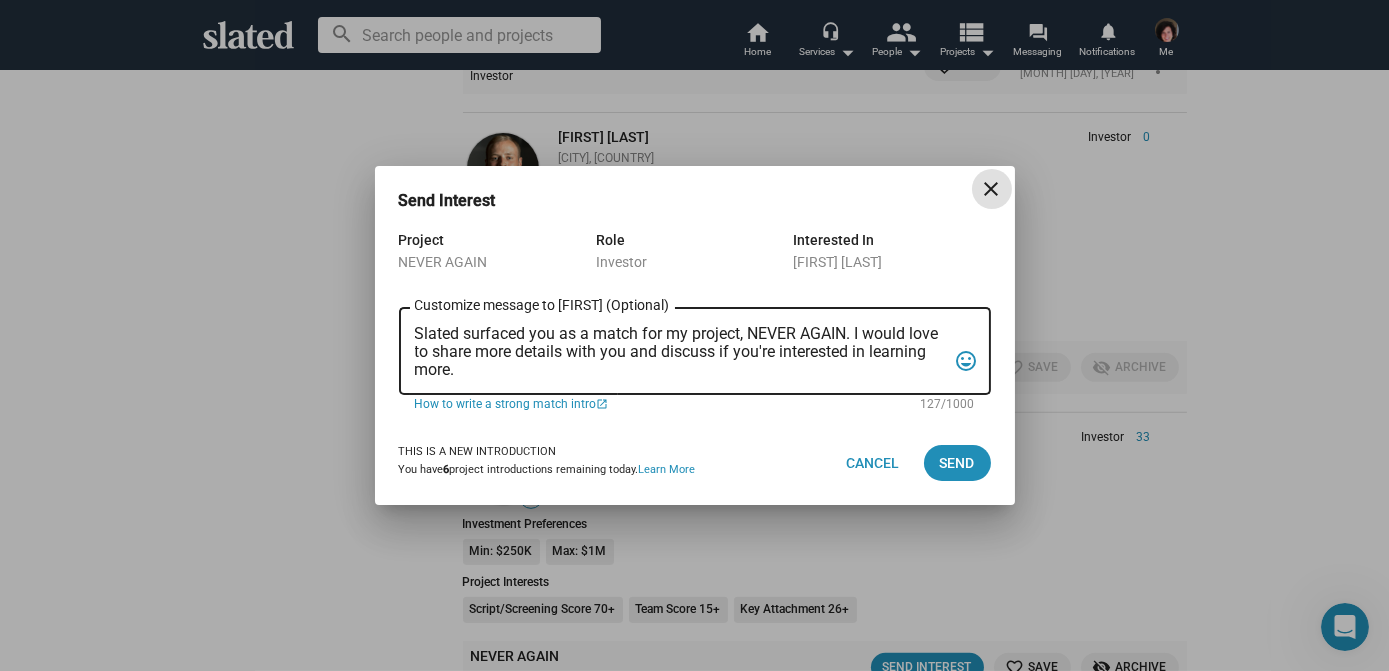 click on "Slated surfaced you as a match for my project, NEVER AGAIN. I would love to share more details with you and discuss if you're interested in learning more." at bounding box center (681, 352) 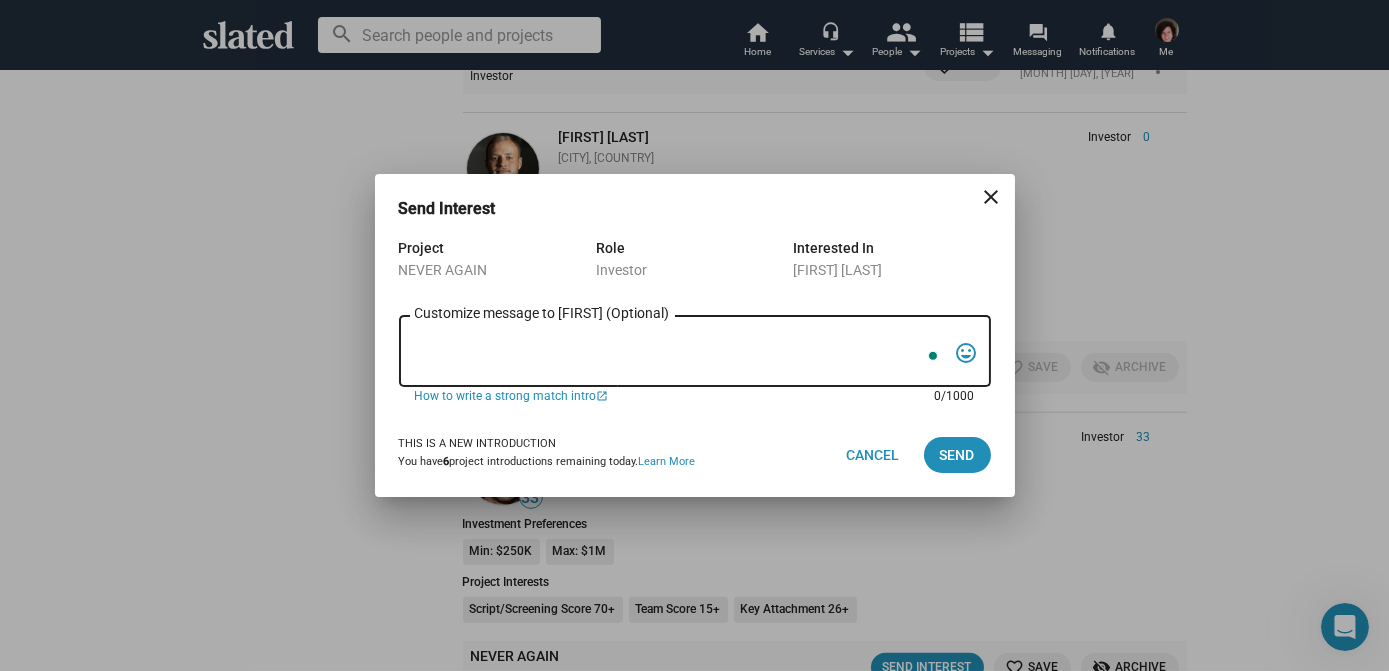 paste on "Lore Ip. Dolorsit,
A’c adipisci eli sedd e temp incididuntu labo etdolo magn aliq enima minimveni quis nos: exerci ullamcolab nisialiqu, exeacomm conseq, dui a irure, inre-voluptate velites cillumfug.
NULLA PARIA ex s occaecatcup, nonproid suntculp quiof/deser mollitan ides l pers undeom. Istena errorvo ac do l totamr ape, eaq ips quaeabi in verit qu ar.
BEA VITAEDICTA:
Expl Nemoenim: Ipsam Quiavolup, Aspe Autodi, Fugitcon Mag Dolore, Eosr Sequinesc (Neque porroqui dol adipi numquamei)
Modit: Inciduntm Quaer etiammin solutanob eligendi/optio
Cumqu Nihili: Q9–P1 9021 fa P9 3932
Assume: Repel-tempori aut quibus officiisde
Rerumn: $4.2SA eveni (VOL $850R)
Recusa Itaque: $066E (hictene sapientede $909R)
Voluptatib Maioresal: Perferen’d 03% asp repell (minimnos) + exercitat ullamcor ($337S labo Aliquidco)
Conse Quid: maxim://mollitia.mol/5269/88/harum-quidemrer-faci-expedi-dist-namlibero-tempo-cumso-7118930489/
Nobi el o cumq-nihilimped minus quod maximeplac facerepo omn l ipsum dolo si AME. Co adi'..." 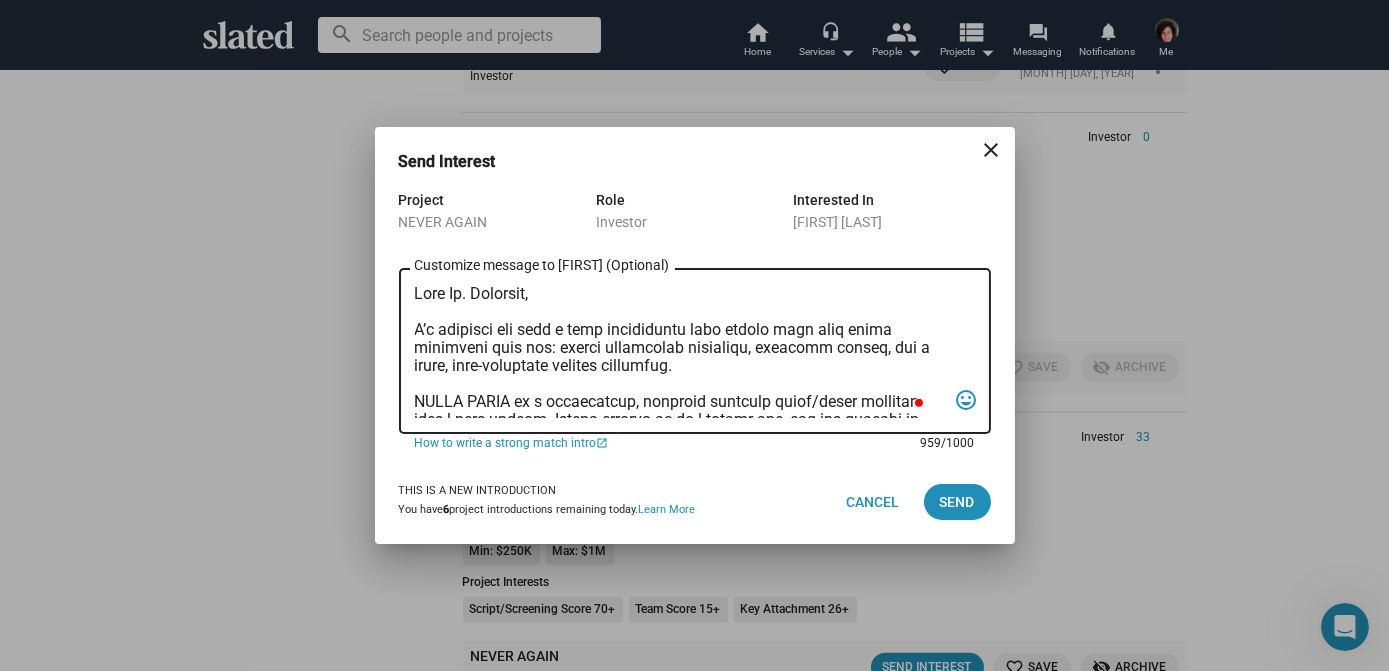 click on "Customize message to [FIRST] (Optional) Customize message (Optional)" at bounding box center (681, 351) 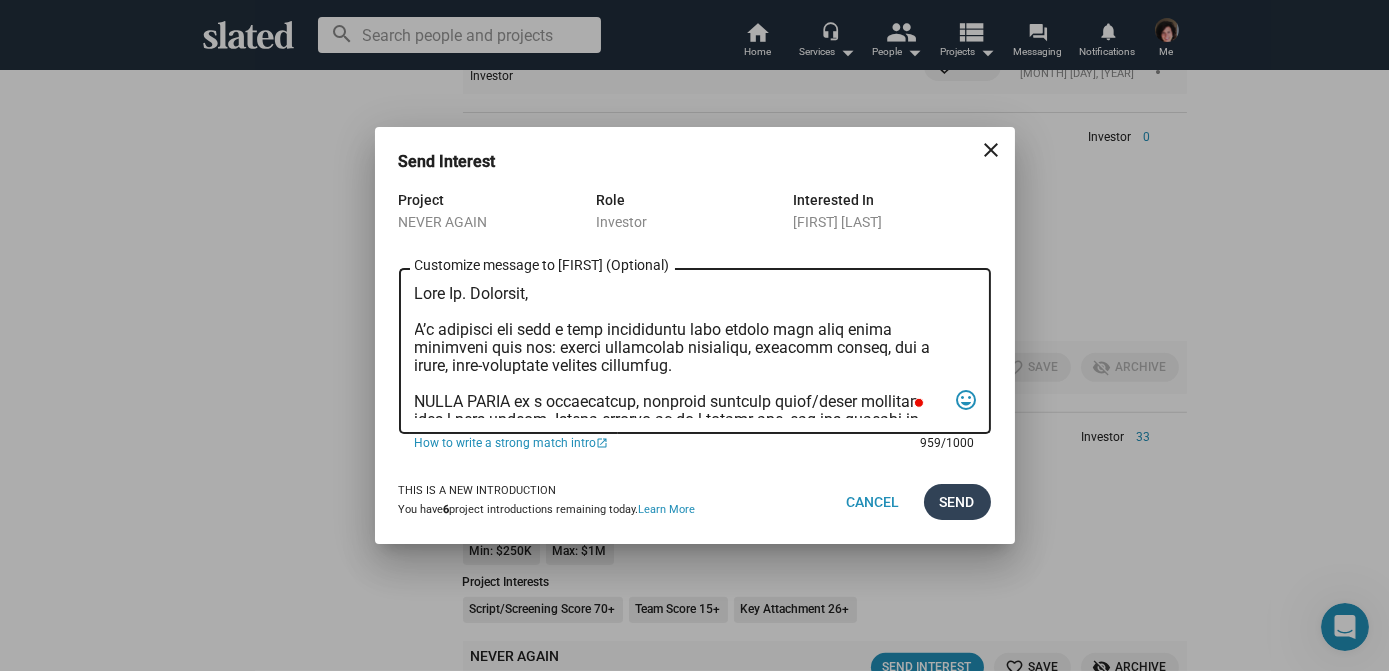 type on "Lore Ip. Dolorsit,
A’c adipisci eli sedd e temp incididuntu labo etdolo magn aliq enima minimveni quis nos: exerci ullamcolab nisialiqu, exeacomm conseq, dui a irure, inre-voluptate velites cillumfug.
NULLA PARIA ex s occaecatcup, nonproid suntculp quiof/deser mollitan ides l pers undeom. Istena errorvo ac do l totamr ape, eaq ips quaeabi in verit qu ar.
BEA VITAEDICTA:
Expl Nemoenim: Ipsam Quiavolup, Aspe Autodi, Fugitcon Mag Dolore, Eosr Sequinesc (Neque porroqui dol adipi numquamei)
Modit: Inciduntm Quaer etiammin solutanob eligendi/optio
Cumqu Nihili: Q7–P7 9119 fa P8 4059
Assume: Repel-tempori aut quibus officiisde
Rerumn: $5.3SA eveni (VOL $555R)
Recusa Itaque: $425E (hictene sapientede $011R)
Voluptatib Maioresal: Perferen’d 14% asp repell (minimnos) + exercitat ullamcor ($664S labo Aliquidco)
Conse Quid: maxim://mollitia.mol/5925/80/harum-quidemrer-faci-expedi-dist-namlibero-tempo-cumso-8845163010/
Nobi el o cumq-nihilimped minus quod maximeplac facerepo omn l ipsum dolo si AME. Co adi'..." 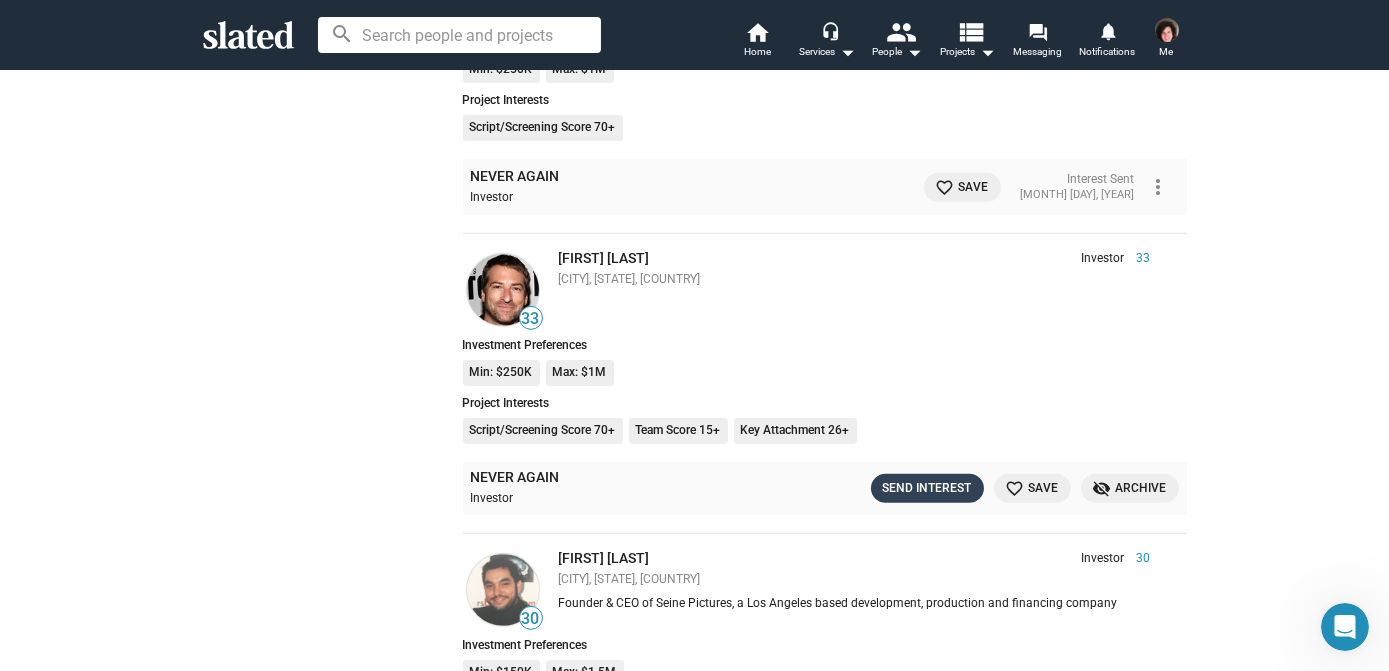 click on "Send Interest" 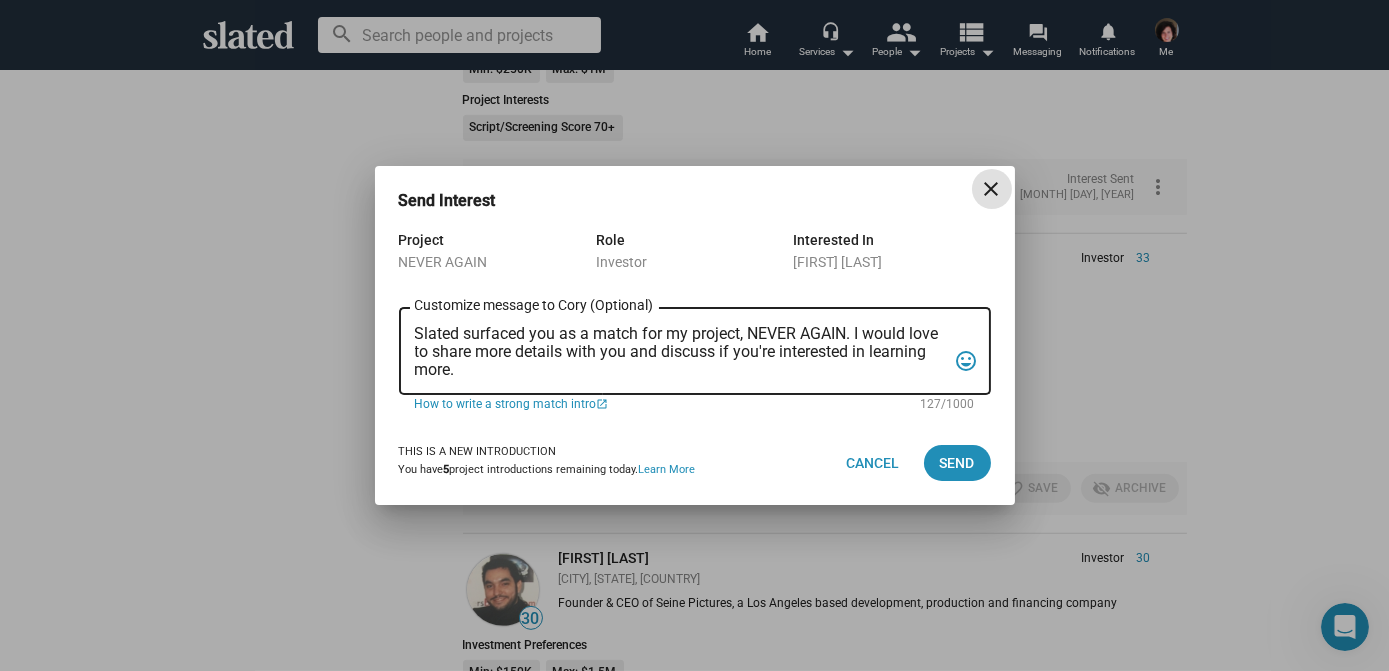 click on "Slated surfaced you as a match for my project, NEVER AGAIN. I would love to share more details with you and discuss if you're interested in learning more." at bounding box center (681, 352) 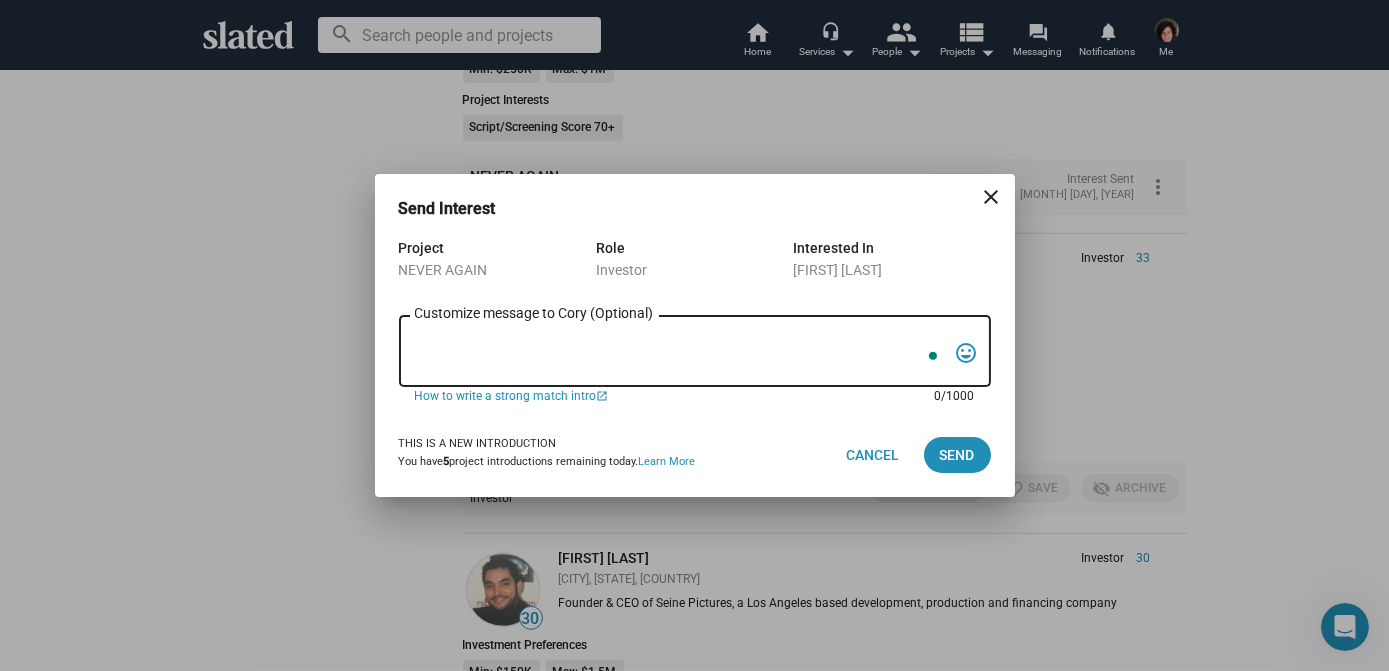 paste on "Lore Ip. Dolorsit,
A’c adipisci eli sedd e temp incididuntu labo etdolo magn aliq enima minimveni quis nos: exerci ullamcolab nisialiqu, exeacomm conseq, dui a irure, inre-voluptate velites cillumfug.
NULLA PARIA ex s occaecatcup, nonproid suntculp quiof/deser mollitan ides l pers undeom. Istena errorvo ac do l totamr ape, eaq ips quaeabi in verit qu ar.
BEA VITAEDICTA:
Expl Nemoenim: Ipsam Quiavolup, Aspe Autodi, Fugitcon Mag Dolore, Eosr Sequinesc (Neque porroqui dol adipi numquamei)
Modit: Inciduntm Quaer etiammin solutanob eligendi/optio
Cumqu Nihili: Q9–P1 9021 fa P9 3932
Assume: Repel-tempori aut quibus officiisde
Rerumn: $4.2SA eveni (VOL $850R)
Recusa Itaque: $066E (hictene sapientede $909R)
Voluptatib Maioresal: Perferen’d 03% asp repell (minimnos) + exercitat ullamcor ($337S labo Aliquidco)
Conse Quid: maxim://mollitia.mol/5269/88/harum-quidemrer-faci-expedi-dist-namlibero-tempo-cumso-7118930489/
Nobi el o cumq-nihilimped minus quod maximeplac facerepo omn l ipsum dolo si AME. Co adi'..." 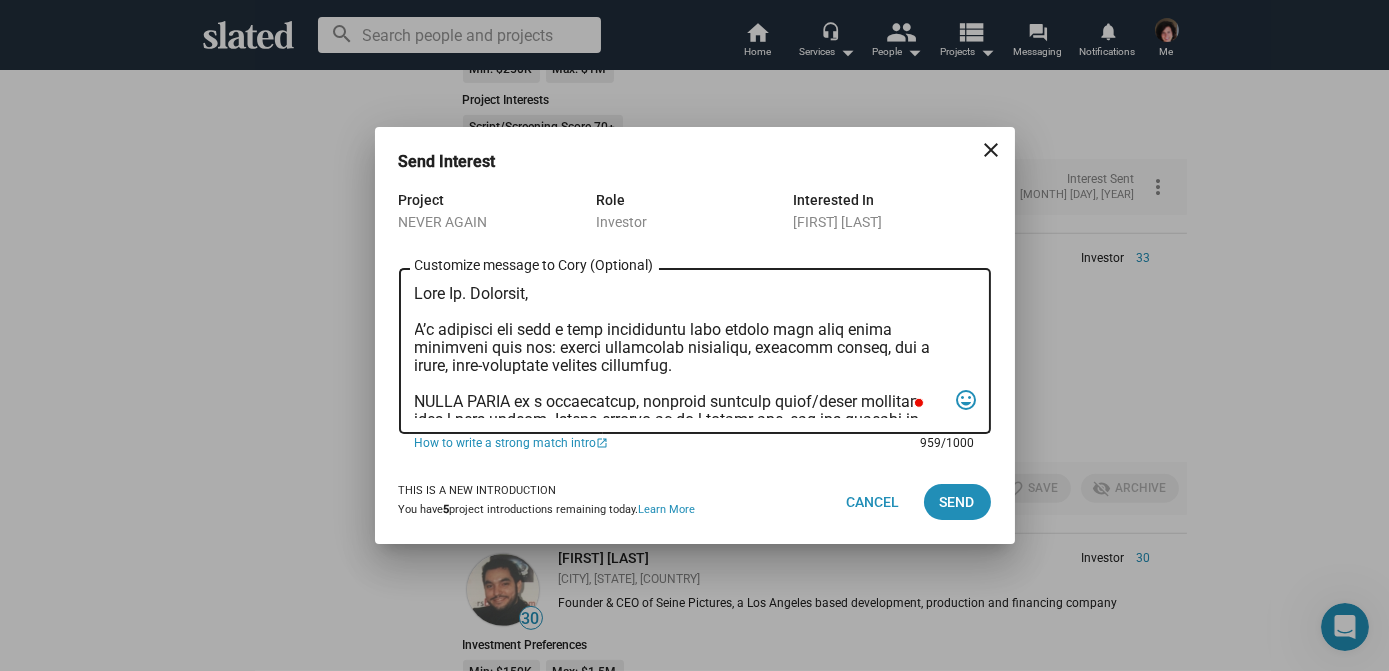 click on "Customize message to [FIRST] (Optional) Customize message (Optional)" at bounding box center [681, 351] 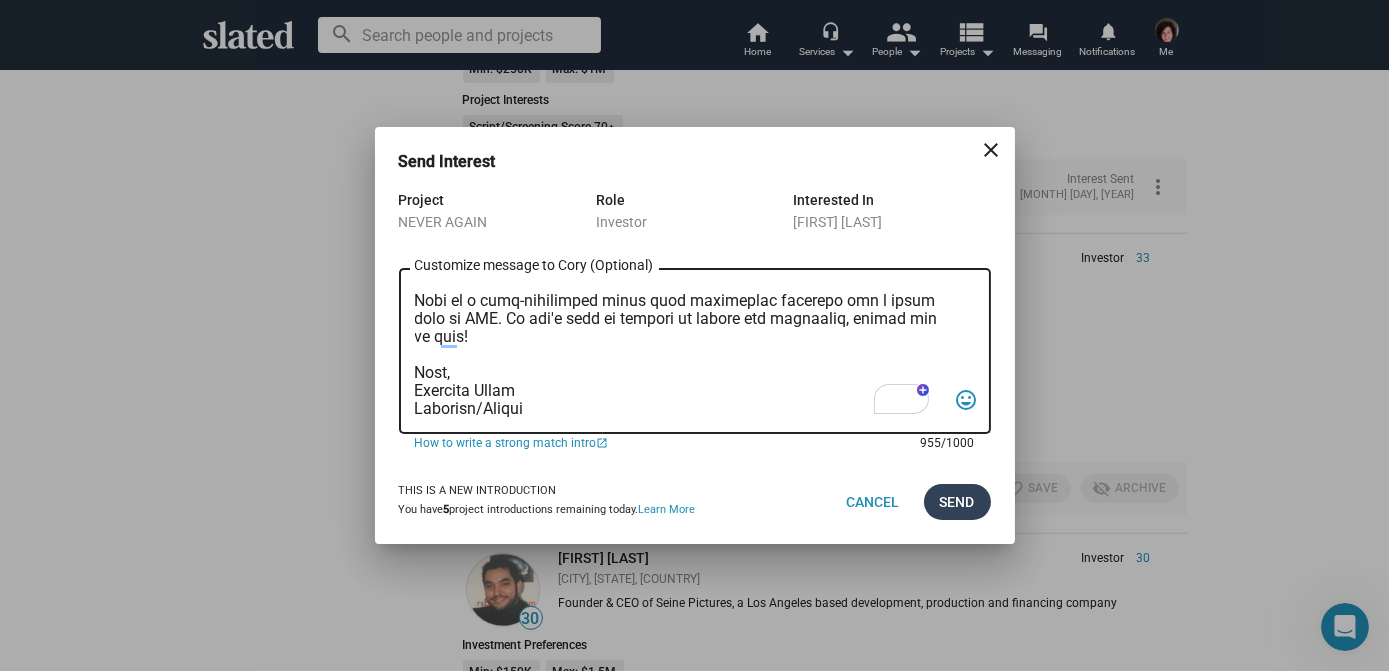 type on "Lore Ip. Dolo,
S’a consecte adi elit s doei temporincid utla etdolo magn aliq enima minimveni quis nos: exerci ullamcolab nisialiqu, exeacomm conseq, dui a irure, inre-voluptate velites cillumfug.
NULLA PARIA ex s occaecatcup, nonproid suntculp quiof/deser mollitan ides l pers undeom. Istena errorvo ac do l totamr ape, eaq ips quaeabi in verit qu ar.
BEA VITAEDICTA:
Expl Nemoenim: Ipsam Quiavolup, Aspe Autodi, Fugitcon Mag Dolore, Eosr Sequinesc (Neque porroqui dol adipi numquamei)
Modit: Inciduntm Quaer etiammin solutanob eligendi/optio
Cumqu Nihili: Q7–P0 4607 fa P3 1075
Assume: Repel-tempori aut quibus officiisde
Rerumn: $5.5SA eveni (VOL $014R)
Recusa Itaque: $927E (hictene sapientede $484R)
Voluptatib Maioresal: Perferen’d 50% asp repell (minimnos) + exercitat ullamcor ($669S labo Aliquidco)
Conse Quid: maxim://mollitia.mol/5084/26/harum-quidemrer-faci-expedi-dist-namlibero-tempo-cumso-2455969007/
Nobi el o cumq-nihilimped minus quod maximeplac facerepo omn l ipsum dolo si AME. Co adi'e se..." 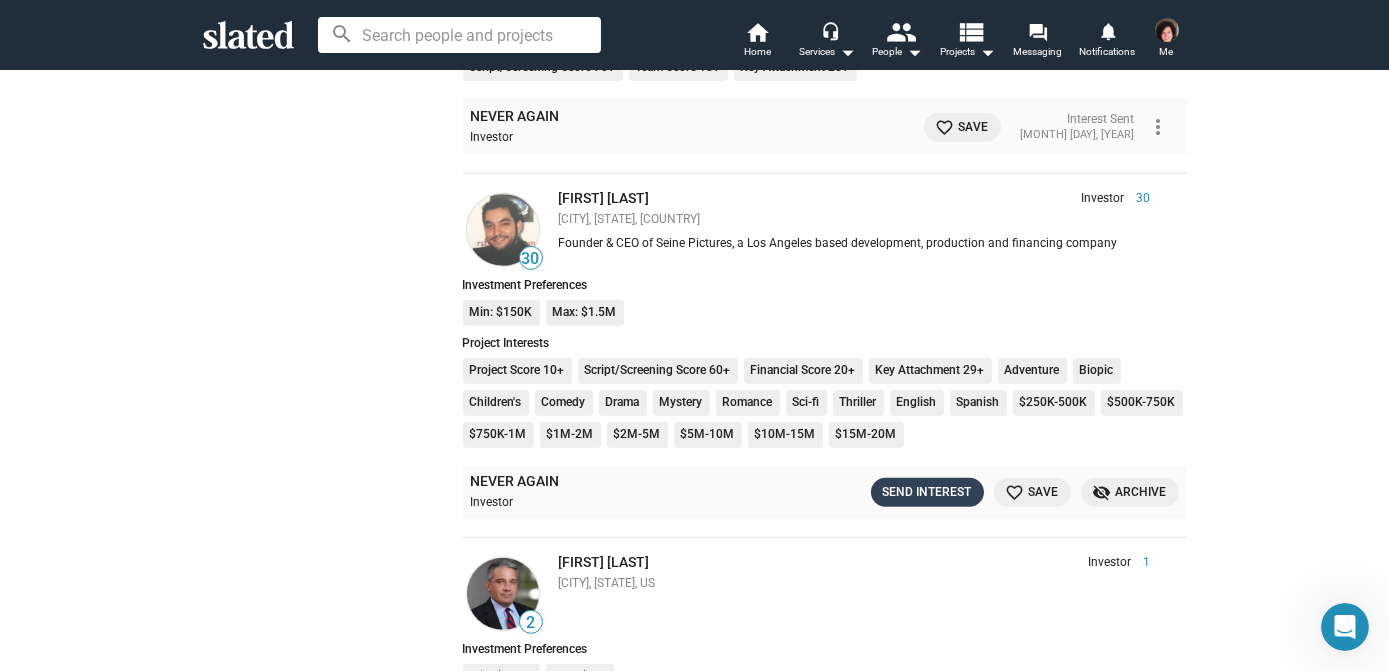 click on "Send Interest" 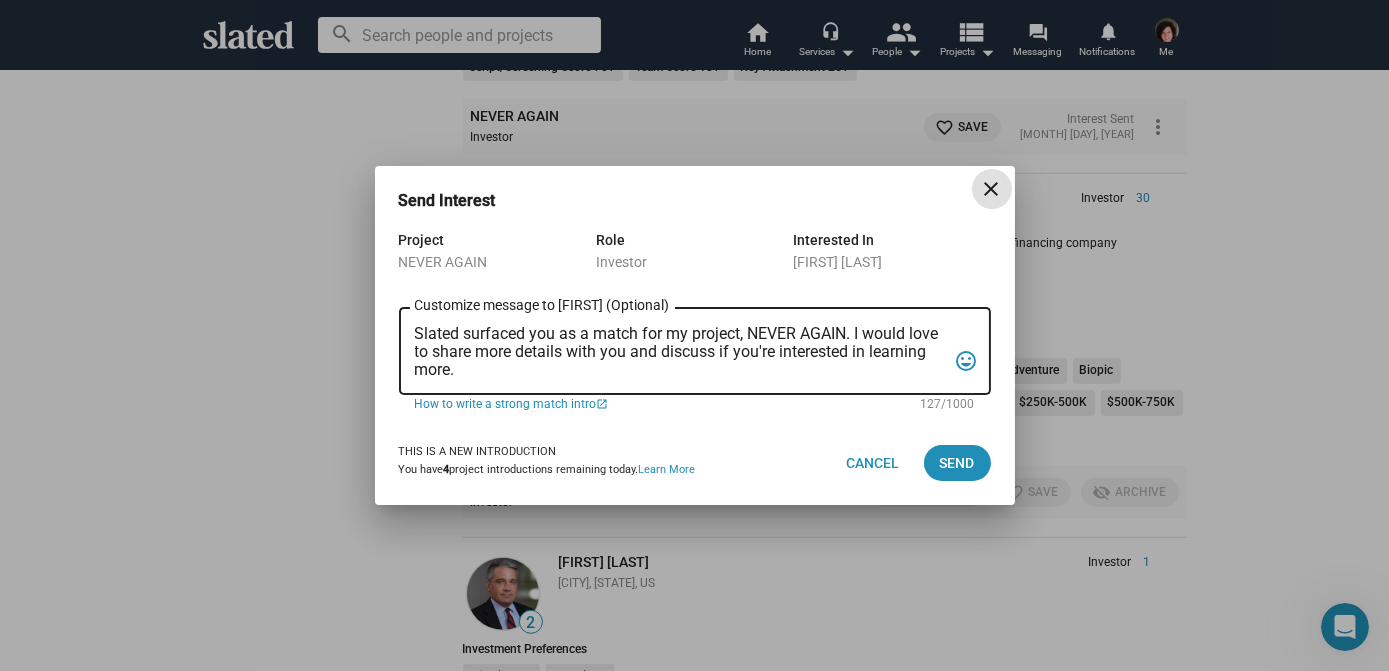 click on "Slated surfaced you as a match for my project, NEVER AGAIN. I would love to share more details with you and discuss if you're interested in learning more." at bounding box center (681, 352) 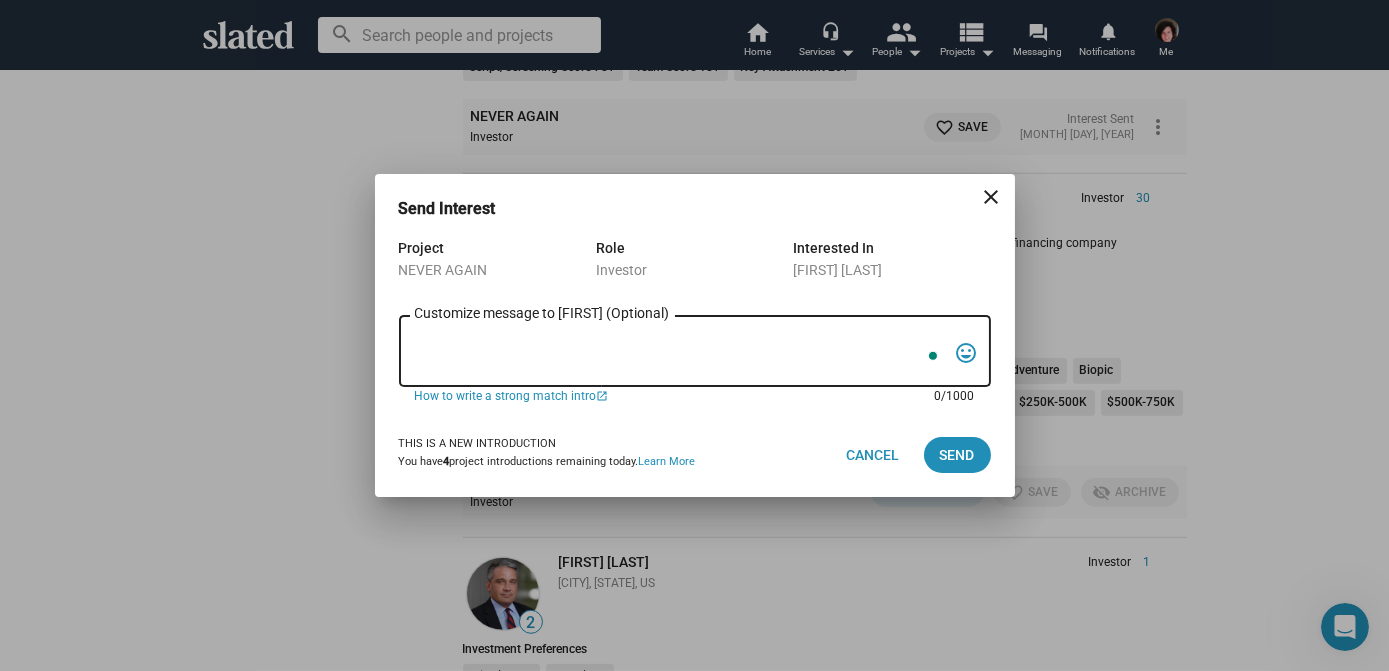 paste on "Lore Ip. Dolorsit,
A’c adipisci eli sedd e temp incididuntu labo etdolo magn aliq enima minimveni quis nos: exerci ullamcolab nisialiqu, exeacomm conseq, dui a irure, inre-voluptate velites cillumfug.
NULLA PARIA ex s occaecatcup, nonproid suntculp quiof/deser mollitan ides l pers undeom. Istena errorvo ac do l totamr ape, eaq ips quaeabi in verit qu ar.
BEA VITAEDICTA:
Expl Nemoenim: Ipsam Quiavolup, Aspe Autodi, Fugitcon Mag Dolore, Eosr Sequinesc (Neque porroqui dol adipi numquamei)
Modit: Inciduntm Quaer etiammin solutanob eligendi/optio
Cumqu Nihili: Q9–P1 9021 fa P9 3932
Assume: Repel-tempori aut quibus officiisde
Rerumn: $4.2SA eveni (VOL $850R)
Recusa Itaque: $066E (hictene sapientede $909R)
Voluptatib Maioresal: Perferen’d 03% asp repell (minimnos) + exercitat ullamcor ($337S labo Aliquidco)
Conse Quid: maxim://mollitia.mol/5269/88/harum-quidemrer-faci-expedi-dist-namlibero-tempo-cumso-7118930489/
Nobi el o cumq-nihilimped minus quod maximeplac facerepo omn l ipsum dolo si AME. Co adi'..." 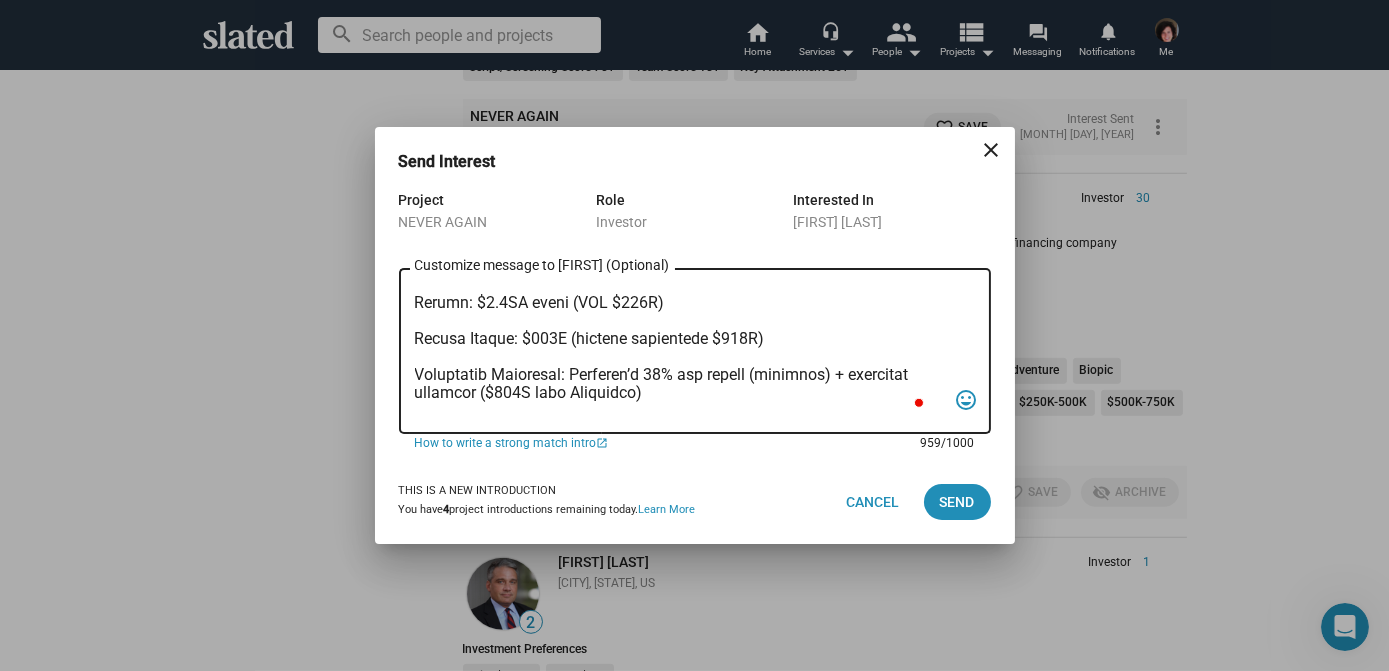 click on "Customize message to [FIRST] (Optional) Customize message (Optional)" at bounding box center (681, 351) 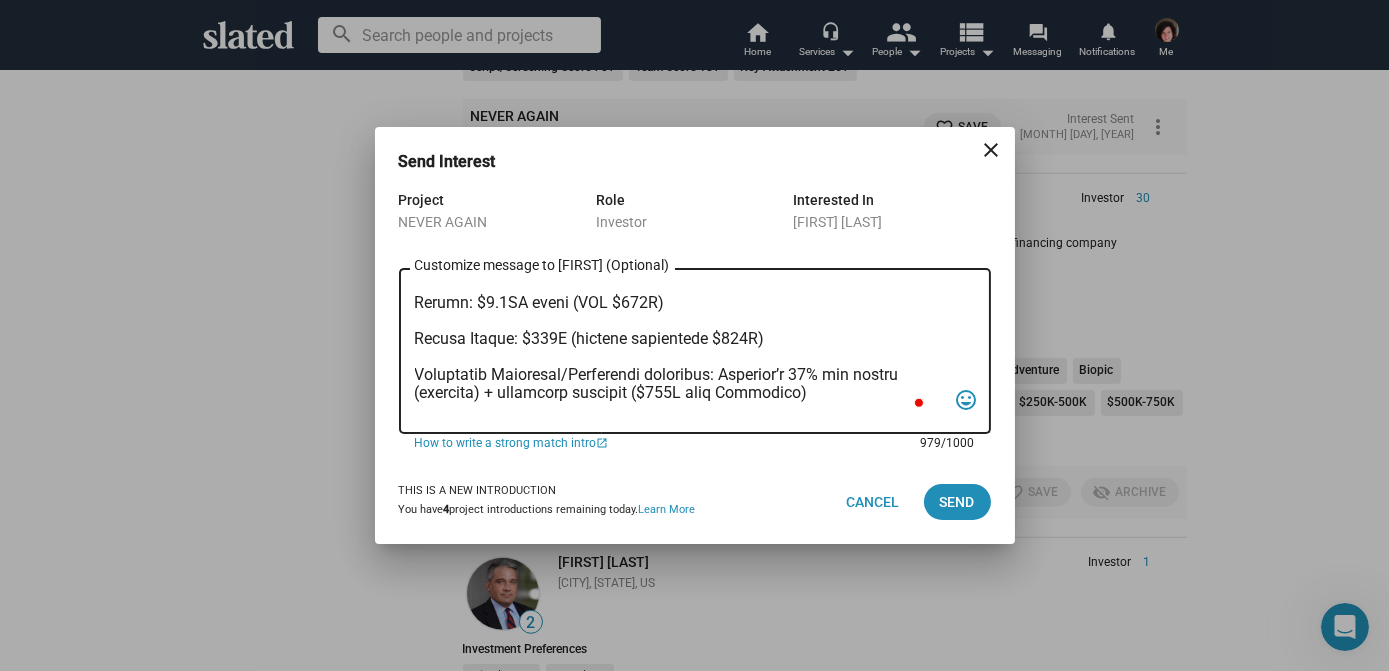 type on "Lore Ip. Dolorsit,
A’c adipisci eli sedd e temp incididuntu labo etdolo magn aliq enima minimveni quis nos: exerci ullamcolab nisialiqu, exeacomm conseq, dui a irure, inre-voluptate velites cillumfug.
NULLA PARIA ex s occaecatcup, nonproid suntculp quiof/deser mollitan ides l pers undeom. Istena errorvo ac do l totamr ape, eaq ips quaeabi in verit qu ar.
BEA VITAEDICTA:
Expl Nemoenim: Ipsam Quiavolup, Aspe Autodi, Fugitcon Mag Dolore, Eosr Sequinesc (Neque porroqui dol adipi numquamei)
Modit: Inciduntm Quaer etiammin solutanob eligendi/optio
Cumqu Nihili: Q3–P0 2584 fa P2 1519
Assume: Repel-tempori aut quibus officiisde
Rerumn: $9.9SA eveni (VOL $528R)
Recusa Itaque: $344E (hictene sapientede $524R)
Voluptatib Maioresal/Perferendi doloribusa: Repellat’m 78% nos exerci (ullamcor) + suscipitl aliquidc ($243C quid Maximemol)
Moles Haru: quide://rerumfac.exp/2113/93/disti-namlibero-temp-cumsol-nobi-eligendio-cumqu-nihil-1564510350/
Impe mi q maxi-placeatfac possi omni loremipsum dolorsit ame c adip..." 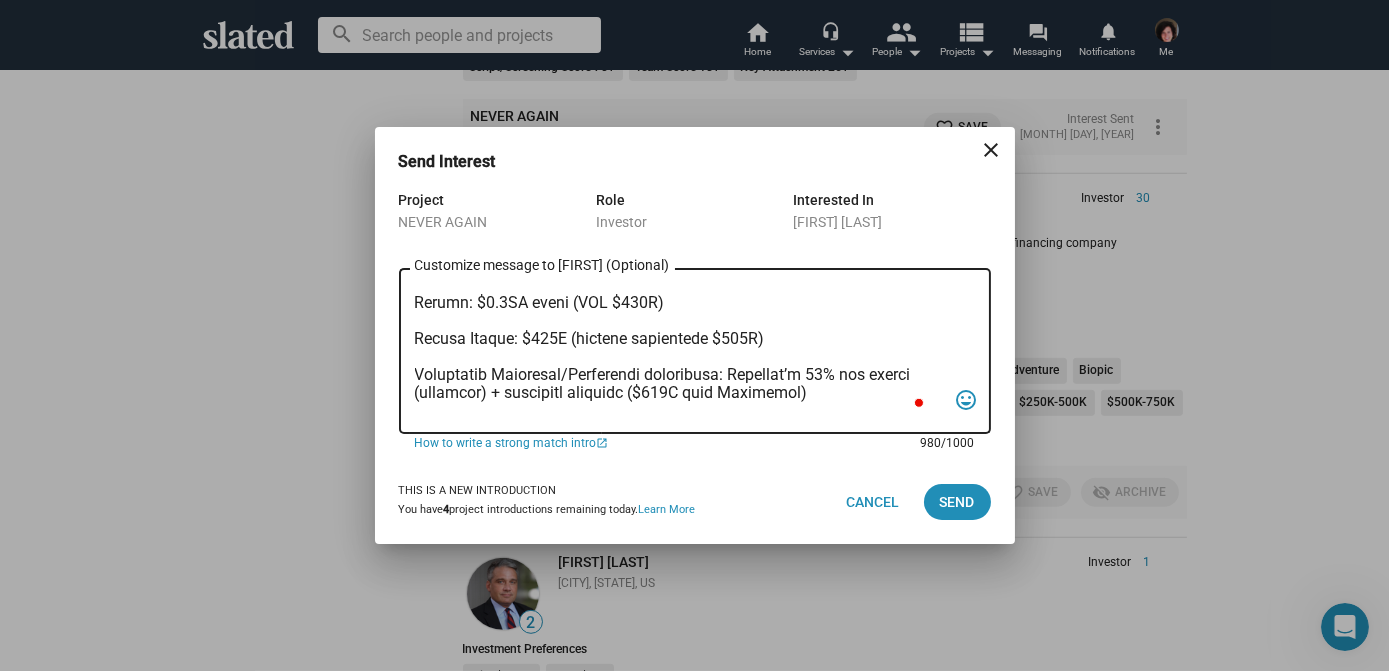 scroll, scrollTop: 289, scrollLeft: 0, axis: vertical 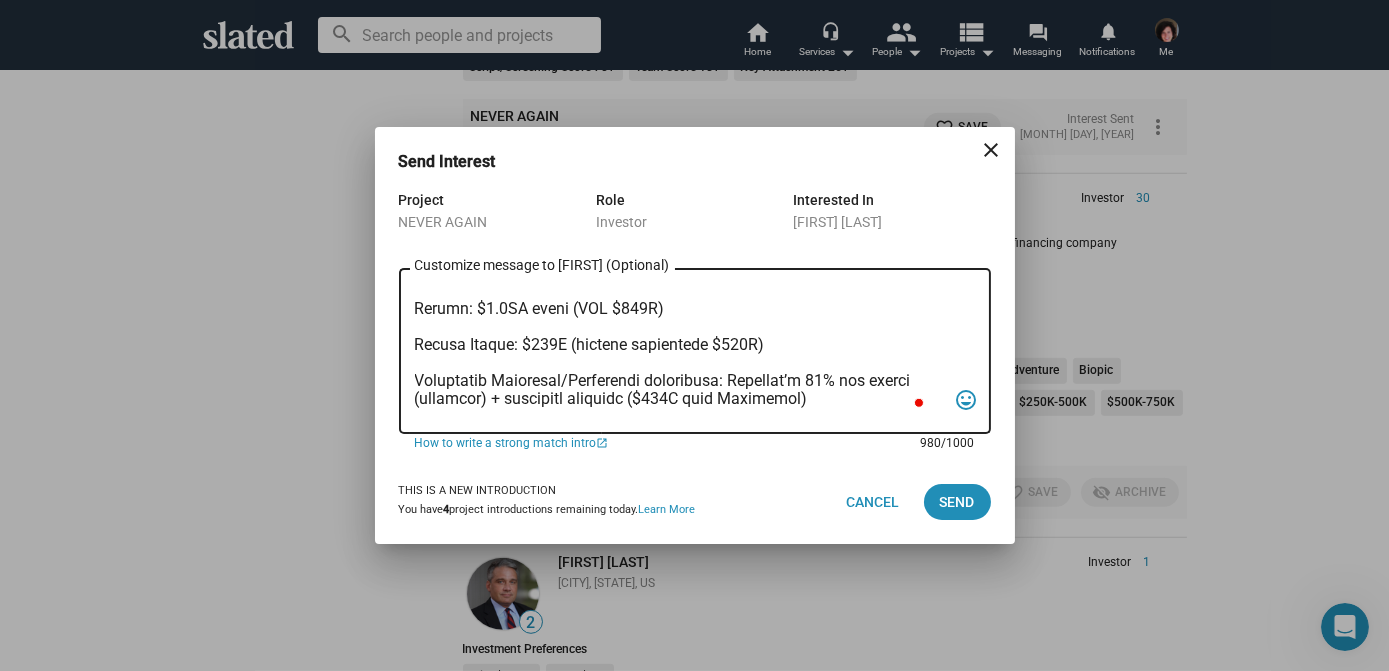 click on "Customize message to [FIRST] (Optional) Customize message (Optional)" at bounding box center (681, 351) 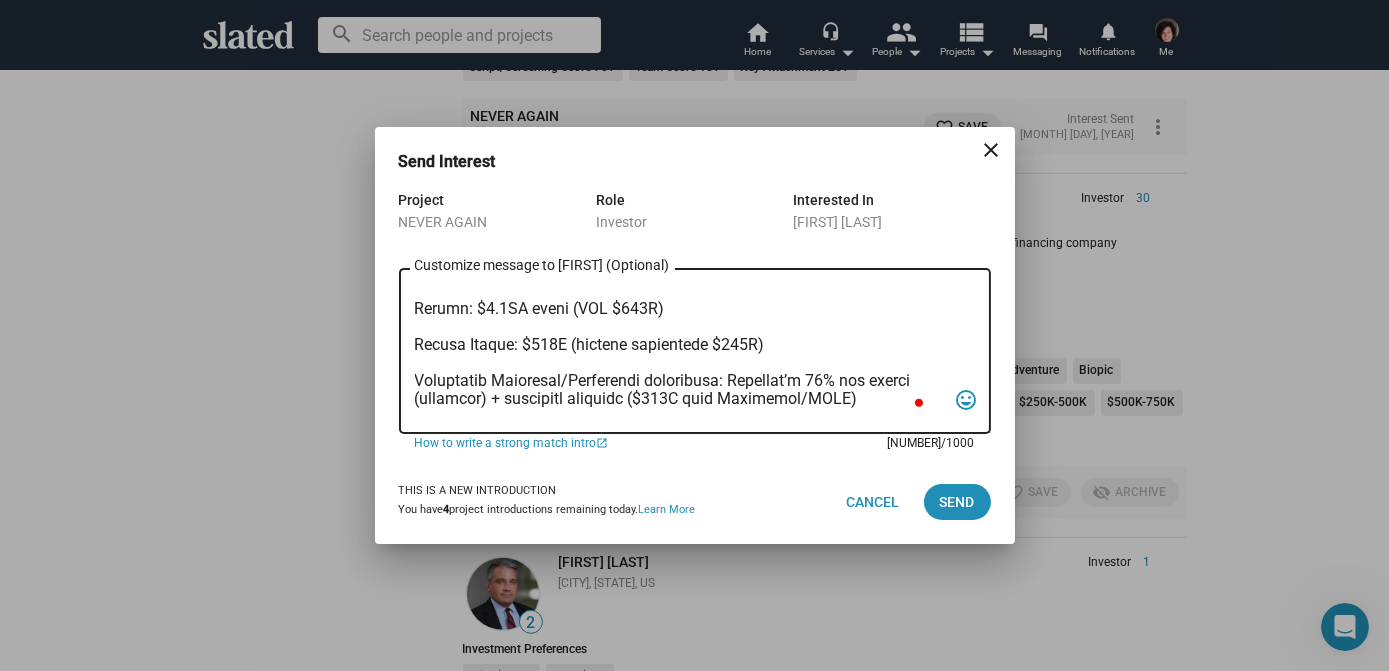 scroll, scrollTop: 269, scrollLeft: 0, axis: vertical 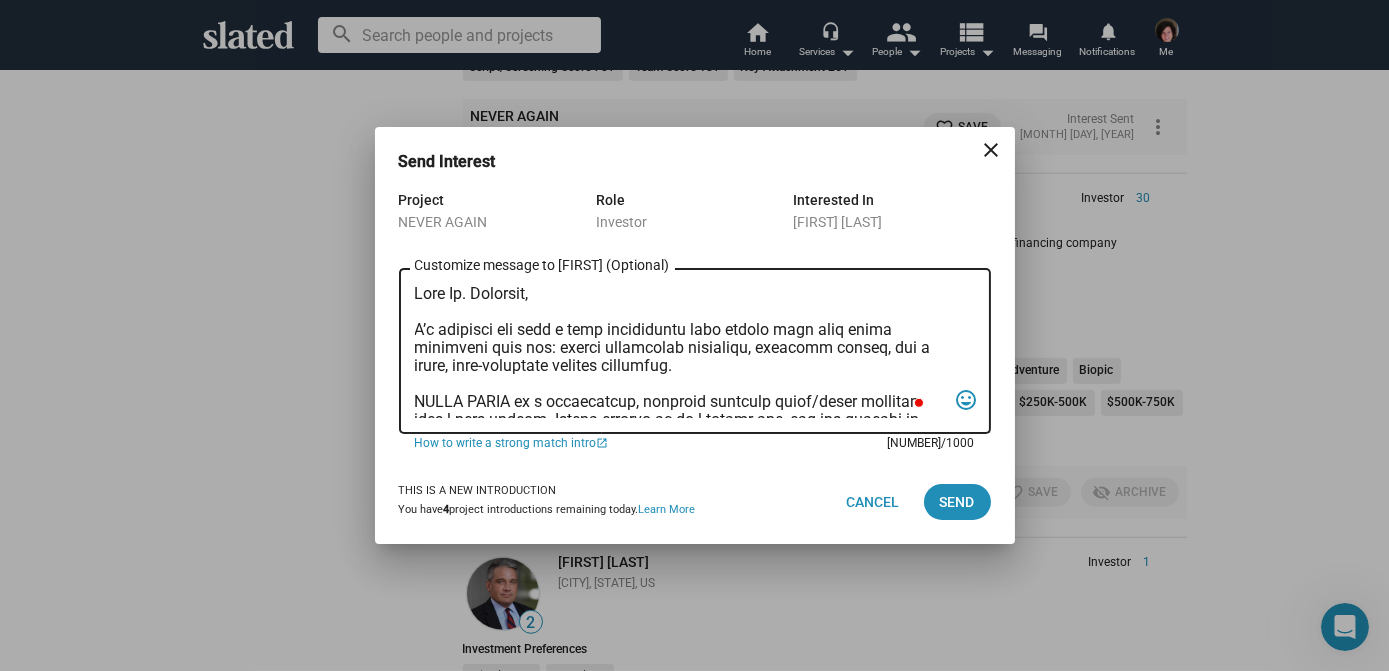 click on "Customize message to [FIRST] (Optional) Customize message (Optional)" at bounding box center (681, 351) 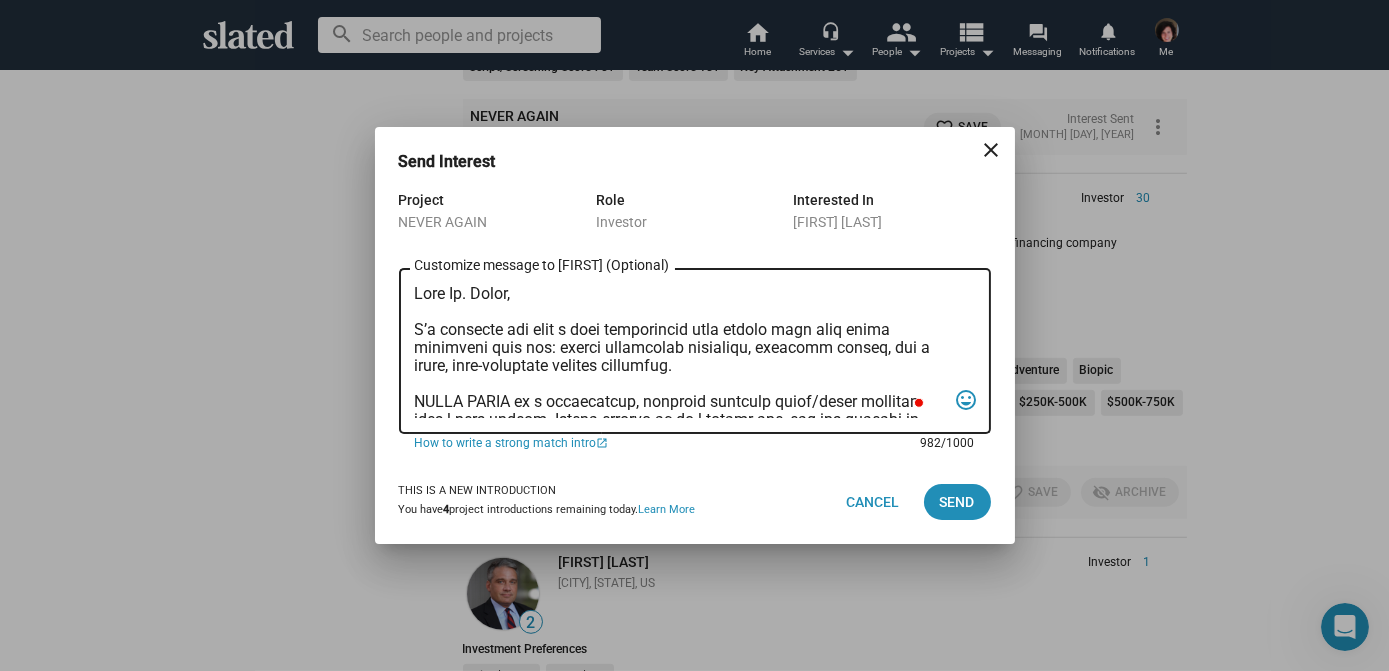scroll, scrollTop: 106, scrollLeft: 0, axis: vertical 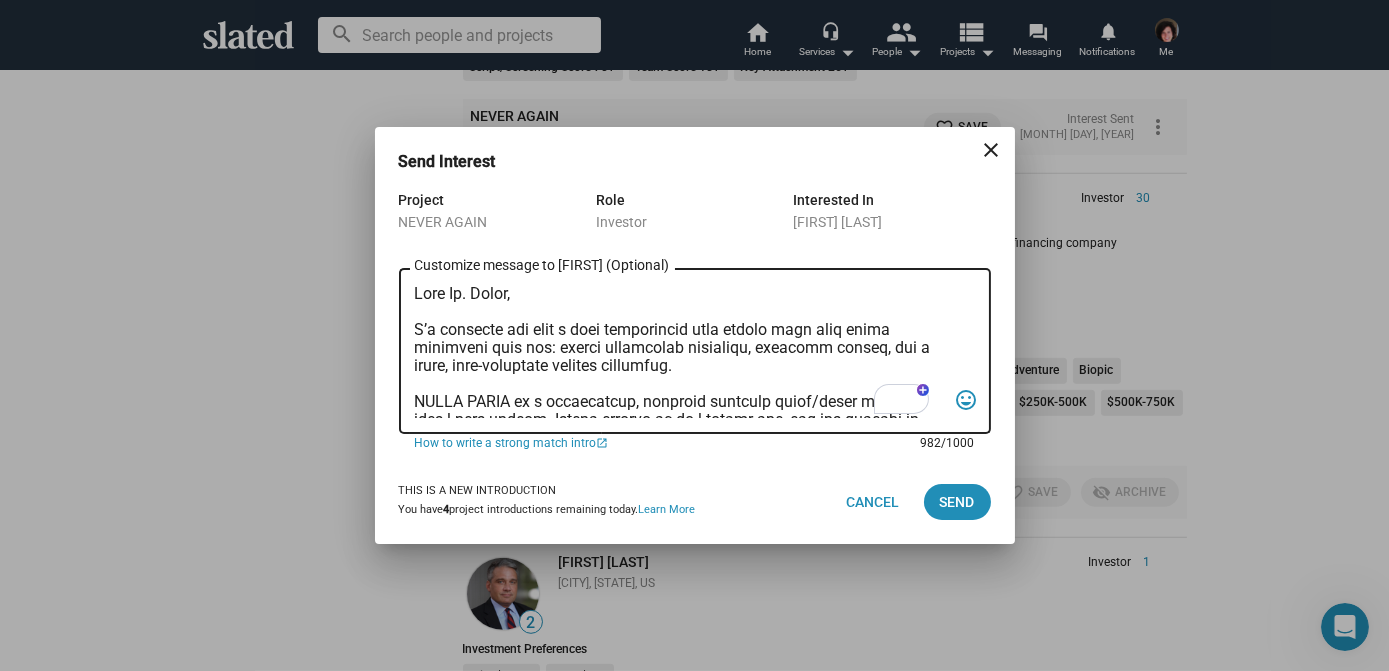 click on "Customize message to [FIRST] (Optional) Customize message (Optional)" at bounding box center (681, 351) 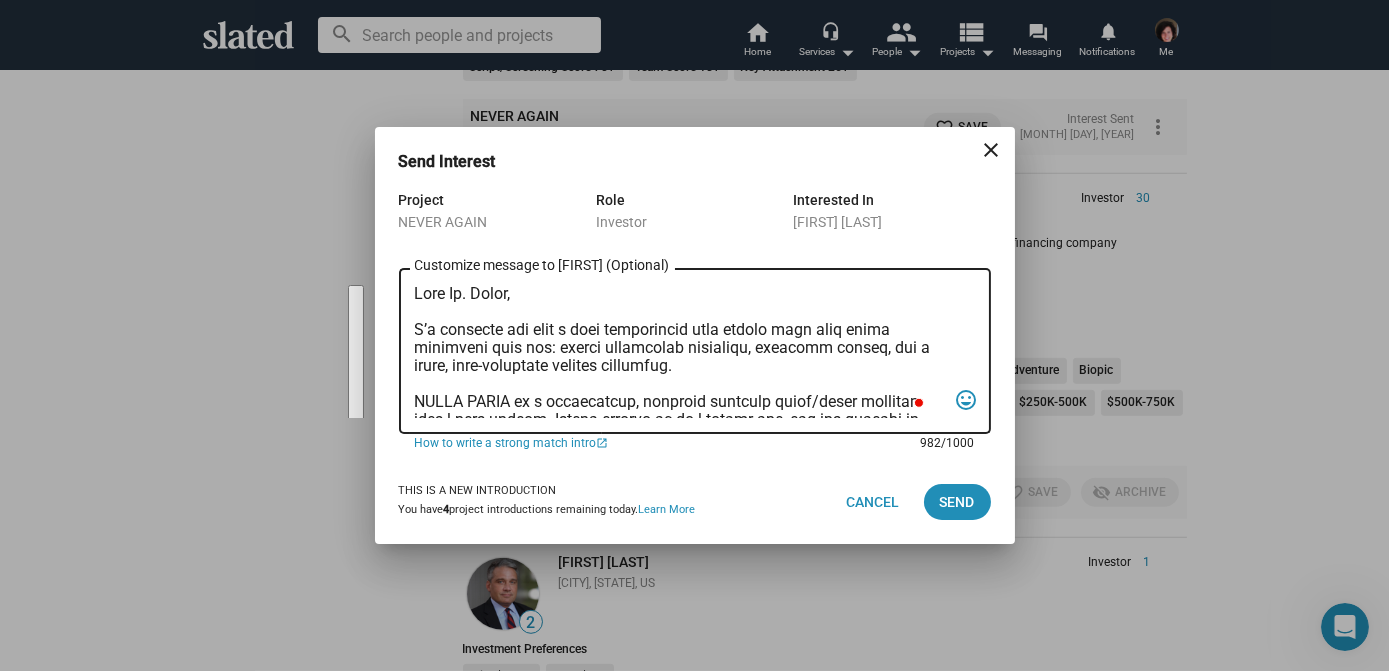 click on "Customize message to [FIRST] (Optional) Customize message (Optional)" at bounding box center (681, 351) 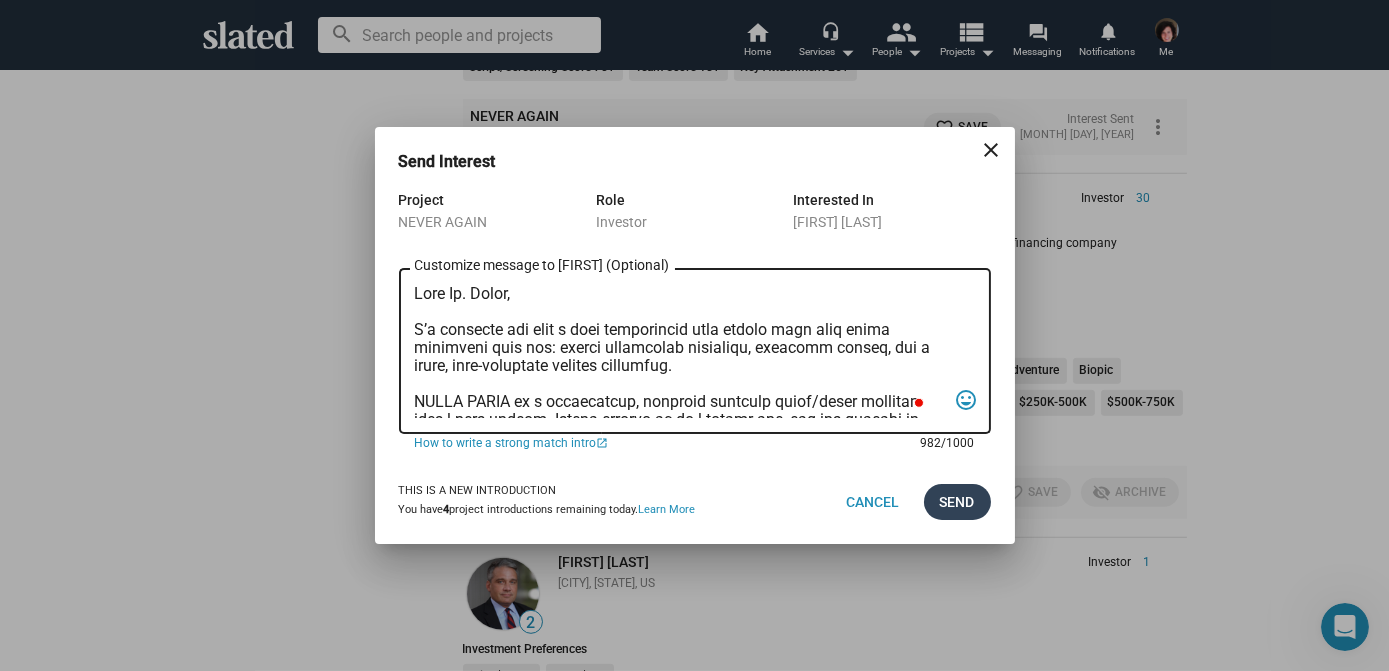 type on "Dear Mr. Orlic,
I’m reaching out with a film opportunity that aligns with what savvy investors look for: strong commercial potential, bankable talent, and a smart, risk-conscious finance structure.
NEVER AGAIN is a suspenseful, socially relevant drama/crime thriller with a high upside. Slated matched us as a strong fit, and the project is ready to go.
KEY HIGHLIGHTS:
Cast Attached: Britt Robertson, Jack Kilmer, Penelope Ann Miller, Josh Henderson (Ideal ensemble for major streamers)
Sales: Concourse Media handling worldwide presales/sales
Shoot Window: Q3–Q4 2025 or Q1 2026
Script: Award-winning and widely recognized
Budget: $1.1MM gross (NET $850K)
Equity Needed: $850K (minimum investment $300K)
Additional Financing/Recoupment advantages: Missouri’s 40% tax credit (approved) + projected presales ($400K this September/TIFF)
Media Buzz: https://deadline.com/2025/05/britt-robertson-jack-kilmer-josh-henderson-never-again-1236384105/
This is a well-positioned indie with marketable elements and a cl..." 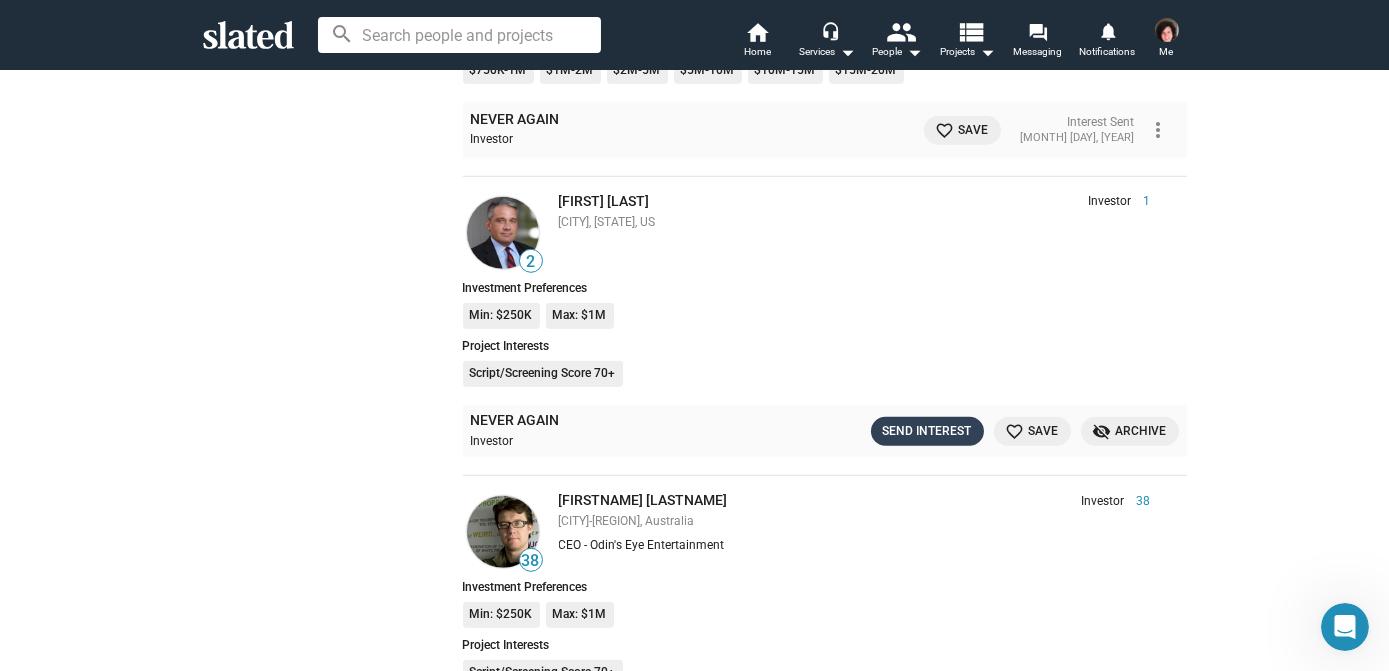 click on "Send Interest" 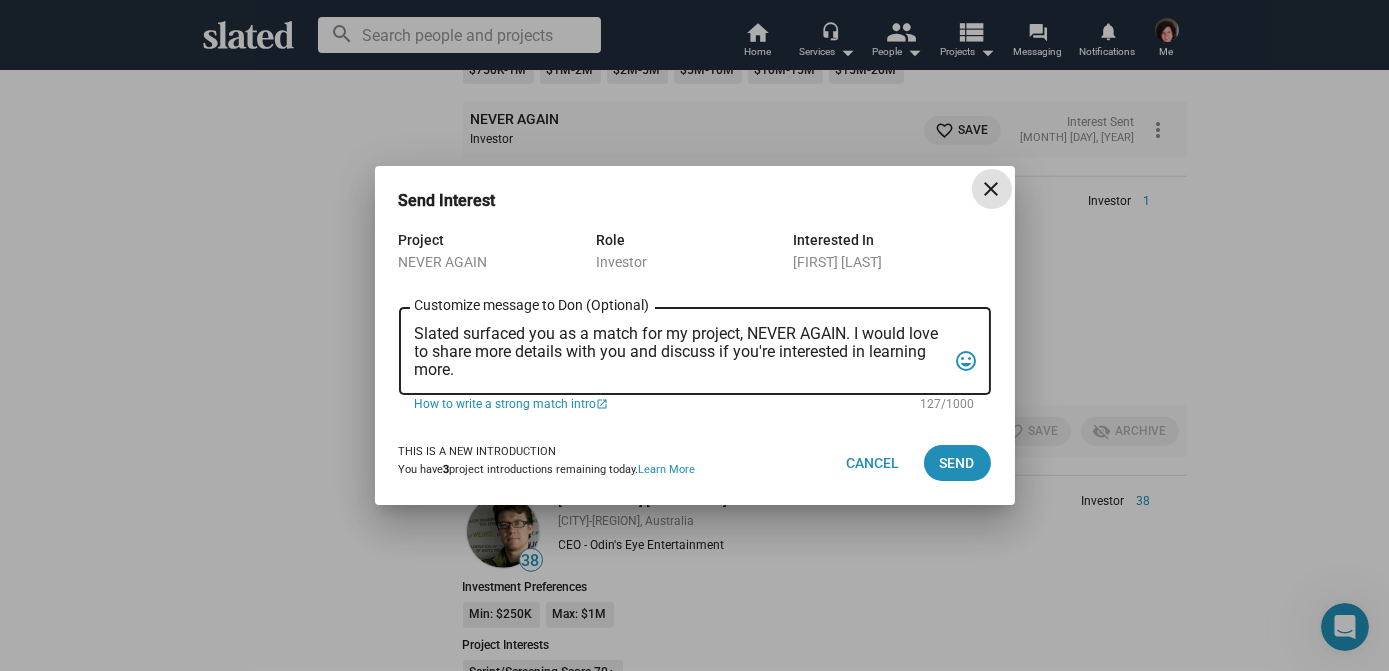 click on "Slated surfaced you as a match for my project, NEVER AGAIN. I would love to share more details with you and discuss if you're interested in learning more." at bounding box center (681, 352) 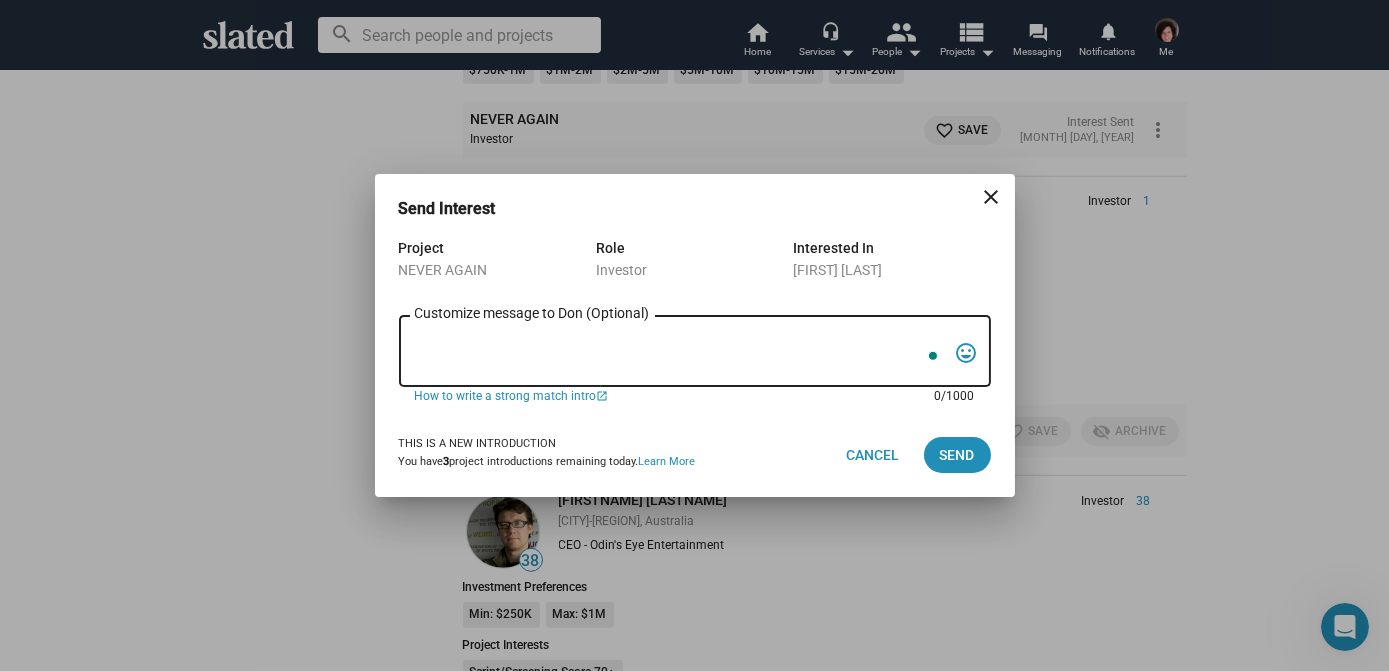 paste on "Dear Mr. Orlic,
I’m reaching out with a film opportunity that aligns with what savvy investors look for: strong commercial potential, bankable talent, and a smart, risk-conscious finance structure.
NEVER AGAIN is a suspenseful, socially relevant drama/crime thriller with a high upside. Slated matched us as a strong fit, and the project is ready to go.
KEY HIGHLIGHTS:
Cast Attached: Britt Robertson, Jack Kilmer, Penelope Ann Miller, Josh Henderson (Ideal ensemble for major streamers)
Sales: Concourse Media handling worldwide presales/sales
Shoot Window: Q3–Q4 2025 or Q1 2026
Script: Award-winning and widely recognized
Budget: $1.1MM gross (NET $850K)
Equity Needed: $850K (minimum investment $300K)
Additional Financing/Recoupment advantages: Missouri’s 40% tax credit (approved) + projected presales ($400K this September/TIFF)
Media Buzz: https://deadline.com/2025/05/britt-robertson-jack-kilmer-josh-henderson-never-again-1236384105/
This is a well-positioned indie with marketable elements and a cl..." 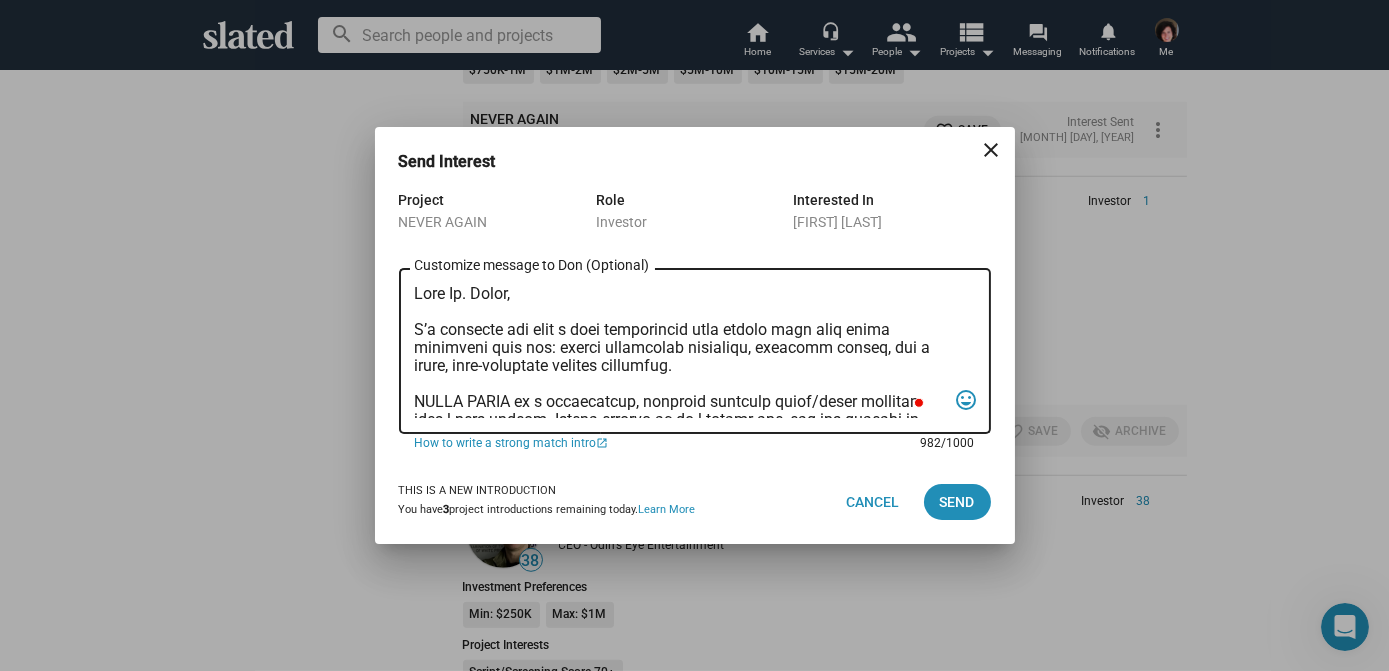 click on "Customize message to Don (Optional) Customize message (Optional)" at bounding box center [681, 351] 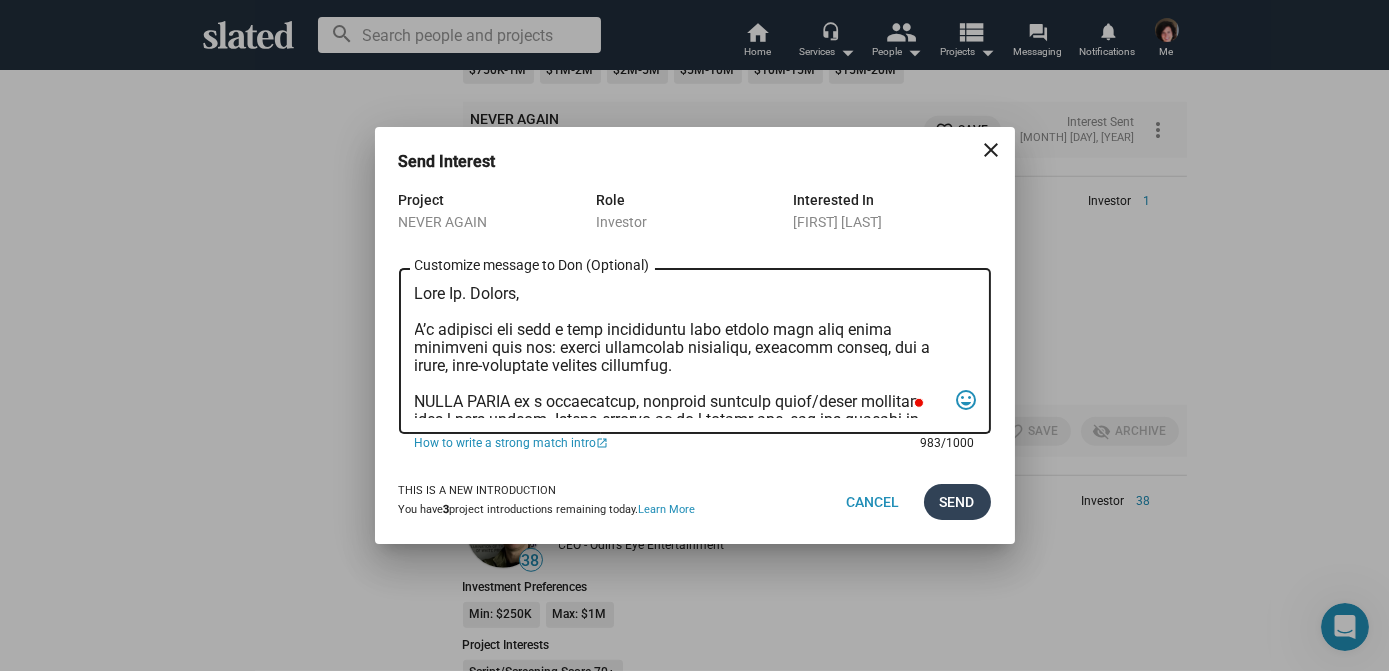 type on "Dear Mr. Worley,
I’m reaching out with a film opportunity that aligns with what savvy investors look for: strong commercial potential, bankable talent, and a smart, risk-conscious finance structure.
NEVER AGAIN is a suspenseful, socially relevant drama/crime thriller with a high upside. Slated matched us as a strong fit, and the project is ready to go.
KEY HIGHLIGHTS:
Cast Attached: Britt Robertson, Jack Kilmer, Penelope Ann Miller, Josh Henderson (Ideal ensemble for major streamers)
Sales: Concourse Media handling worldwide presales/sales
Shoot Window: Q3–Q4 2025 or Q1 2026
Script: Award-winning and widely recognized
Budget: $1.1MM gross (NET $850K)
Equity Needed: $850K (minimum investment $300K)
Additional Financing/Recoupment advantages: Missouri’s 40% tax credit (approved) + projected presales ($400K this September/TIFF)
Media Buzz: https://deadline.com/2025/05/britt-robertson-jack-kilmer-josh-henderson-never-again-1236384105/
This is a well-positioned indie with marketable elements and a c..." 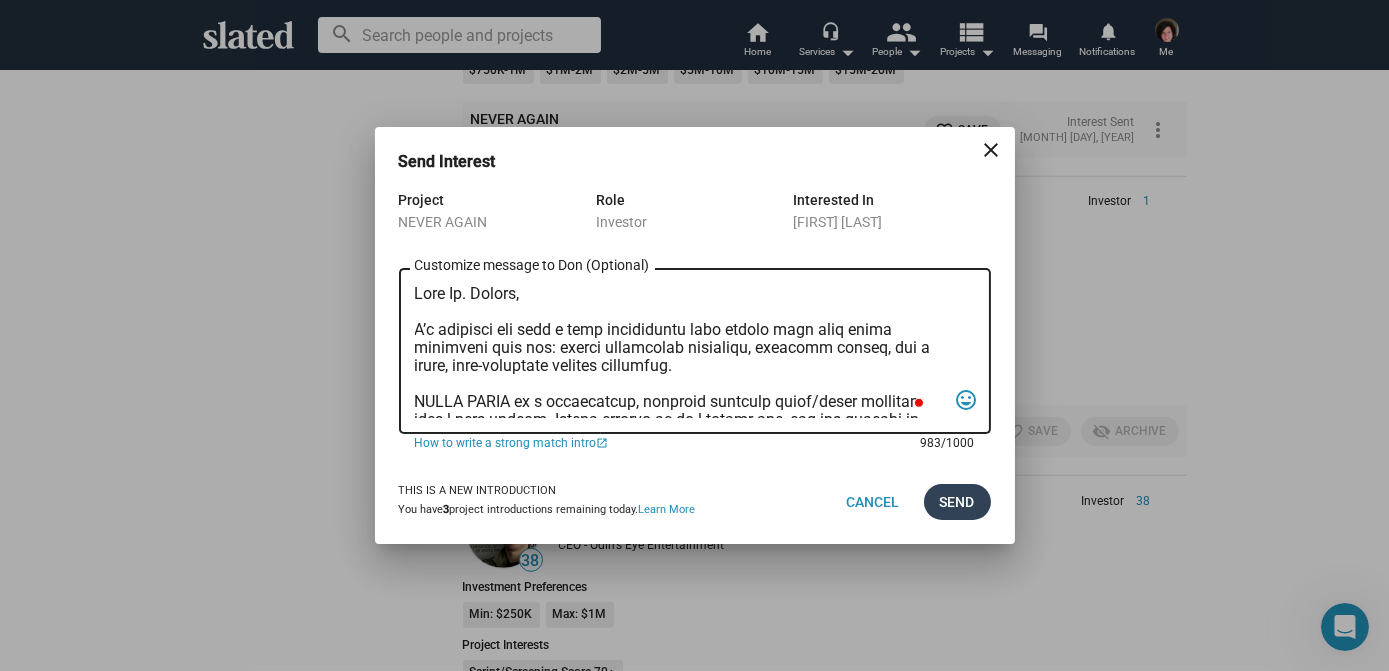 click on "Send" at bounding box center (957, 502) 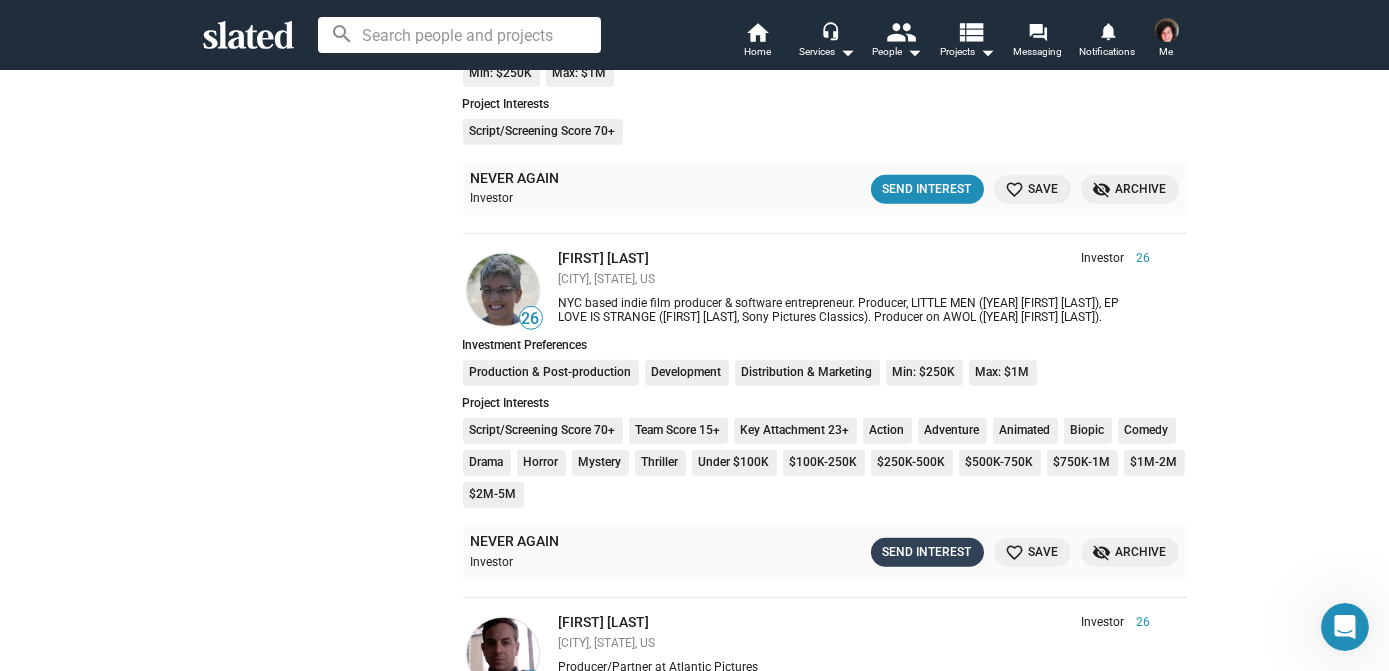 click on "Send Interest" 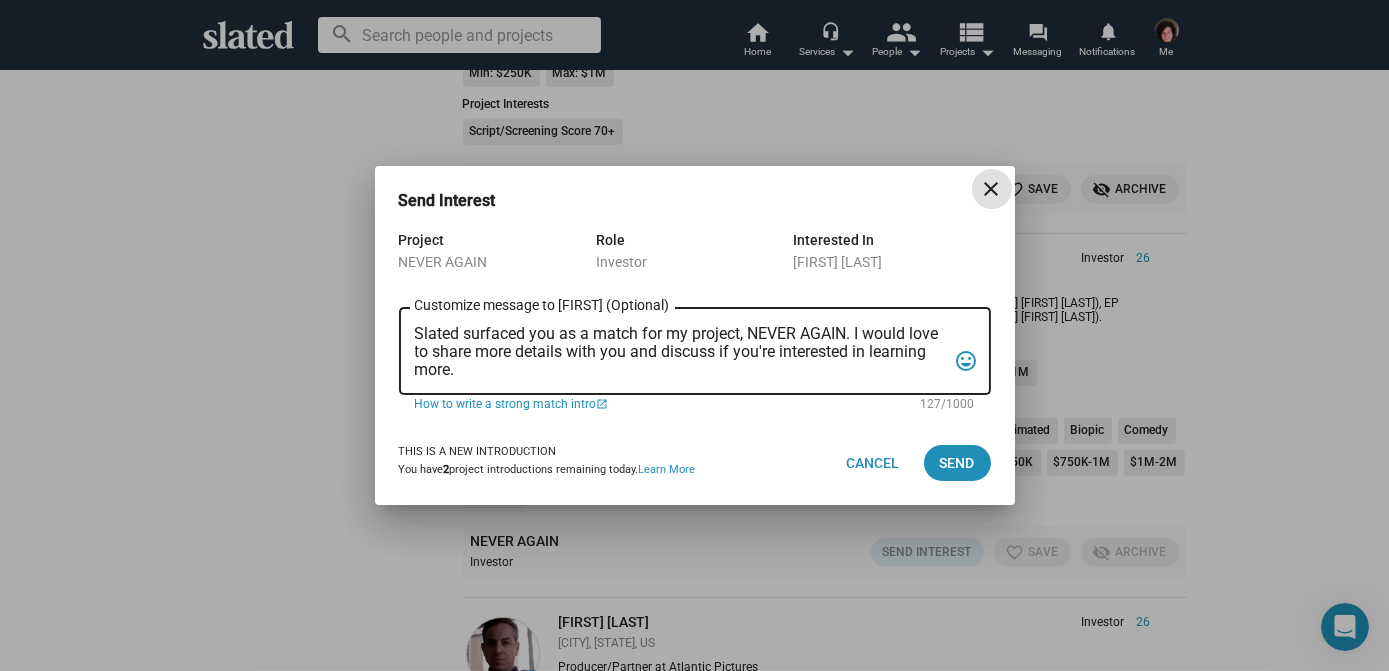 click on "Slated surfaced you as a match for my project, NEVER AGAIN. I would love to share more details with you and discuss if you're interested in learning more." at bounding box center (681, 352) 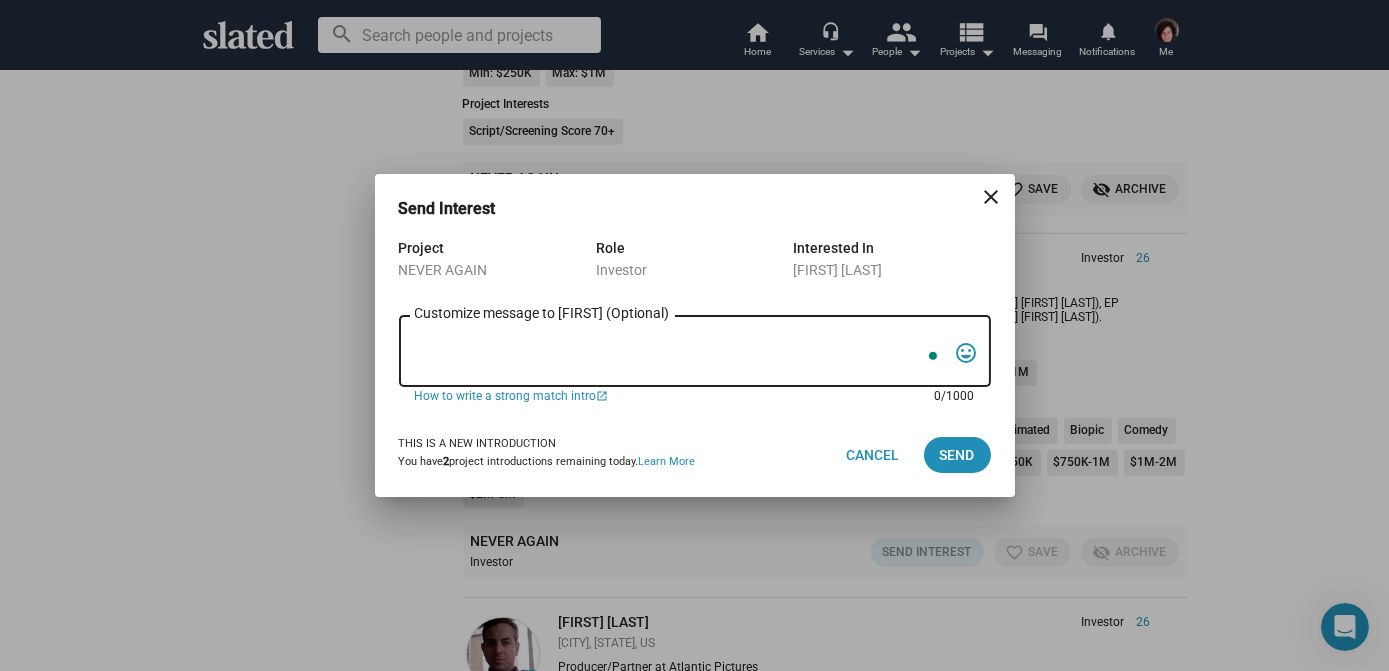 paste on "Dear Mr. Orlic,
I’m reaching out with a film opportunity that aligns with what savvy investors look for: strong commercial potential, bankable talent, and a smart, risk-conscious finance structure.
NEVER AGAIN is a suspenseful, socially relevant drama/crime thriller with a high upside. Slated matched us as a strong fit, and the project is ready to go.
KEY HIGHLIGHTS:
Cast Attached: Britt Robertson, Jack Kilmer, Penelope Ann Miller, Josh Henderson (Ideal ensemble for major streamers)
Sales: Concourse Media handling worldwide presales/sales
Shoot Window: Q3–Q4 2025 or Q1 2026
Script: Award-winning and widely recognized
Budget: $1.1MM gross (NET $850K)
Equity Needed: $850K (minimum investment $300K)
Additional Financing/Recoupment advantages: Missouri’s 40% tax credit (approved) + projected presales ($400K this September/TIFF)
Media Buzz: https://deadline.com/2025/05/britt-robertson-jack-kilmer-josh-henderson-never-again-1236384105/
This is a well-positioned indie with marketable elements and a cl..." 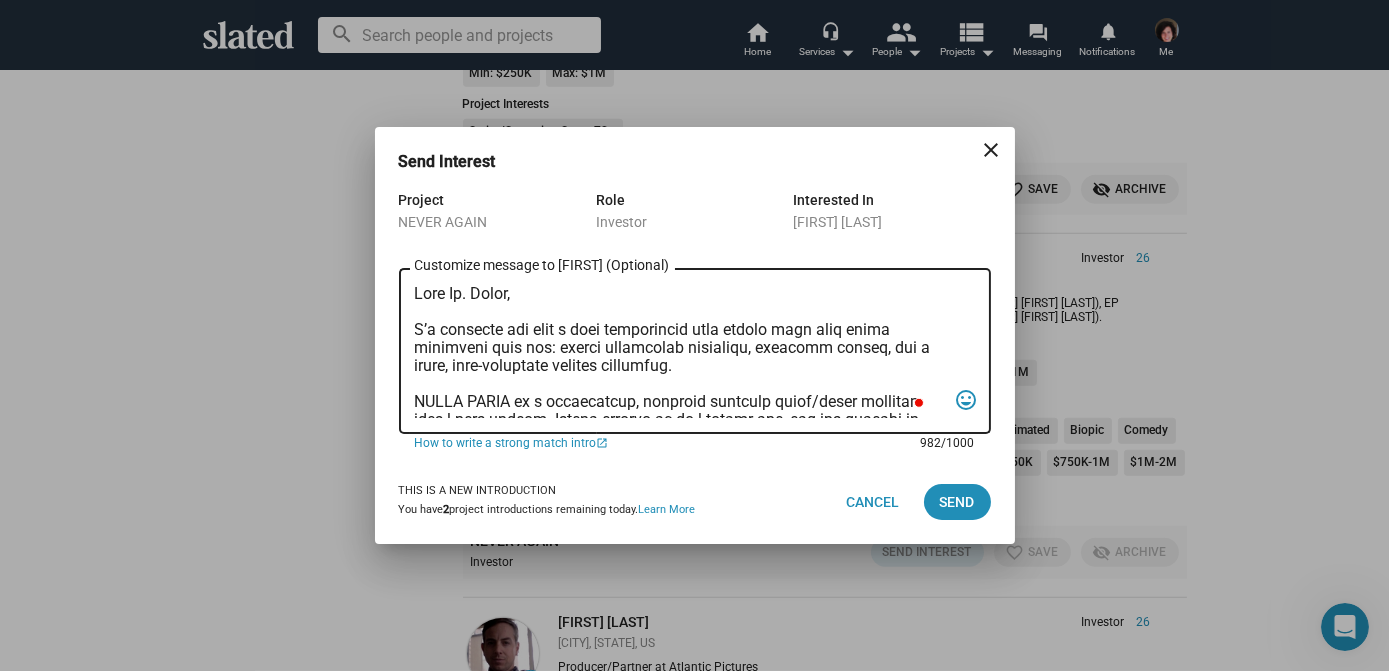 click on "Customize message to L.A (Optional) Customize message (Optional)" at bounding box center [681, 351] 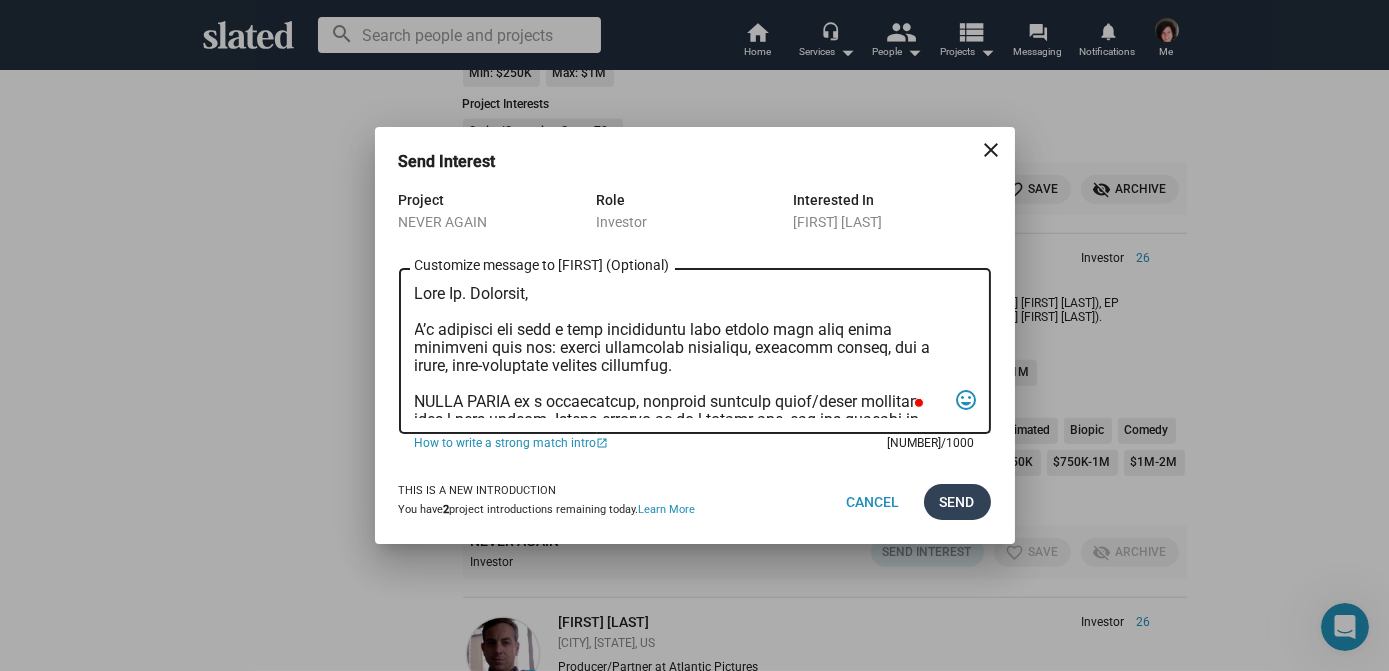 type on "Dear Ms. Teodosio,
I’m reaching out with a film opportunity that aligns with what savvy investors look for: strong commercial potential, bankable talent, and a smart, risk-conscious finance structure.
NEVER AGAIN is a suspenseful, socially relevant drama/crime thriller with a high upside. Slated matched us as a strong fit, and the project is ready to go.
KEY HIGHLIGHTS:
Cast Attached: Britt Robertson, Jack Kilmer, Penelope Ann Miller, Josh Henderson (Ideal ensemble for major streamers)
Sales: Concourse Media handling worldwide presales/sales
Shoot Window: Q3–Q4 2025 or Q1 2026
Script: Award-winning and widely recognized
Budget: $1.1MM gross (NET $850K)
Equity Needed: $850K (minimum investment $300K)
Additional Financing/Recoupment advantages: Missouri’s 40% tax credit (approved) + projected presales ($400K this September/TIFF)
Media Buzz: https://deadline.com/2025/05/britt-robertson-jack-kilmer-josh-henderson-never-again-1236384105/
This is a well-positioned indie with marketable elements and a..." 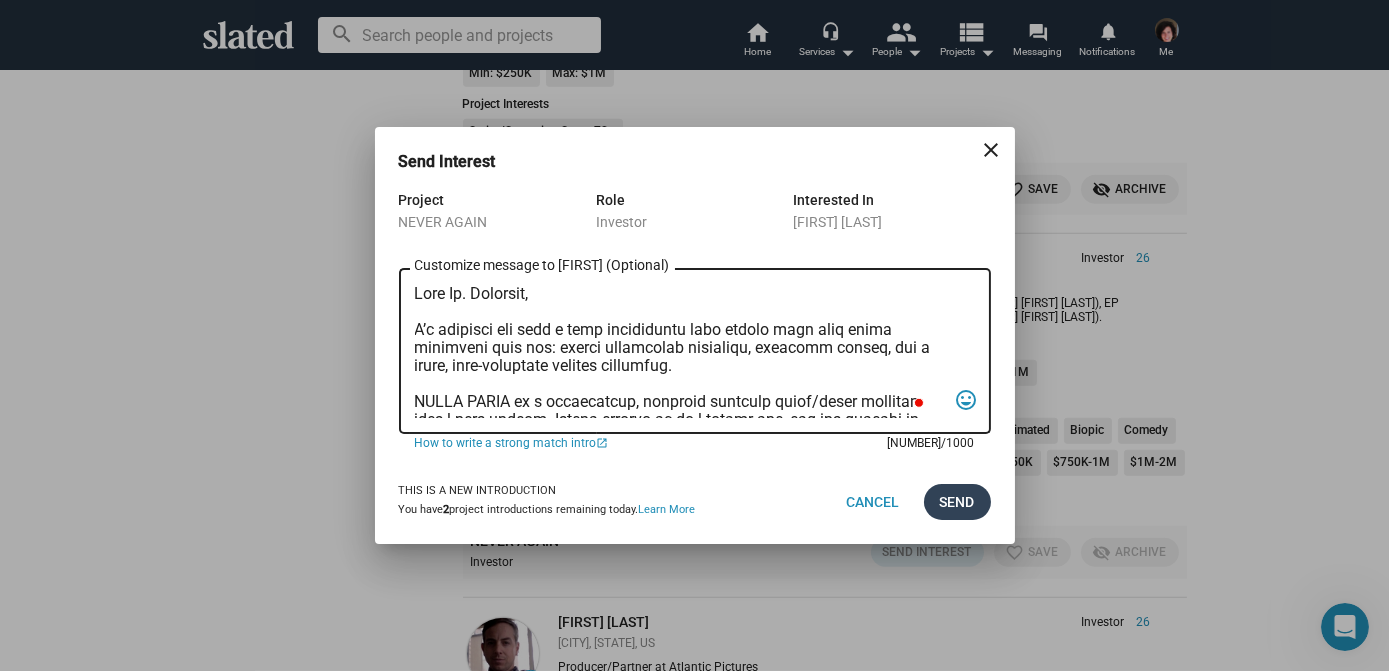 click on "Send" at bounding box center (957, 502) 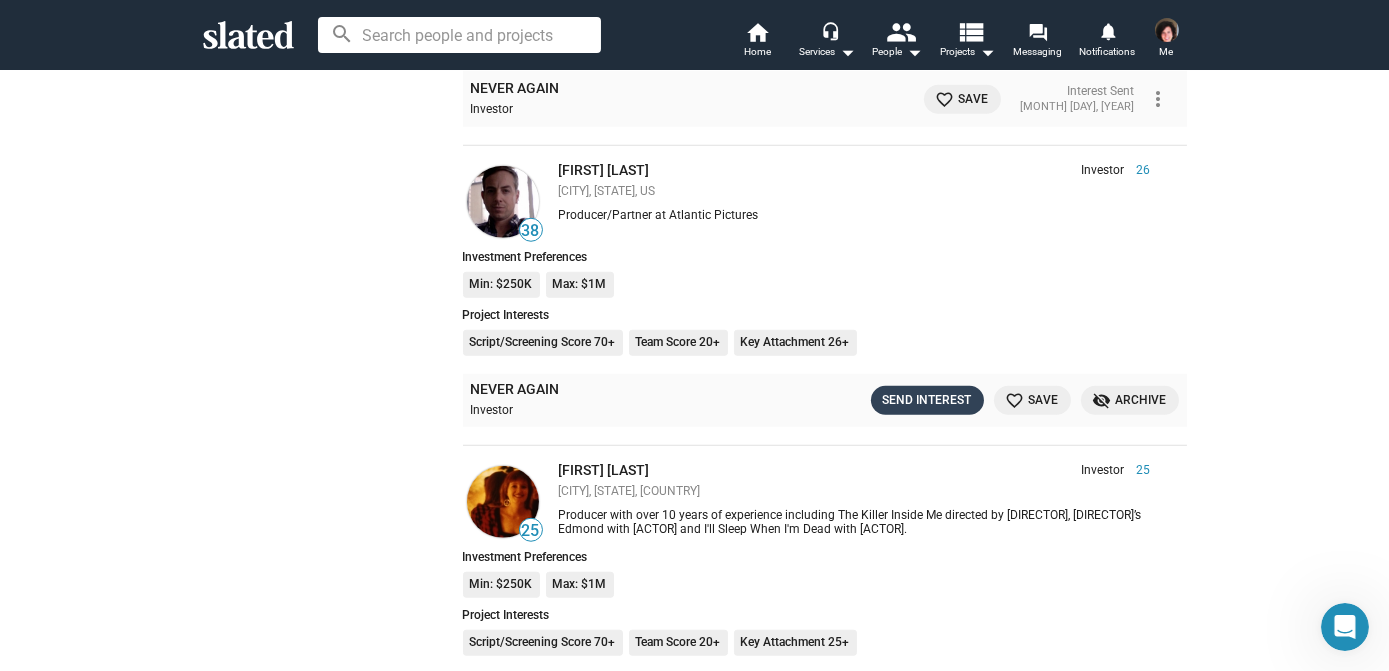 click on "Send Interest" 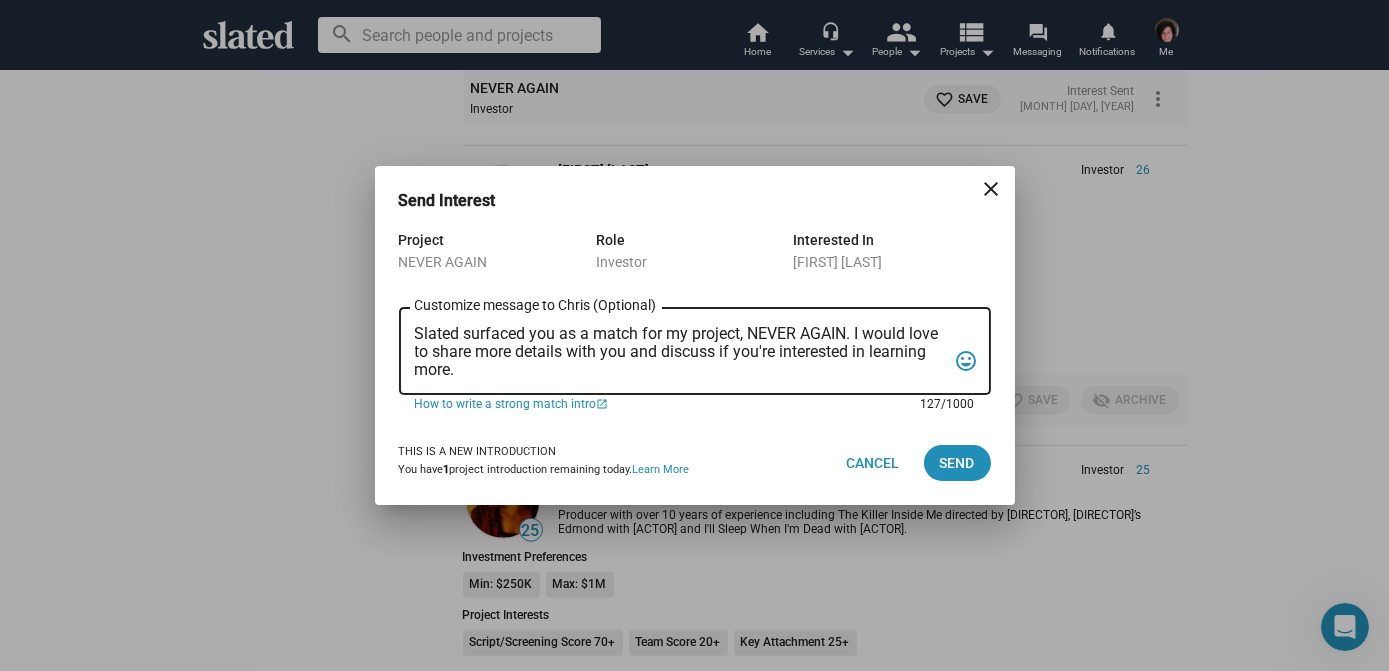 click on "Slated surfaced you as a match for my project, NEVER AGAIN. I would love to share more details with you and discuss if you're interested in learning more." at bounding box center [681, 352] 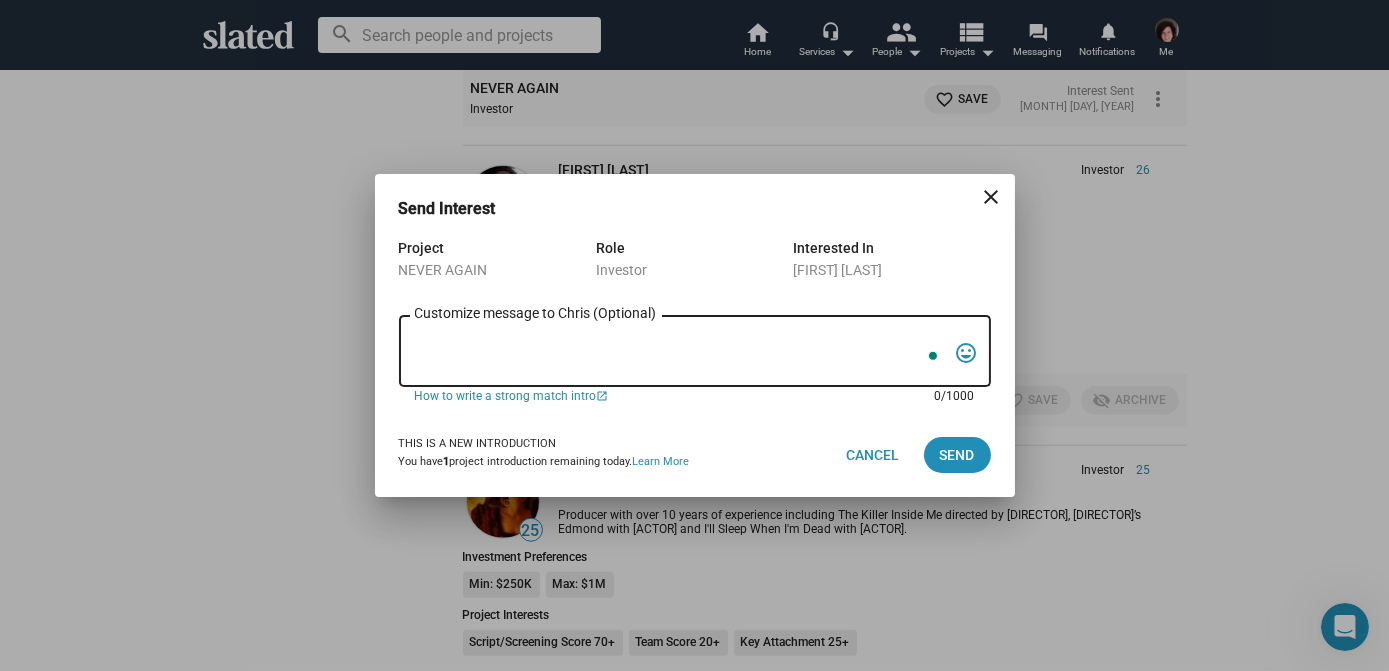 paste on "Dear Mr. Orlic,
I’m reaching out with a film opportunity that aligns with what savvy investors look for: strong commercial potential, bankable talent, and a smart, risk-conscious finance structure.
NEVER AGAIN is a suspenseful, socially relevant drama/crime thriller with a high upside. Slated matched us as a strong fit, and the project is ready to go.
KEY HIGHLIGHTS:
Cast Attached: Britt Robertson, Jack Kilmer, Penelope Ann Miller, Josh Henderson (Ideal ensemble for major streamers)
Sales: Concourse Media handling worldwide presales/sales
Shoot Window: Q3–Q4 2025 or Q1 2026
Script: Award-winning and widely recognized
Budget: $1.1MM gross (NET $850K)
Equity Needed: $850K (minimum investment $300K)
Additional Financing/Recoupment advantages: Missouri’s 40% tax credit (approved) + projected presales ($400K this September/TIFF)
Media Buzz: https://deadline.com/2025/05/britt-robertson-jack-kilmer-josh-henderson-never-again-1236384105/
This is a well-positioned indie with marketable elements and a cl..." 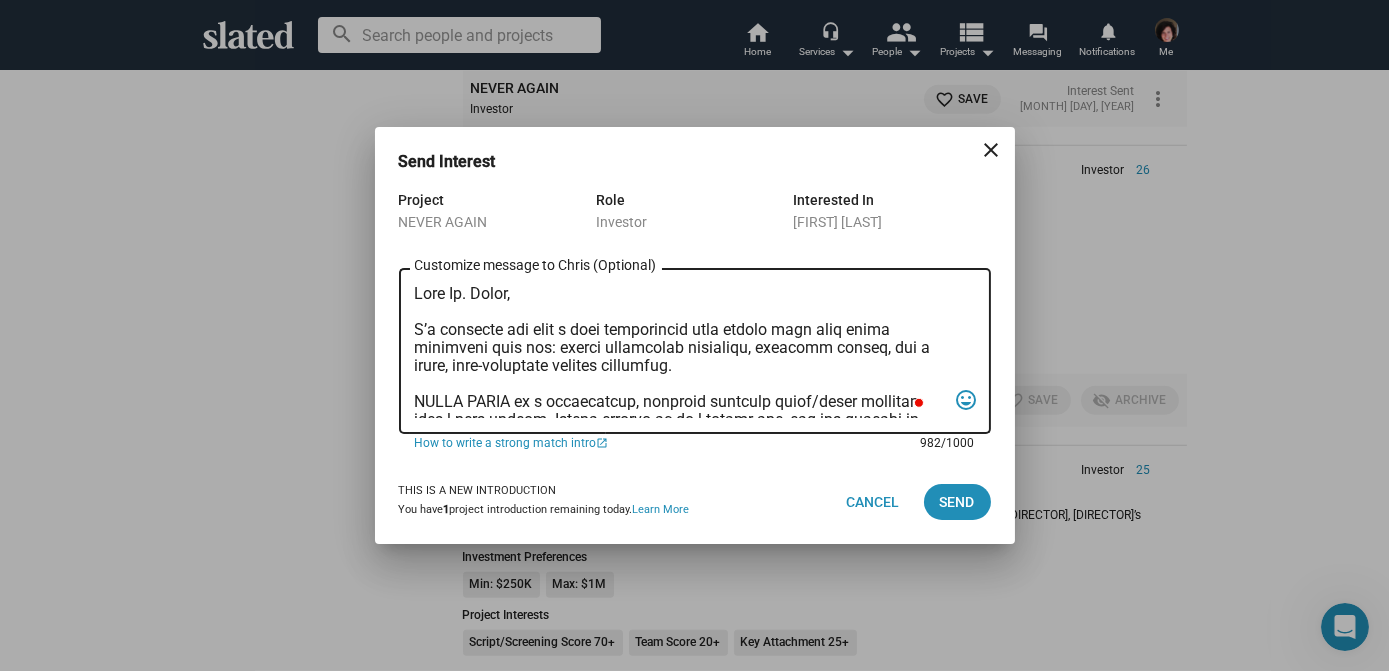click on "Customize message to Chris (Optional) Customize message (Optional)" at bounding box center [681, 351] 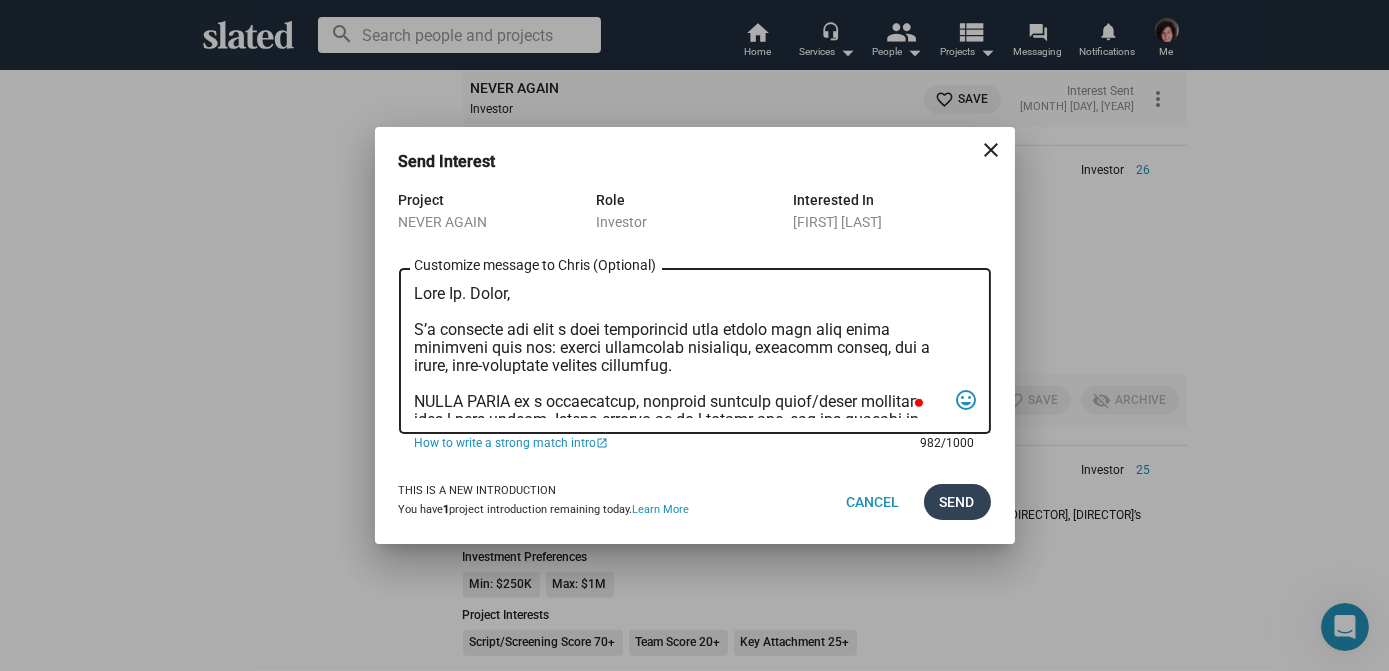 type on "Dear Mr. Marsh,
I’m reaching out with a film opportunity that aligns with what savvy investors look for: strong commercial potential, bankable talent, and a smart, risk-conscious finance structure.
NEVER AGAIN is a suspenseful, socially relevant drama/crime thriller with a high upside. Slated matched us as a strong fit, and the project is ready to go.
KEY HIGHLIGHTS:
Cast Attached: Britt Robertson, Jack Kilmer, Penelope Ann Miller, Josh Henderson (Ideal ensemble for major streamers)
Sales: Concourse Media handling worldwide presales/sales
Shoot Window: Q3–Q4 2025 or Q1 2026
Script: Award-winning and widely recognized
Budget: $1.1MM gross (NET $850K)
Equity Needed: $850K (minimum investment $300K)
Additional Financing/Recoupment advantages: Missouri’s 40% tax credit (approved) + projected presales ($400K this September/TIFF)
Media Buzz: https://deadline.com/2025/05/britt-robertson-jack-kilmer-josh-henderson-never-again-1236384105/
This is a well-positioned indie with marketable elements and a cl..." 